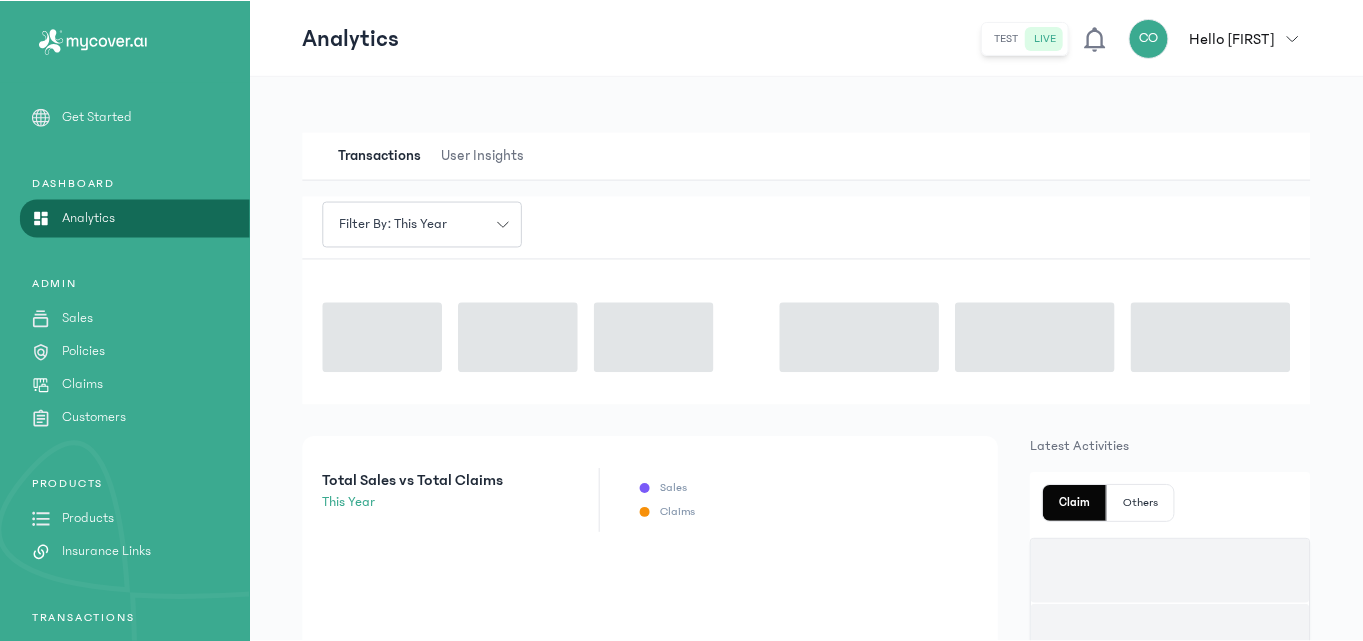 scroll, scrollTop: 0, scrollLeft: 0, axis: both 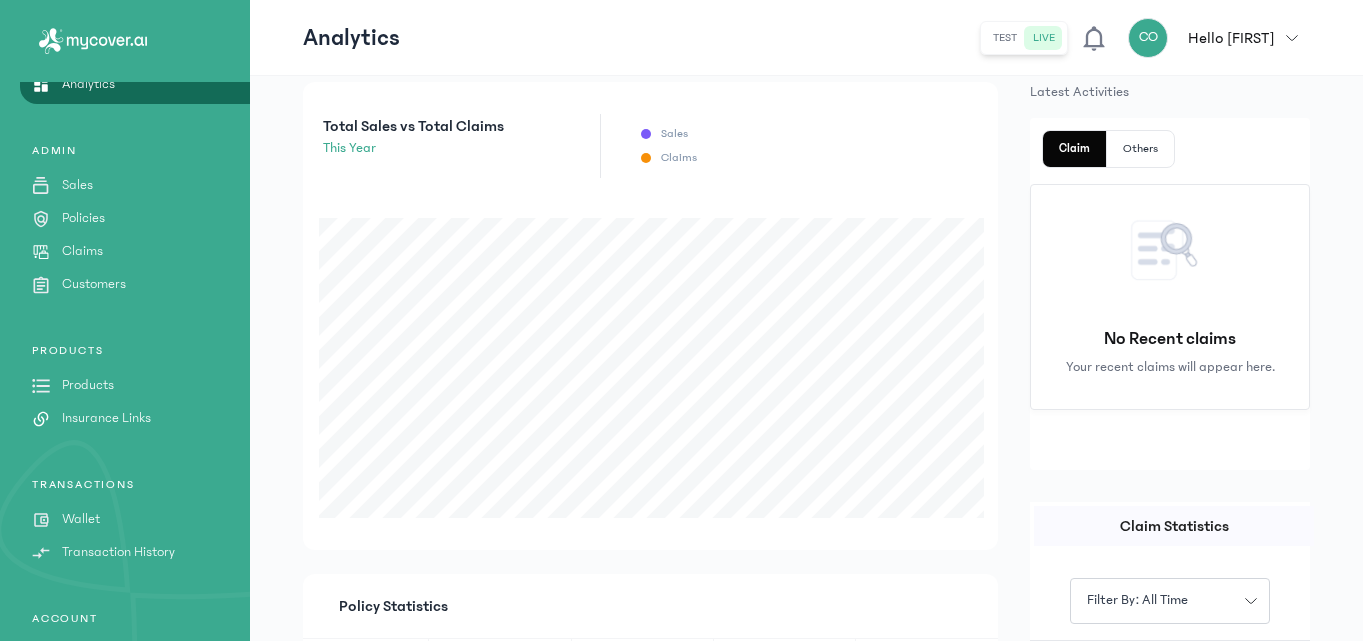 click on "Insurance Links" at bounding box center (106, 418) 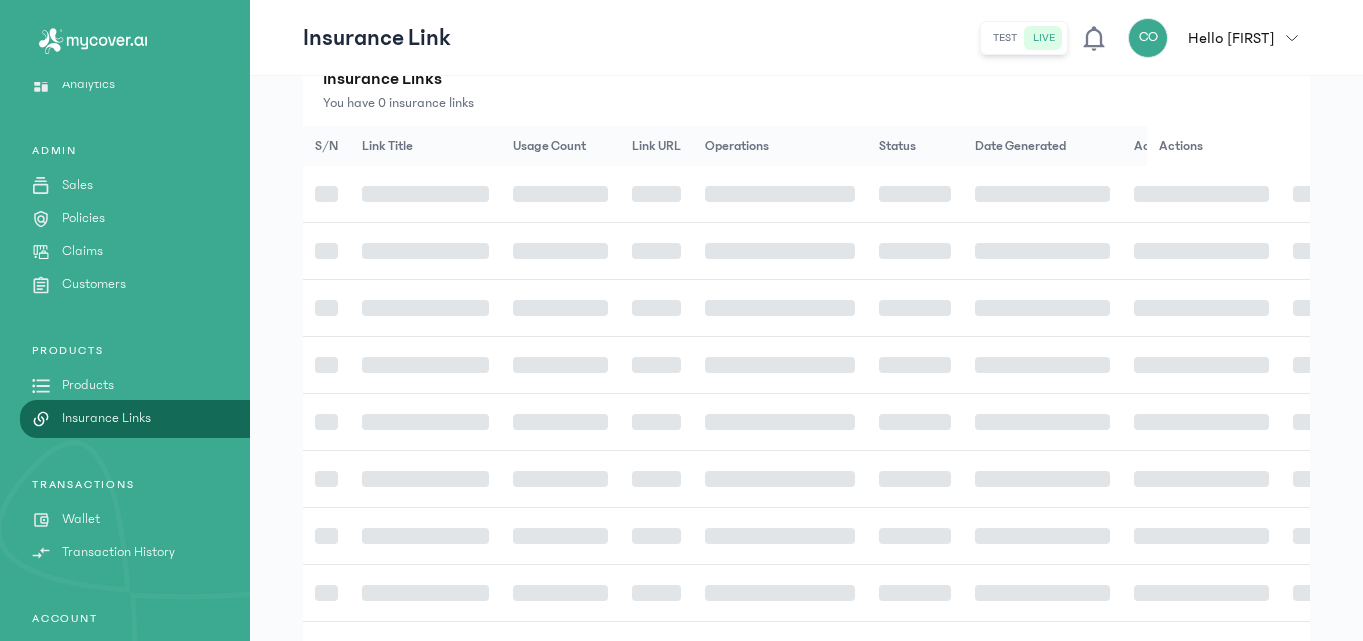 scroll, scrollTop: 0, scrollLeft: 0, axis: both 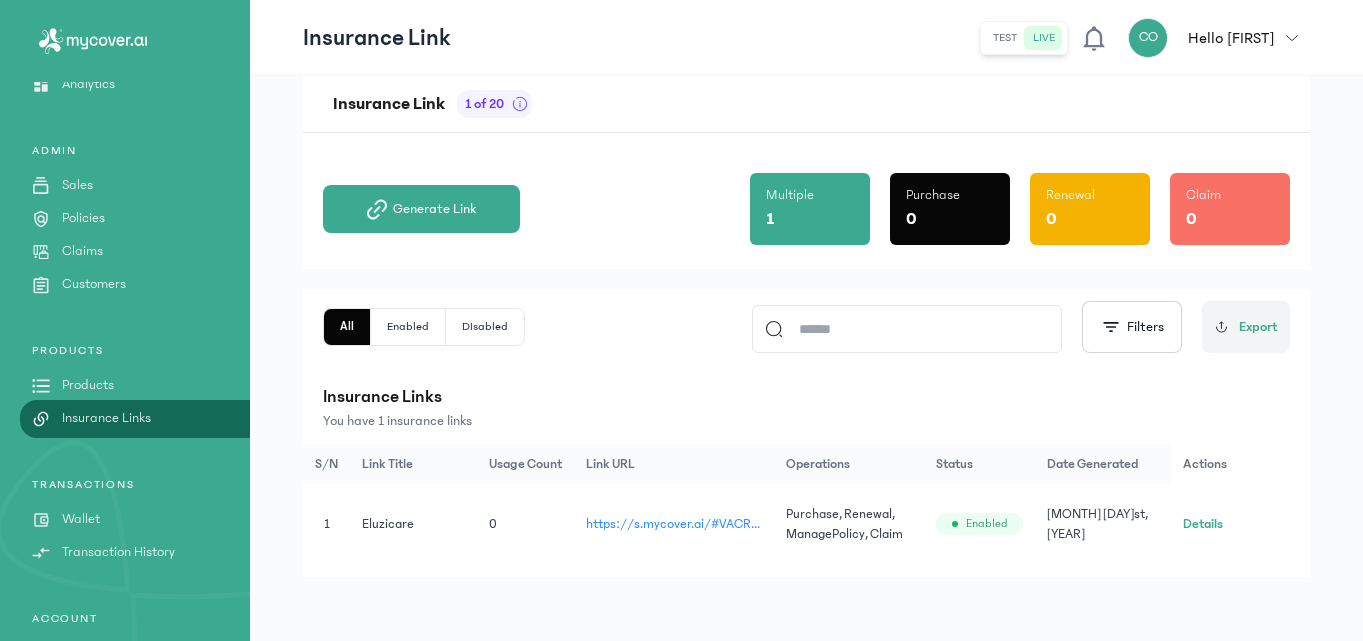 click on "Details" 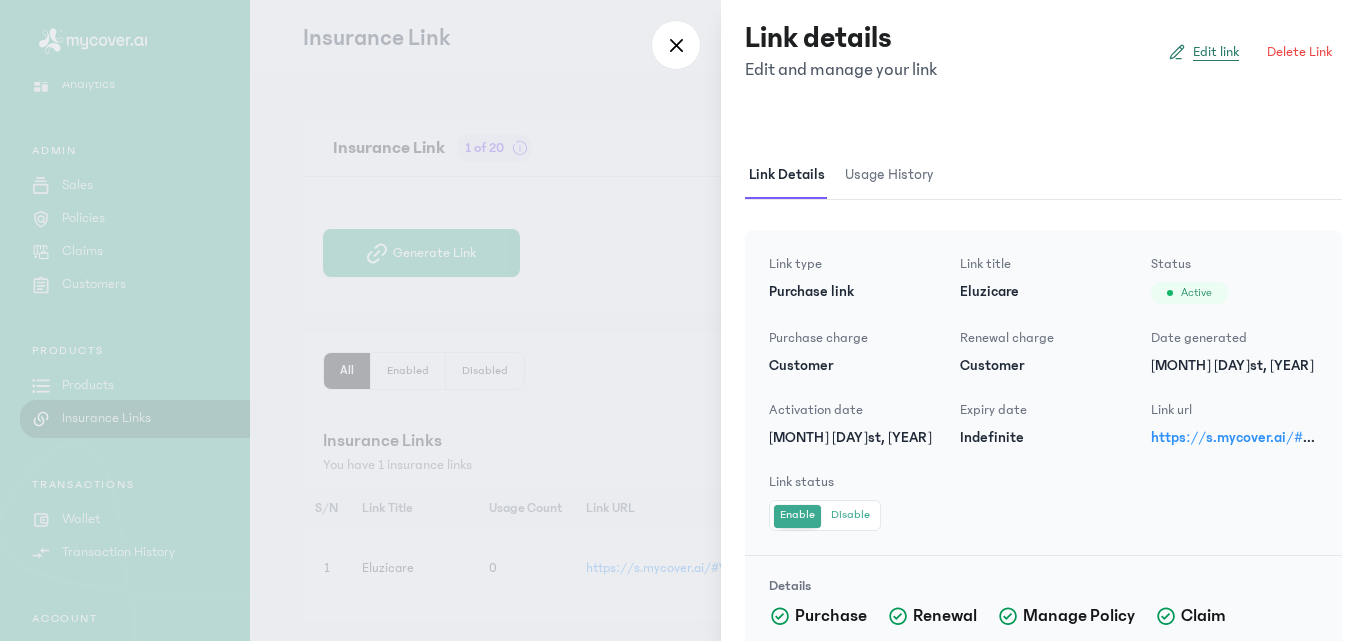 click on "Edit link" 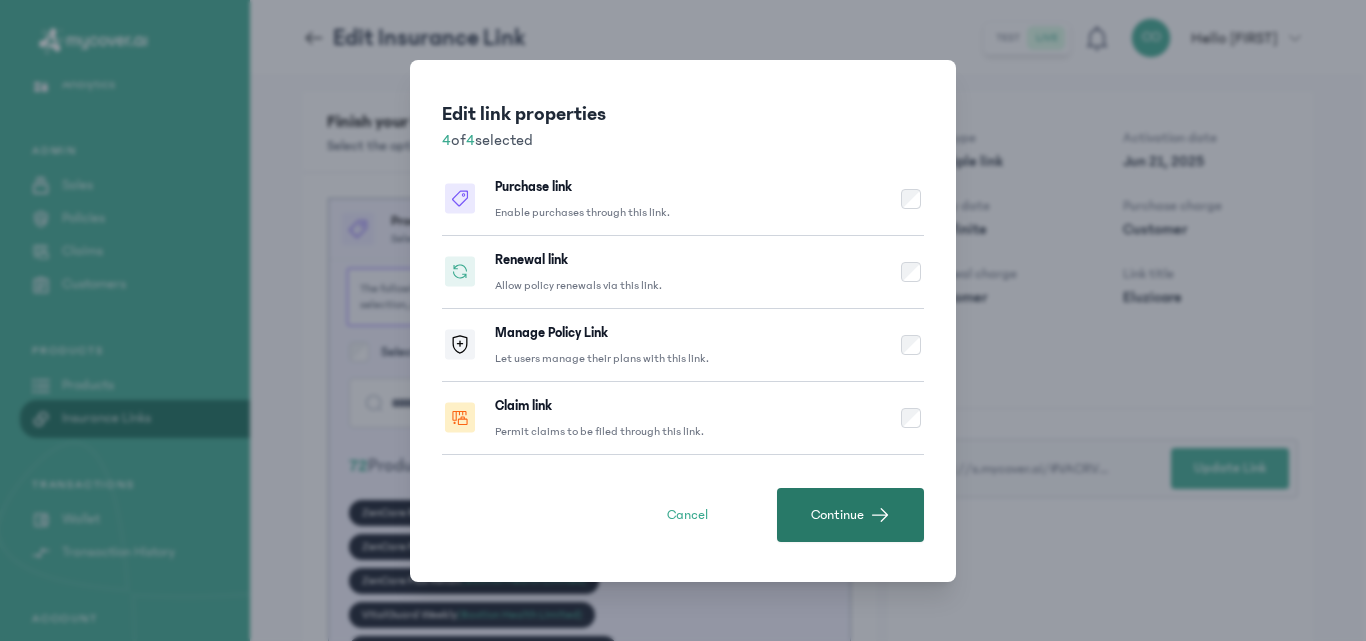 click on "Continue" 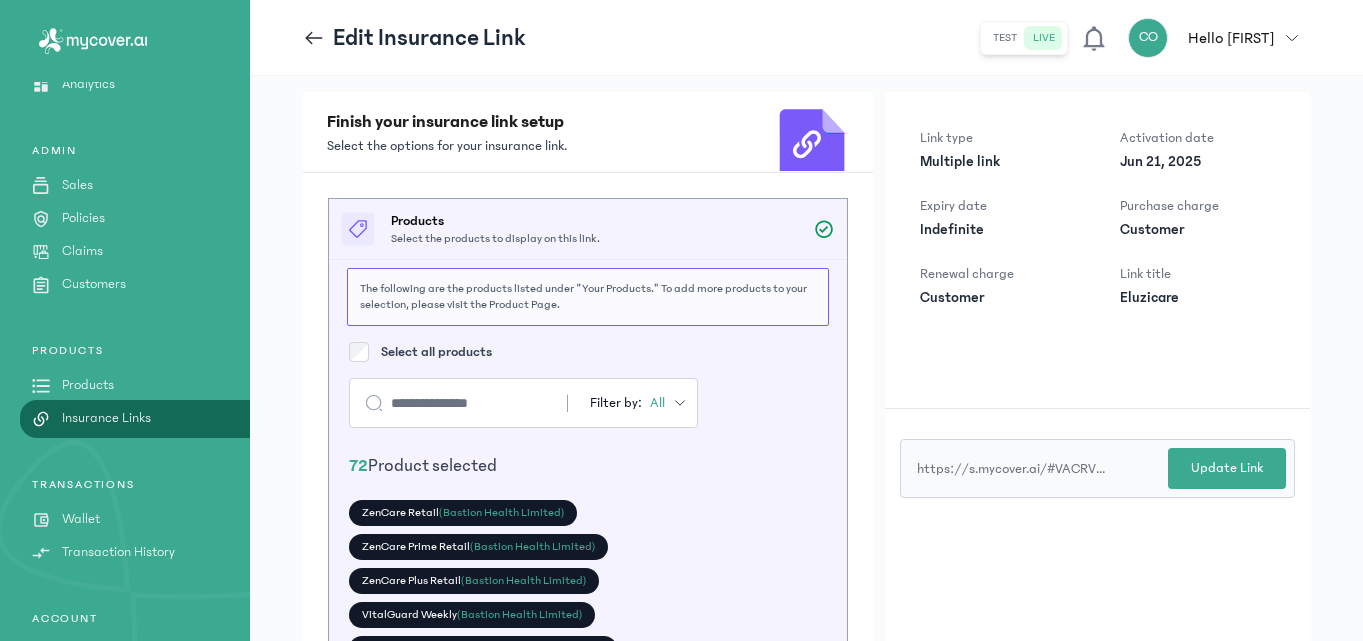 click on "Products  Select the products to display on this link.
The following are the products listed under "Your Products." To add more products to your selection, please visit the Product Page.  Select all products
Filter by:  All 72  Product selected  ZenCare Retail   (Bastion Health Limited)  ZenCare Prime Retail   (Bastion Health Limited)  ZenCare Plus Retail   (Bastion Health Limited)  VitalGuard Weekly   (Bastion Health Limited)  VitalGuard Plus Weekly   (Bastion Health Limited)  VitalGuard Plus Monthly   (Bastion Health Limited)  VitalGuard Monthly   (Bastion Health Limited)  Travel Cover   (AIICO Insurance Plc)  Travel Cover   (Allianz Nigeria Insurance)  Travel Cover   (AIICO Insurance Plc)  Third Party Auto   (AIICO Insurance Plc)  Third Party Auto   (AIICO Insurance Plc)  Third Party Auto   (Sanlam Limited Insurance Group)  Shop Content Cover   (AIICO Insurance Plc)  Shop Content Cover   (AIICO Insurance Plc)  Quarterly Comprehensive   (Sovereign Trust Insurance Plc)" at bounding box center [588, 412] 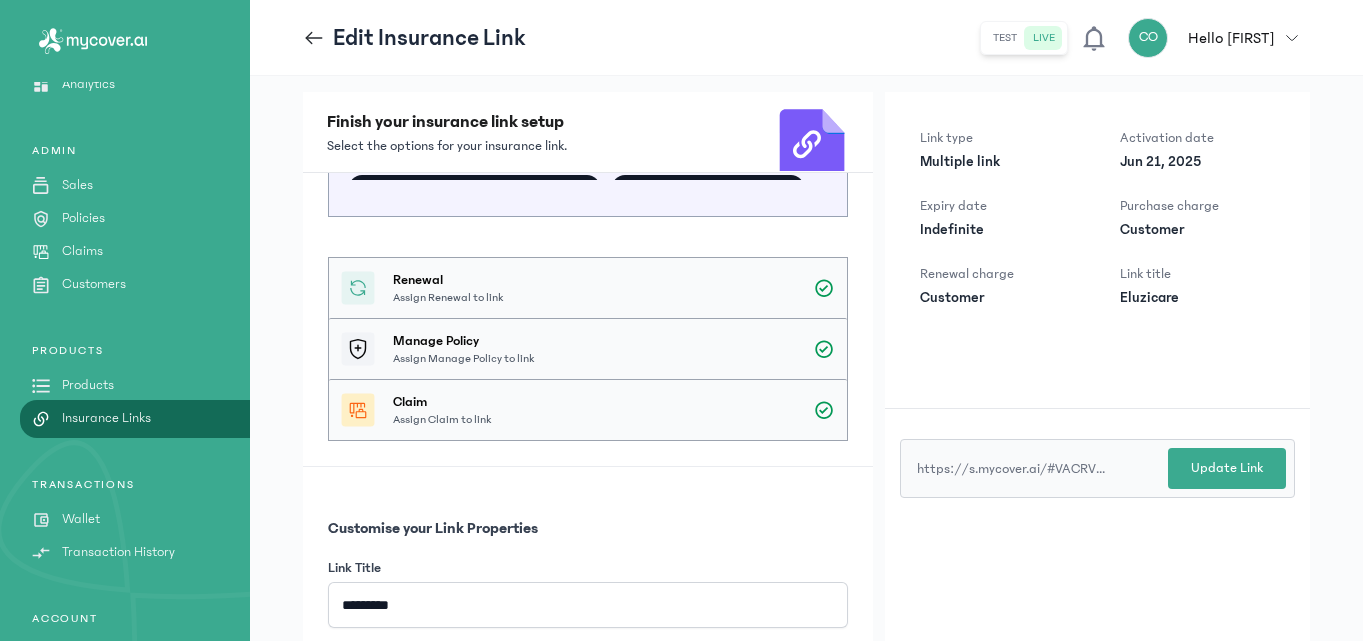 scroll, scrollTop: 544, scrollLeft: 0, axis: vertical 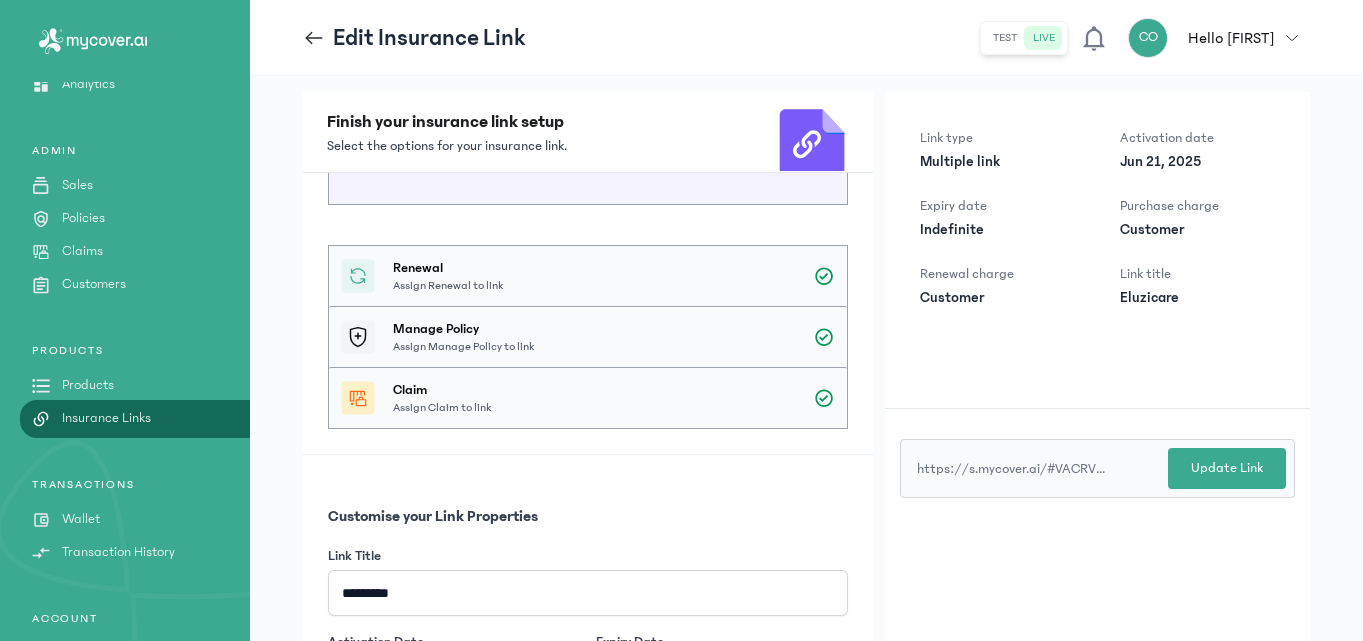 drag, startPoint x: 871, startPoint y: 492, endPoint x: 872, endPoint y: 503, distance: 11.045361 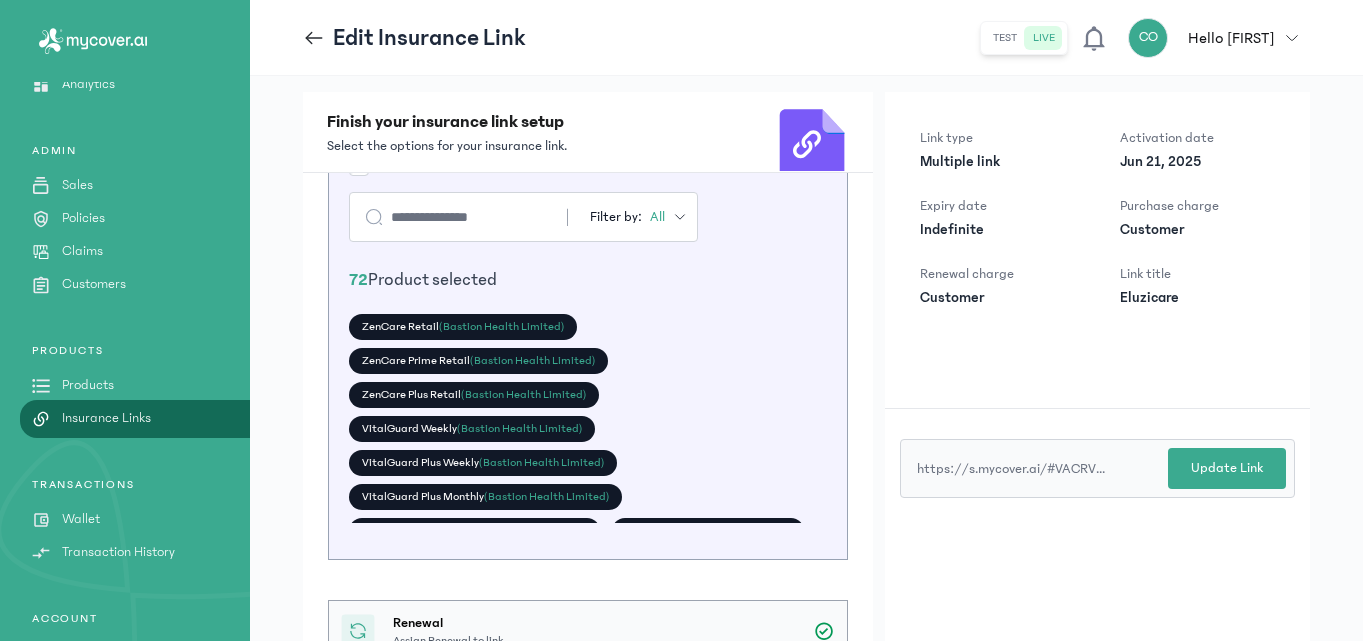 scroll, scrollTop: 206, scrollLeft: 0, axis: vertical 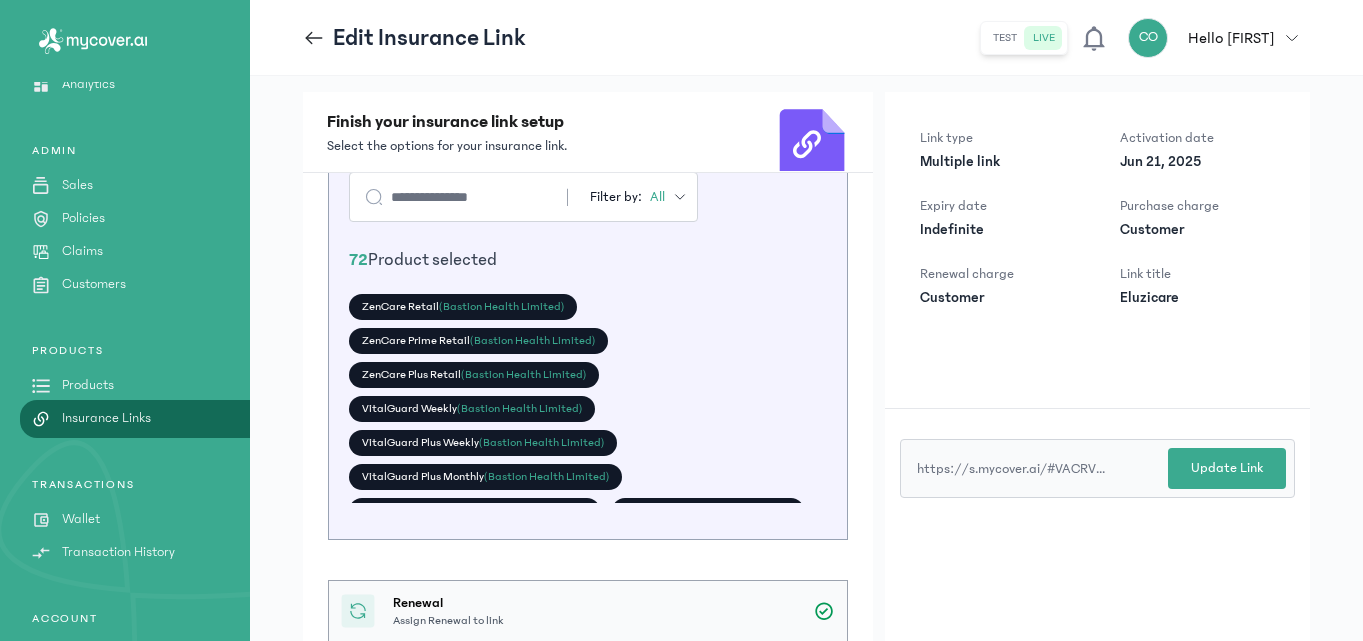 click at bounding box center [461, 197] 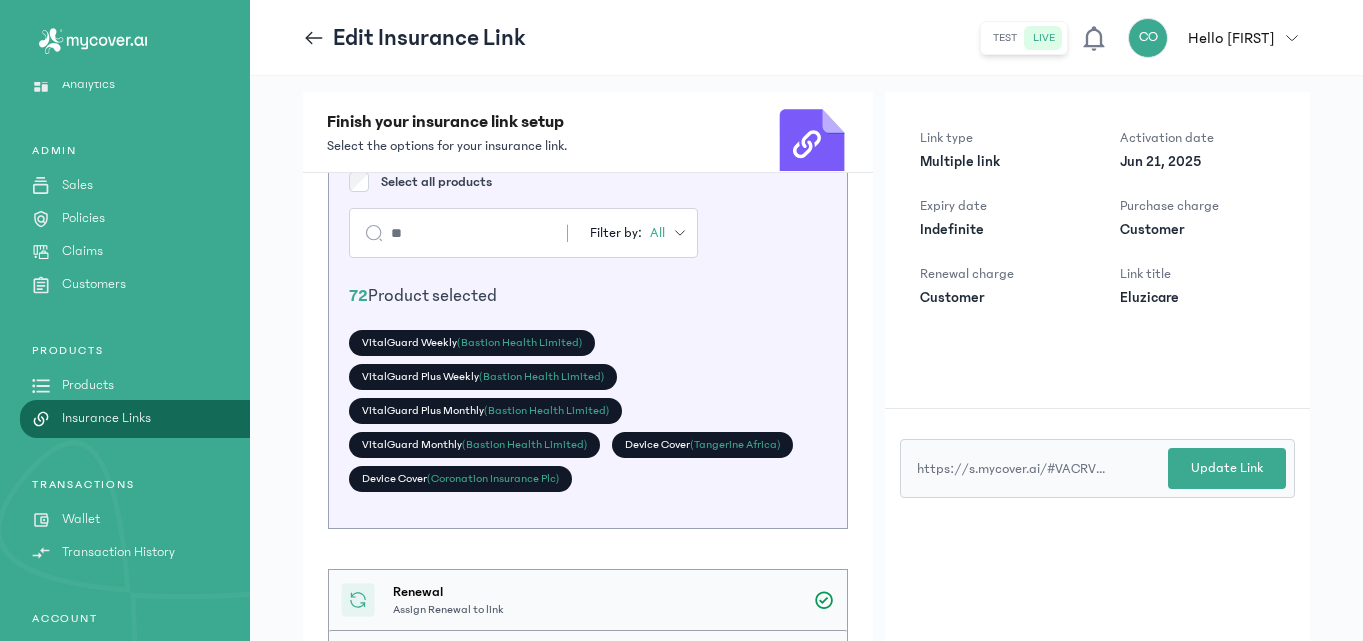 scroll, scrollTop: 206, scrollLeft: 0, axis: vertical 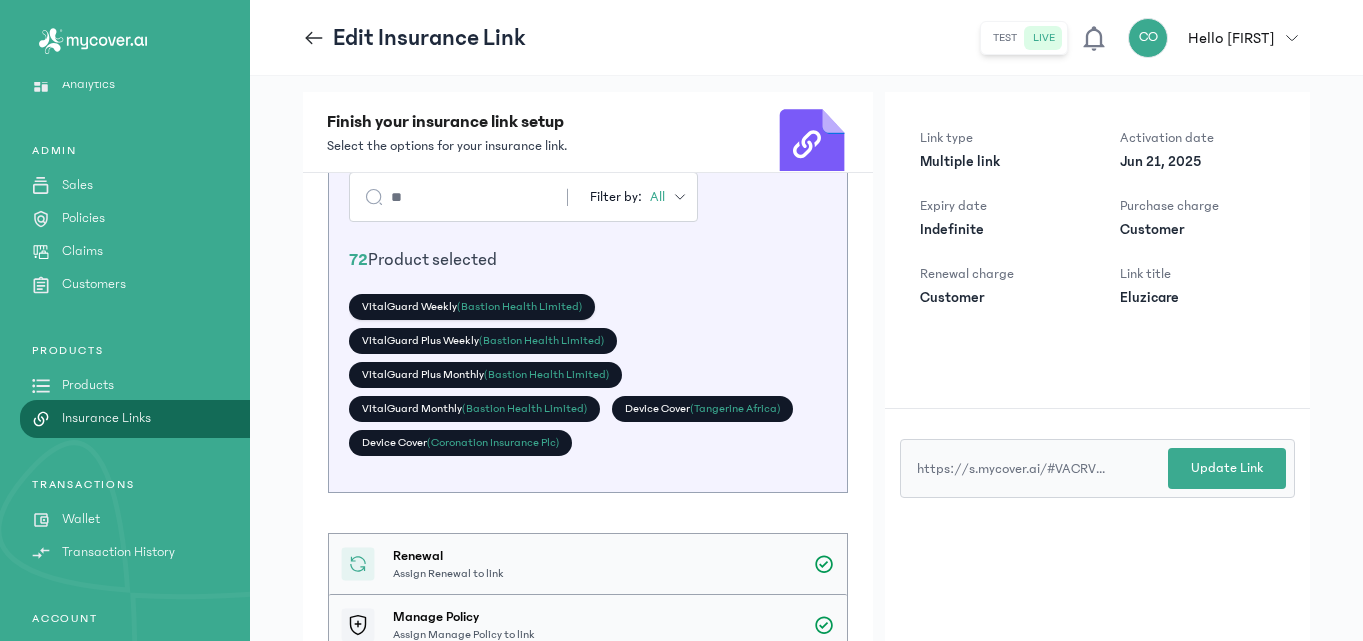 click on "VitalGuard Weekly   (Bastion Health Limited)" 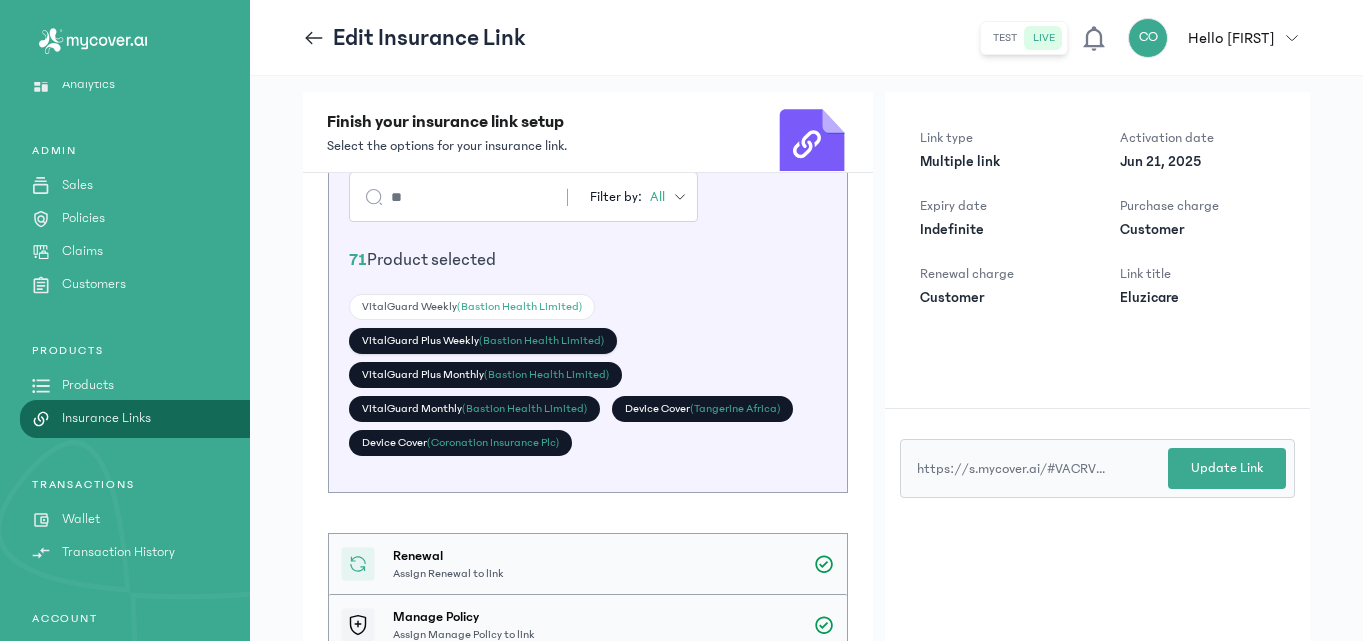 click on "VitalGuard Plus Weekly   (Bastion Health Limited)" 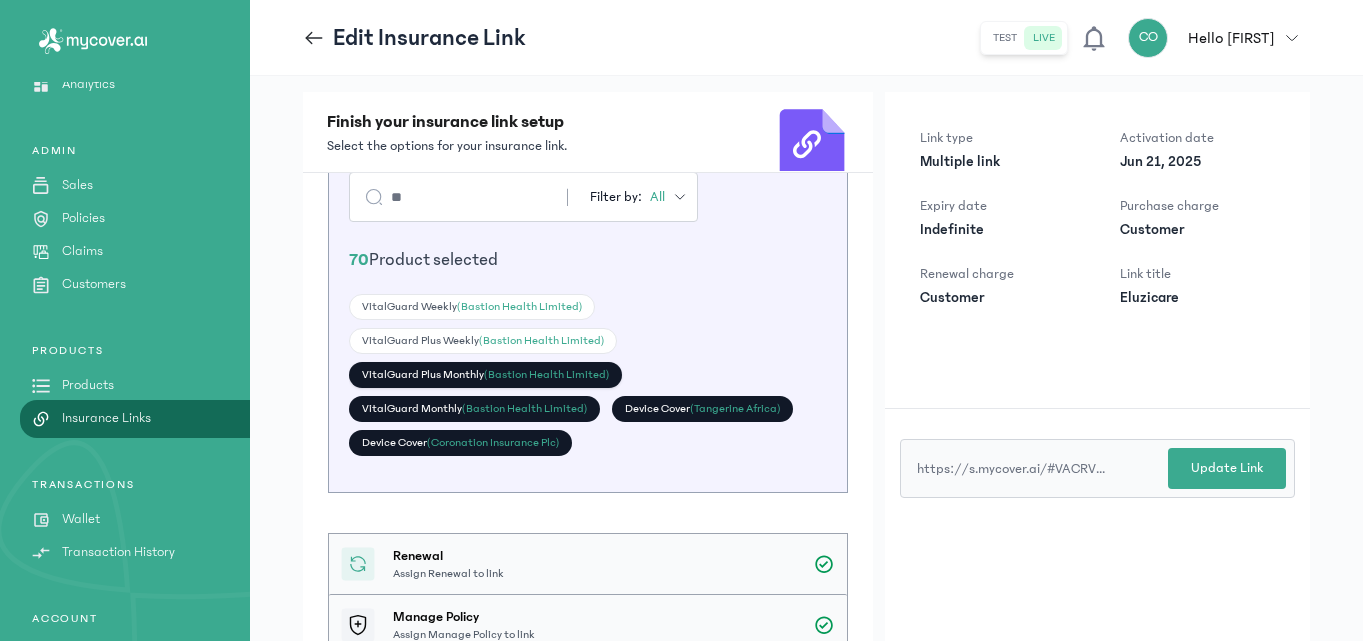 click on "(Bastion Health Limited)" at bounding box center [546, 374] 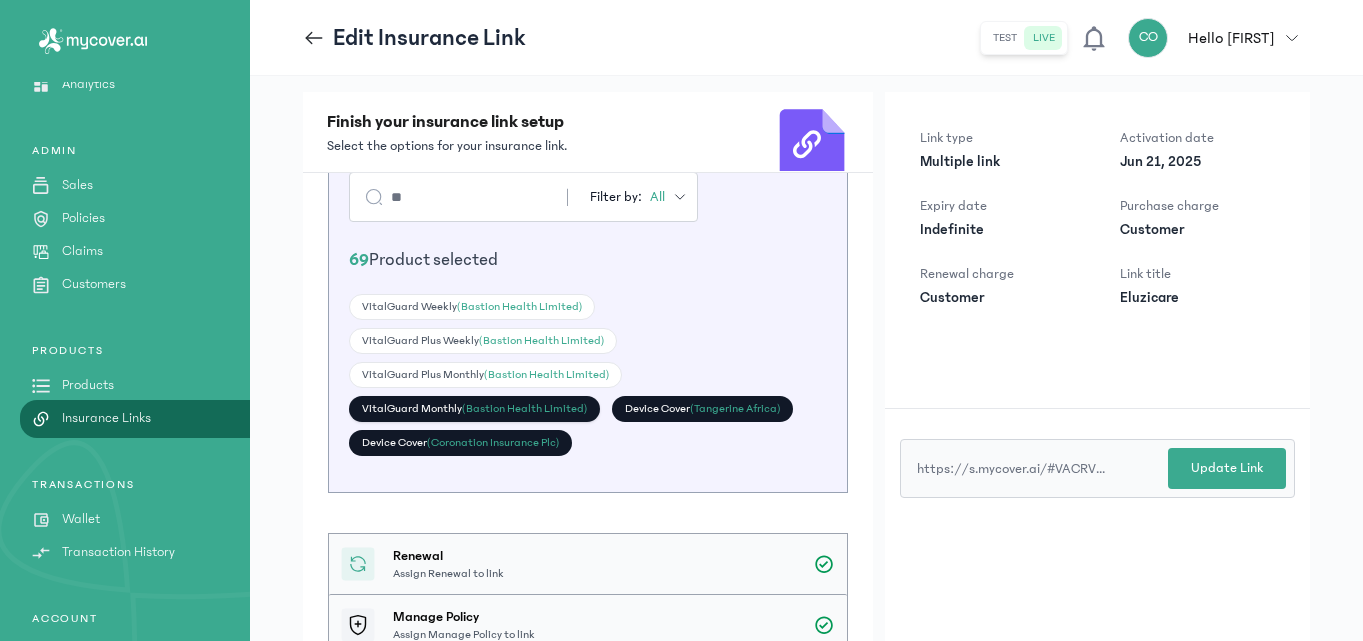 click on "(Bastion Health Limited)" at bounding box center (524, 408) 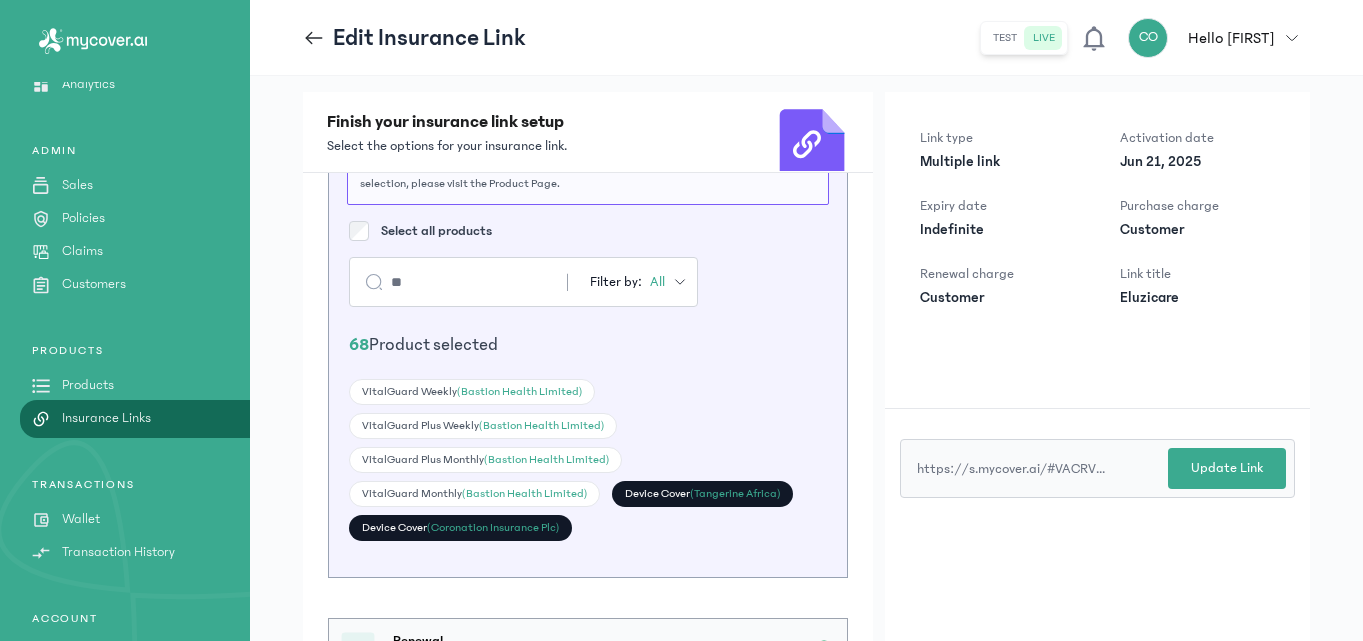 scroll, scrollTop: 116, scrollLeft: 0, axis: vertical 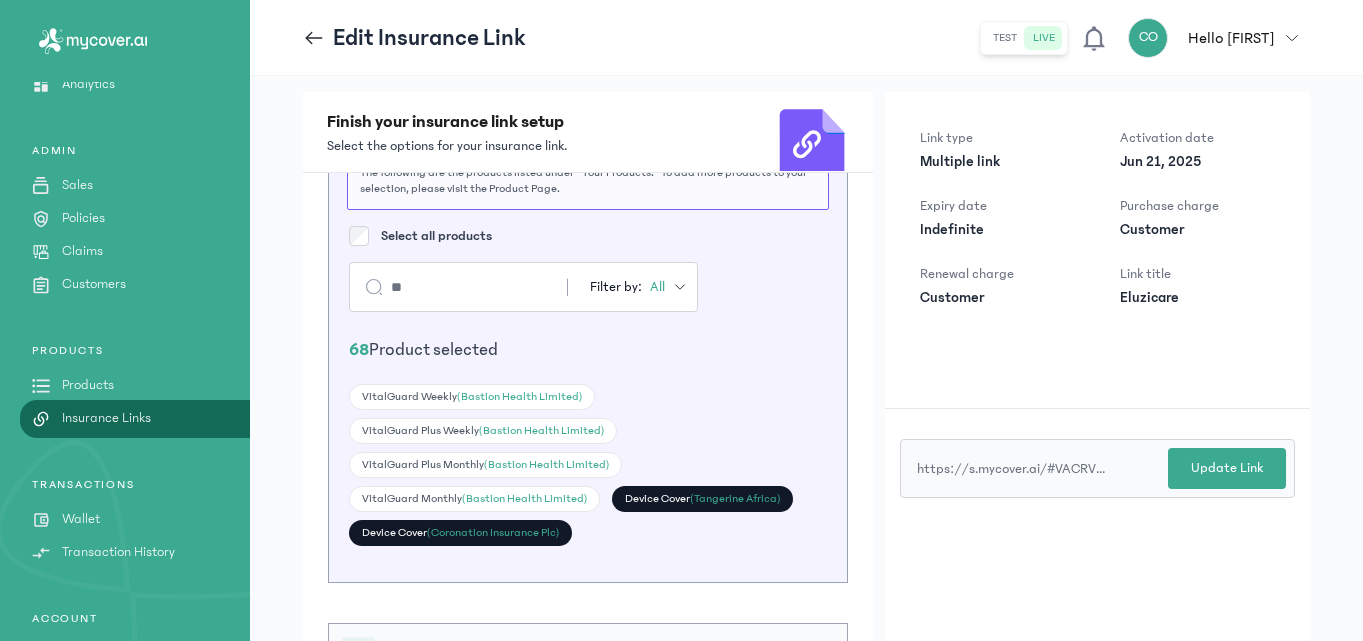 click on "68  Product selected" at bounding box center [588, 350] 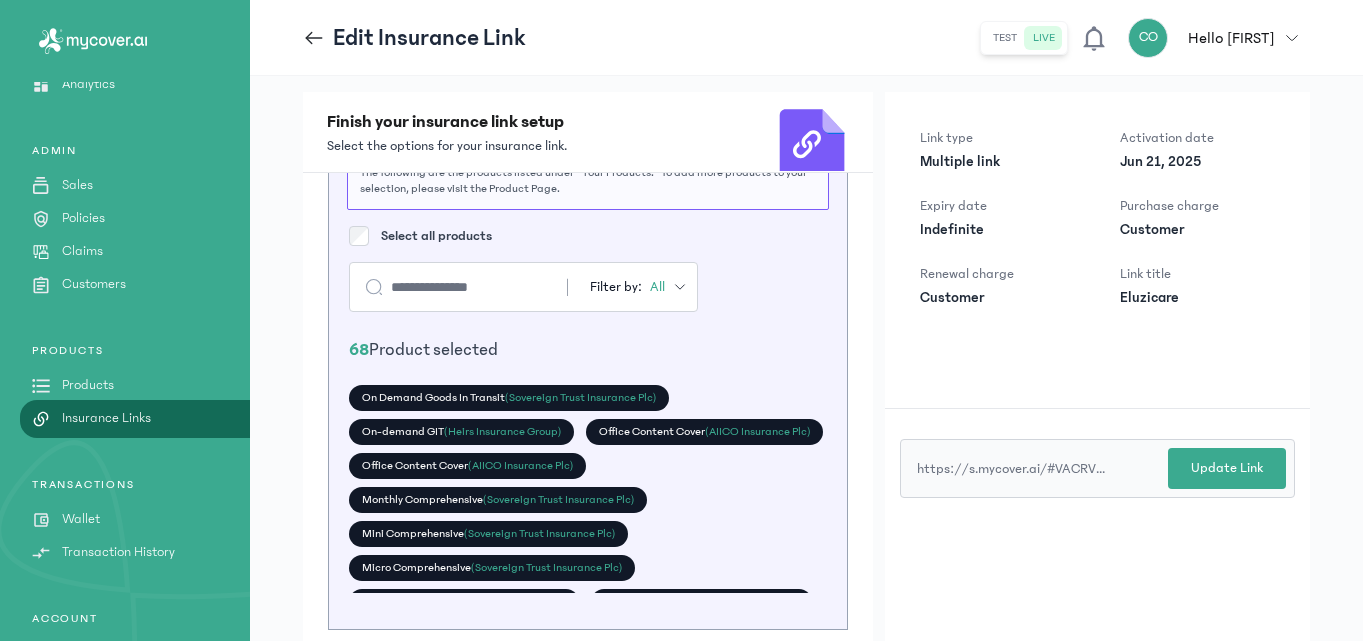 scroll, scrollTop: 746, scrollLeft: 0, axis: vertical 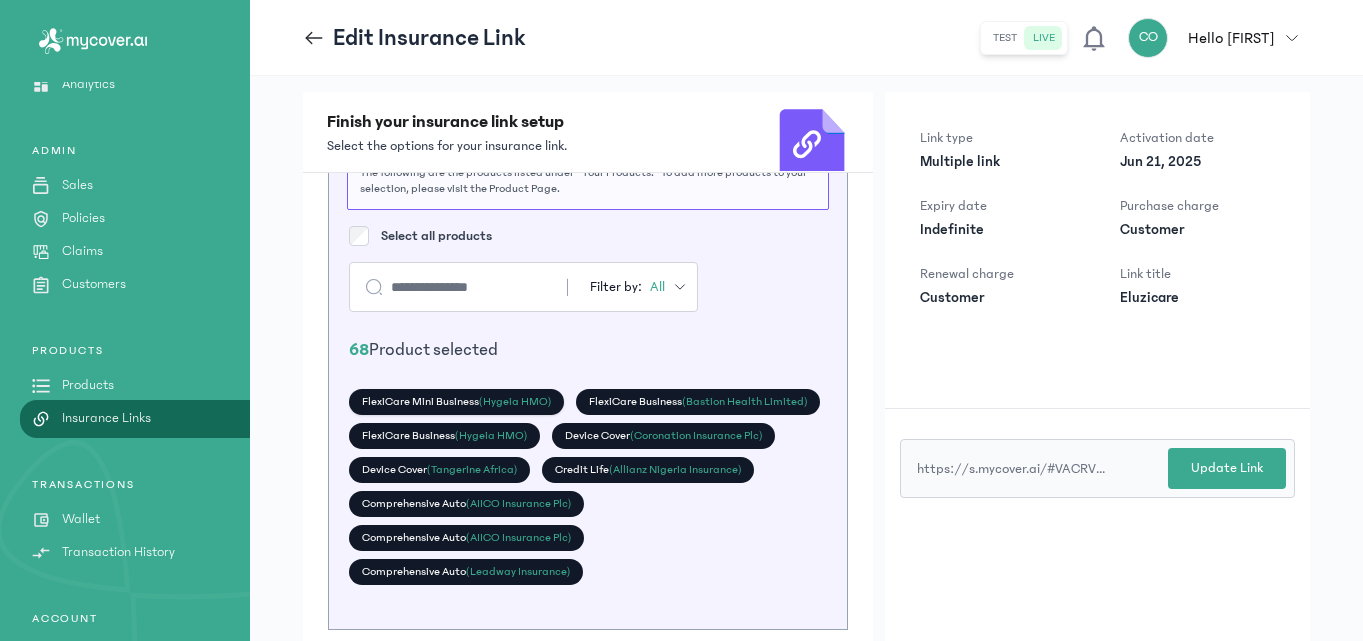 type 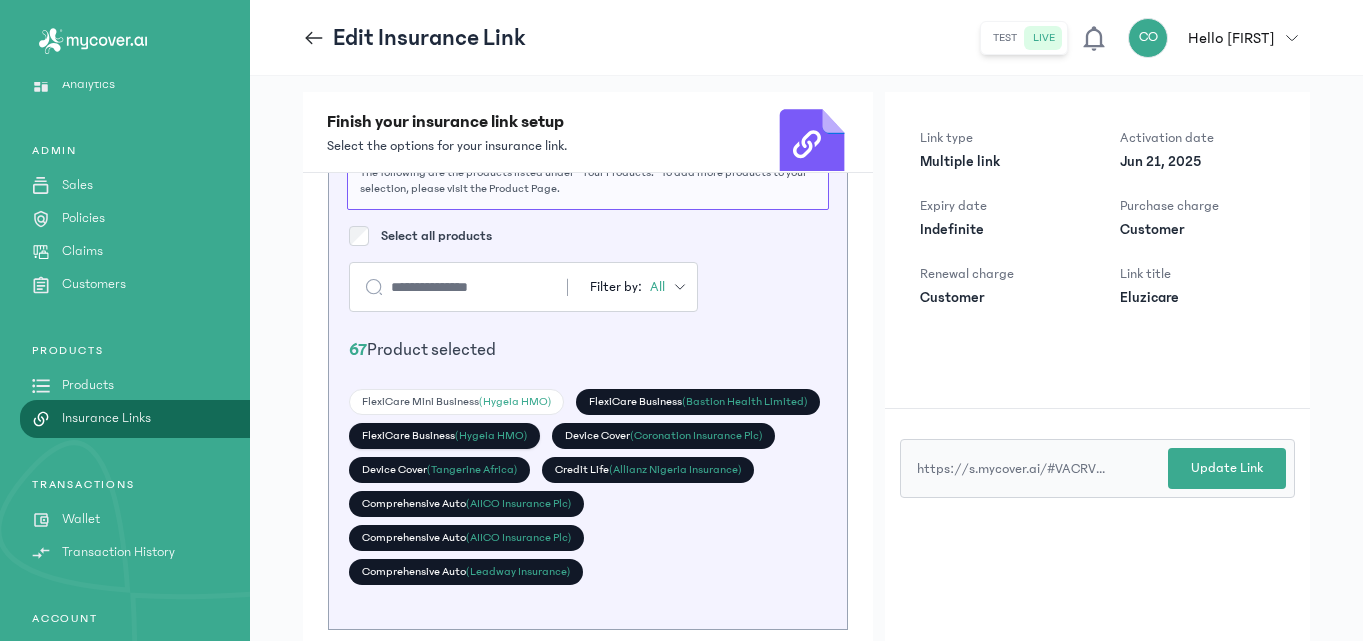 click on "FlexiCare Business   (Hygeia HMO)" 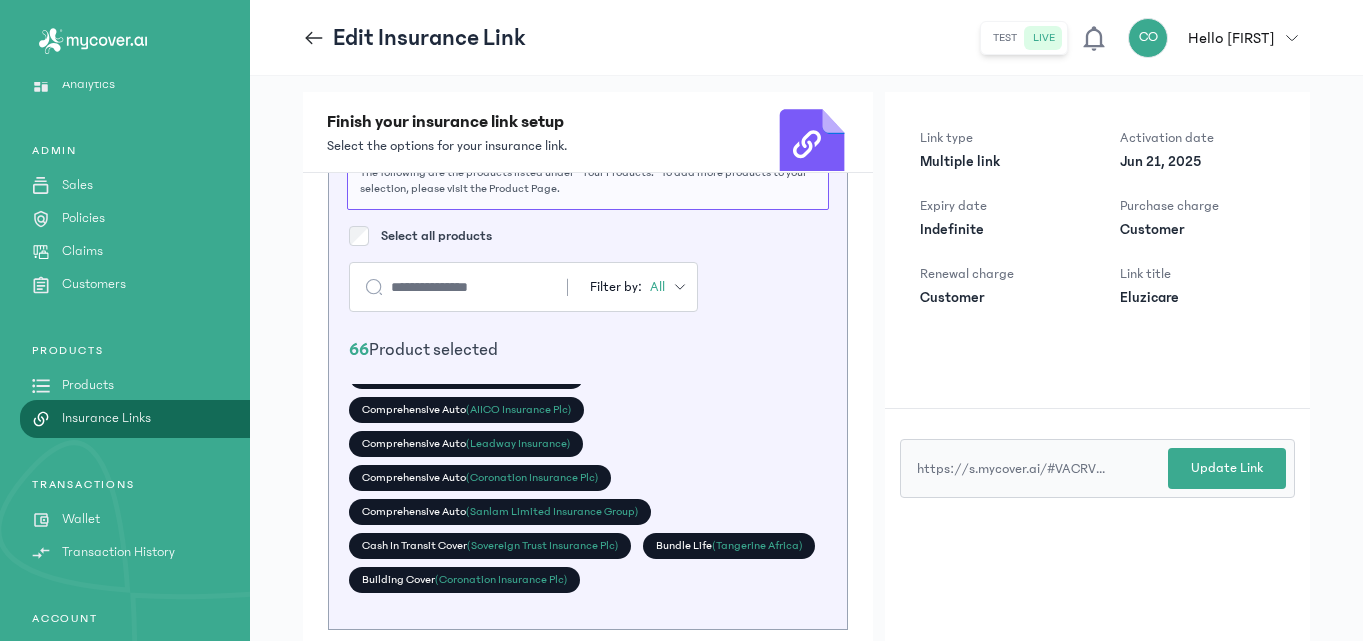 scroll, scrollTop: 1789, scrollLeft: 0, axis: vertical 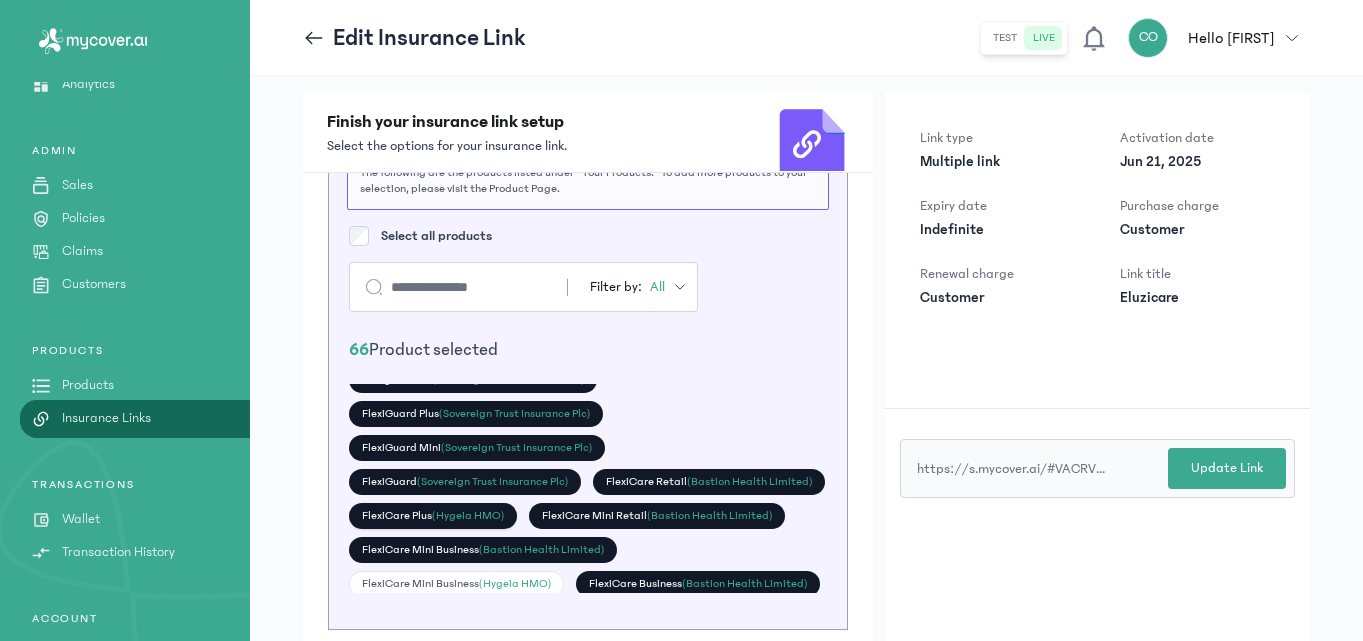 click on "FlexiCare Plus   (Hygeia HMO)" 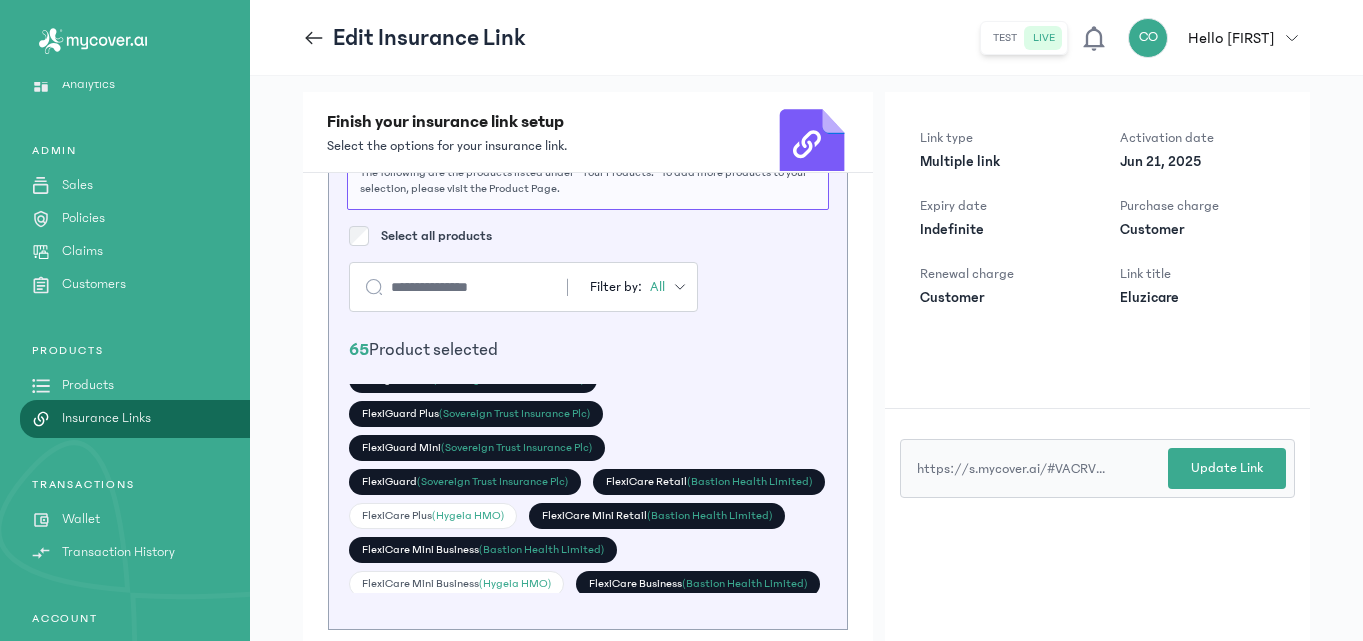 drag, startPoint x: 823, startPoint y: 536, endPoint x: 823, endPoint y: 524, distance: 12 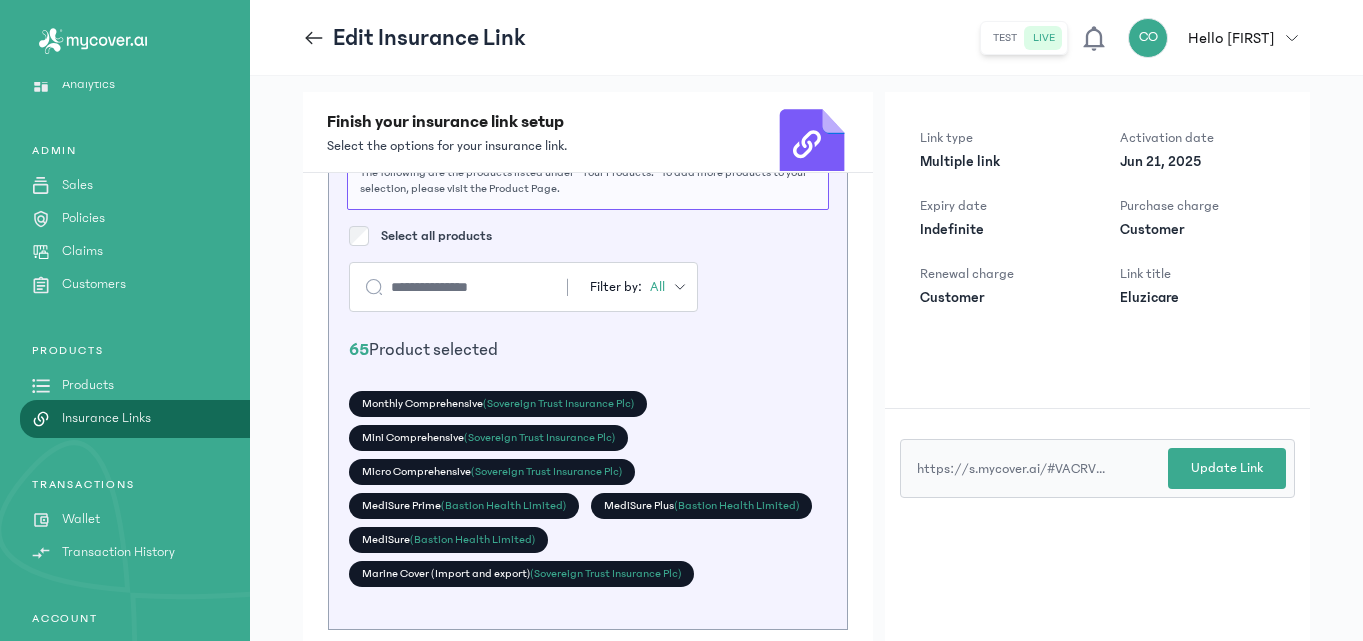 scroll, scrollTop: 766, scrollLeft: 0, axis: vertical 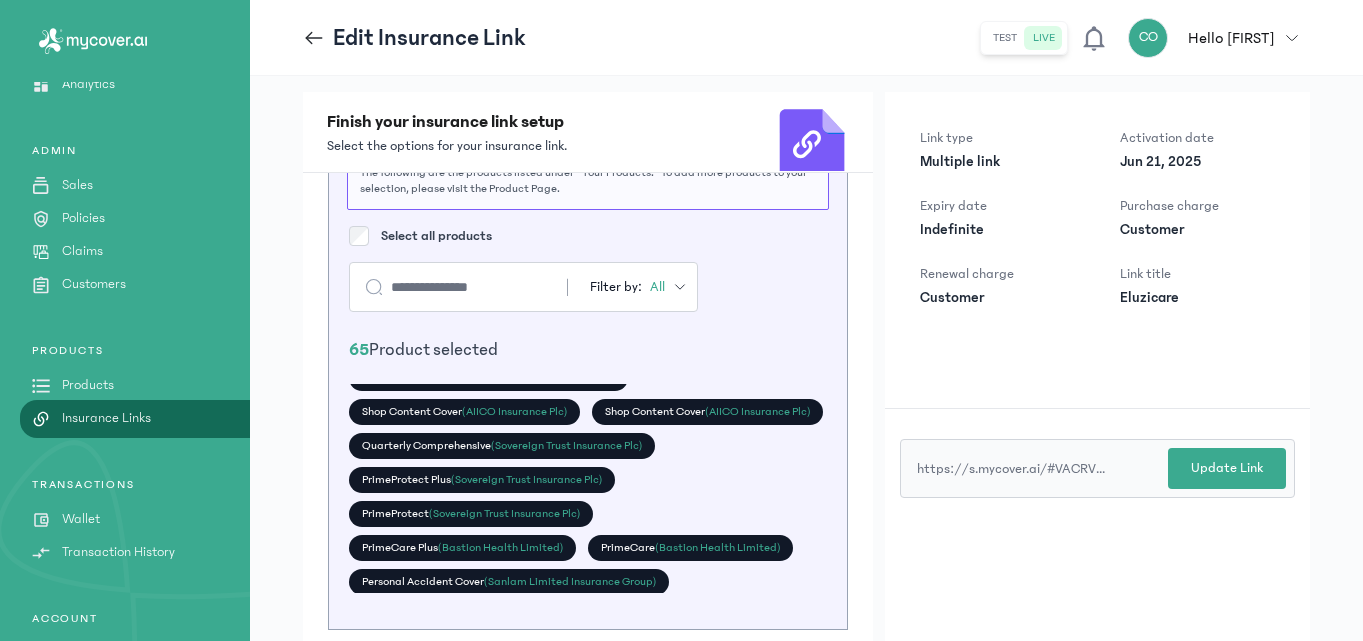 click on "ZenCare Retail   (Bastion Health Limited)  ZenCare Prime Retail   (Bastion Health Limited)  ZenCare Plus Retail   (Bastion Health Limited)  VitalGuard Weekly   (Bastion Health Limited)  VitalGuard Plus Weekly   (Bastion Health Limited)  VitalGuard Plus Monthly   (Bastion Health Limited)  VitalGuard Monthly   (Bastion Health Limited)  Travel Cover   (AIICO Insurance Plc)  Travel Cover   (Allianz Nigeria Insurance)  Travel Cover   (AIICO Insurance Plc)  Third Party Auto   (AIICO Insurance Plc)  Third Party Auto   (AIICO Insurance Plc)  Third Party Auto   (Sanlam Limited Insurance Group)  Shop Content Cover   (AIICO Insurance Plc)  Shop Content Cover   (AIICO Insurance Plc)  Quarterly Comprehensive   (Sovereign Trust Insurance Plc)  PrimeProtect Plus   (Sovereign Trust Insurance Plc)  PrimeProtect   (Sovereign Trust Insurance Plc)  PrimeCare Plus   (Bastion Health Limited)  PrimeCare   (Bastion Health Limited)  Personal Accident Cover   (Sanlam Limited Insurance Group)  Personal Accident Cover  On-demand GIT" at bounding box center (588, 488) 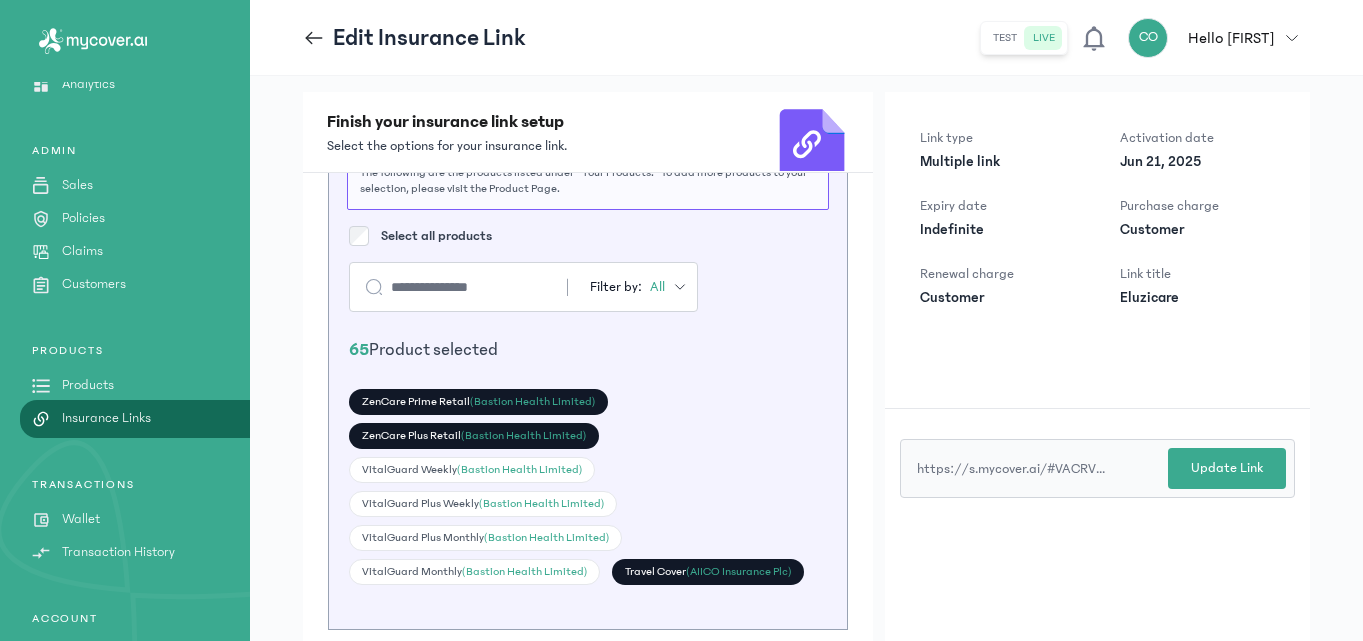 scroll, scrollTop: 0, scrollLeft: 0, axis: both 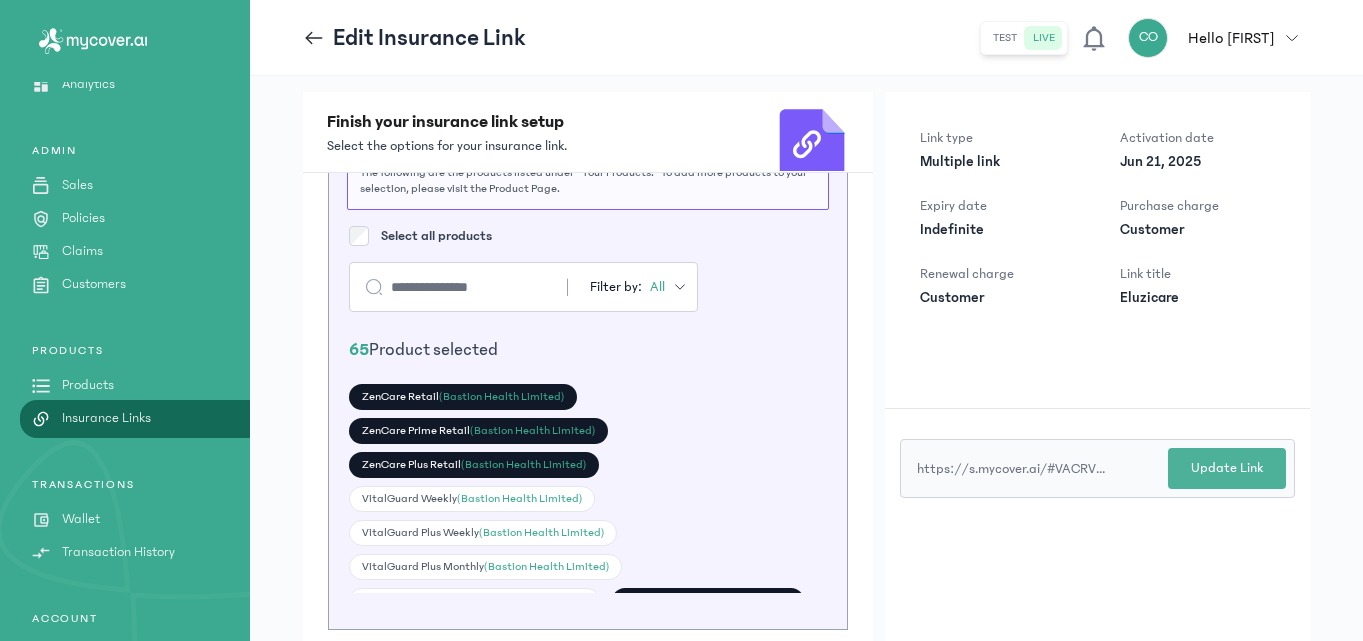 click on "Update Link" at bounding box center [1227, 468] 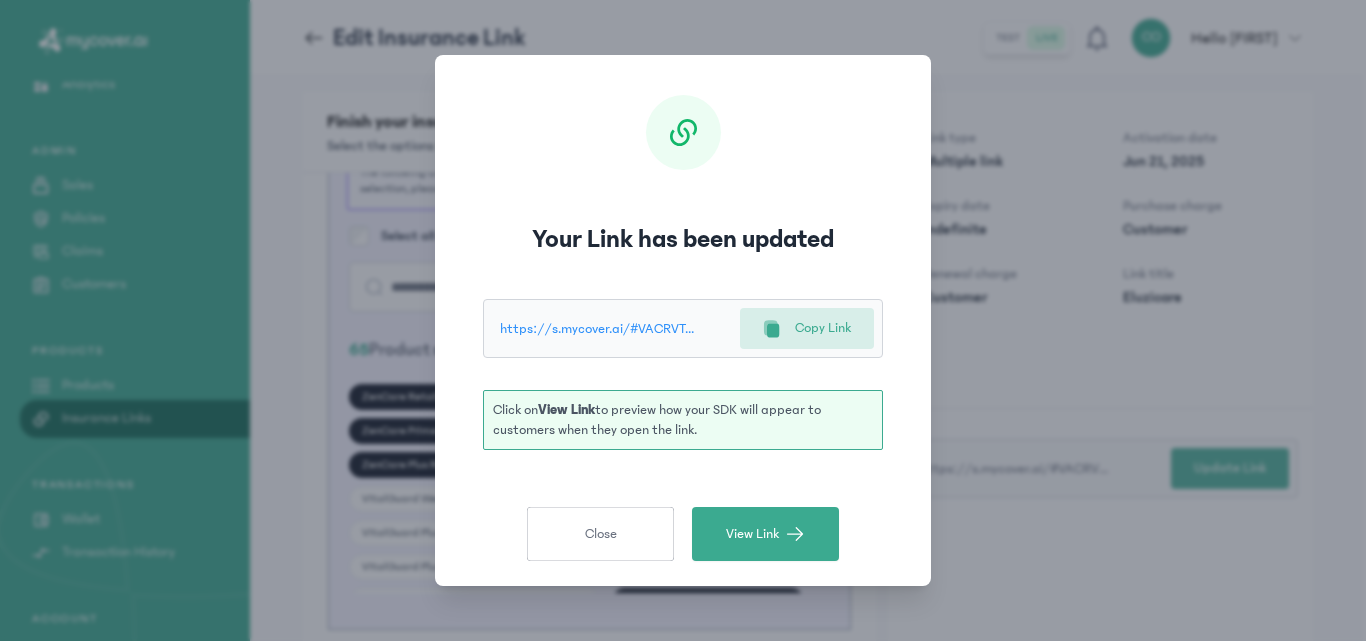 type 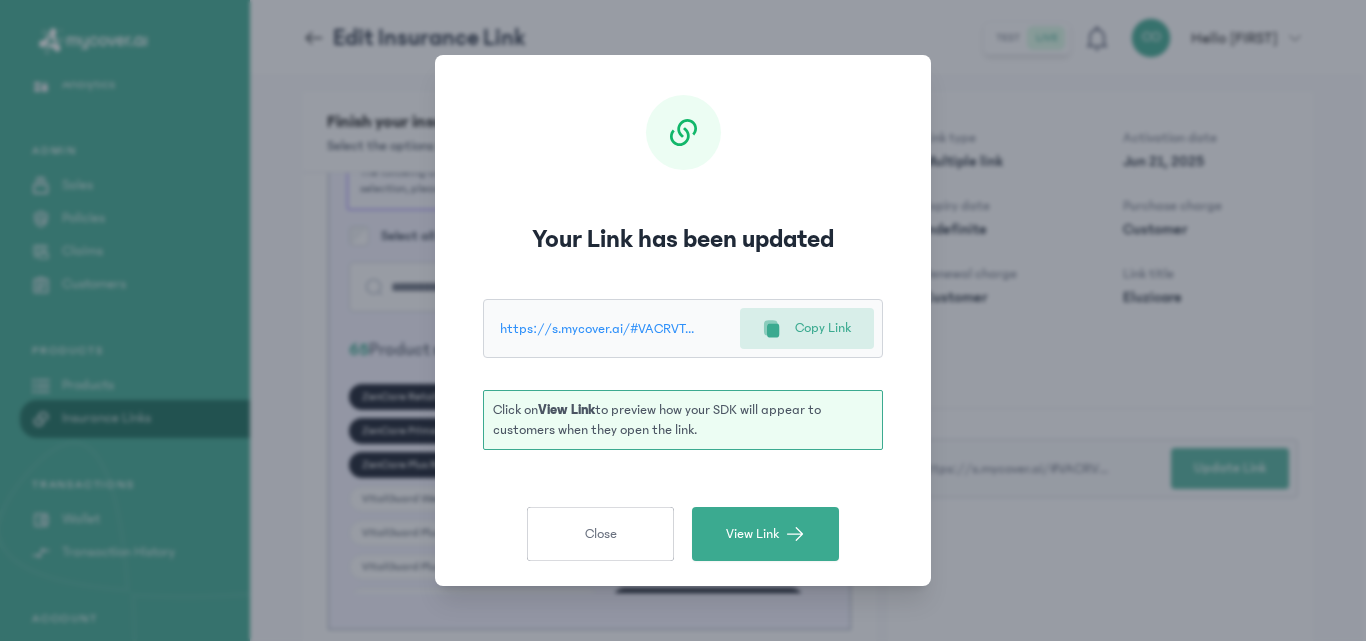 click on "Your Link has been updated https://s.mycover.ai/#VACRVTyWEU
Copy Link  Click on  View Link  to preview how your SDK will appear to customers when they open the link.  Close View Link" at bounding box center (683, 320) 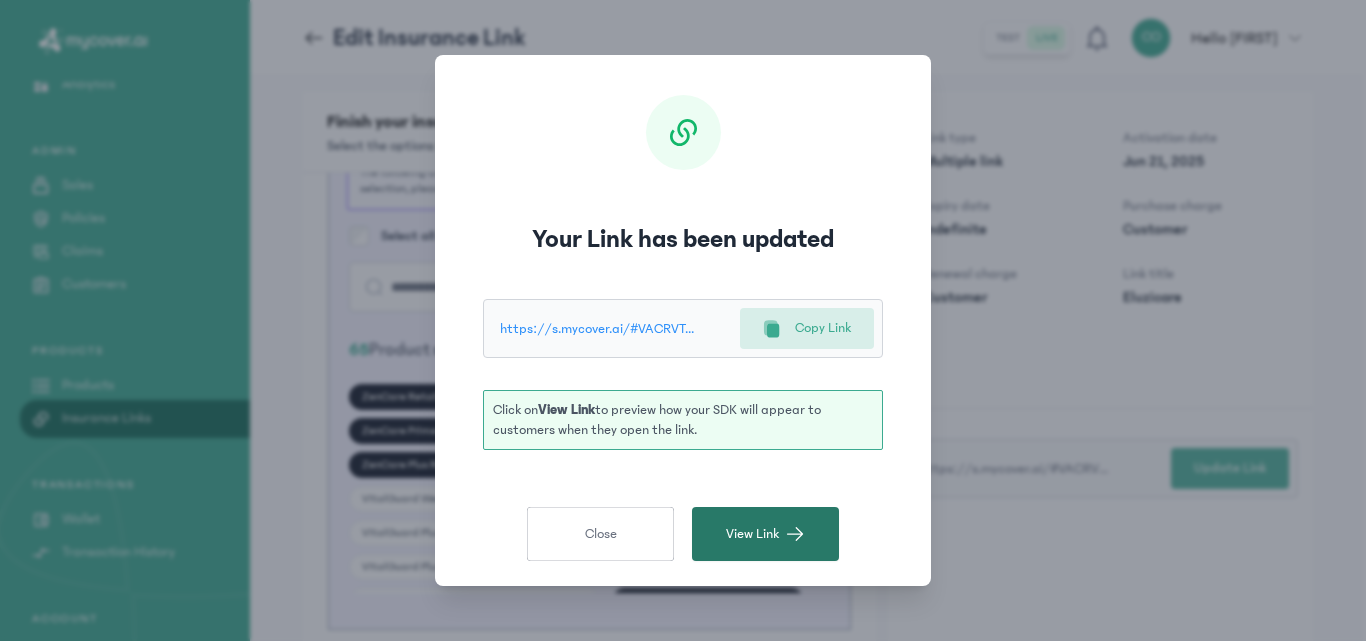 click 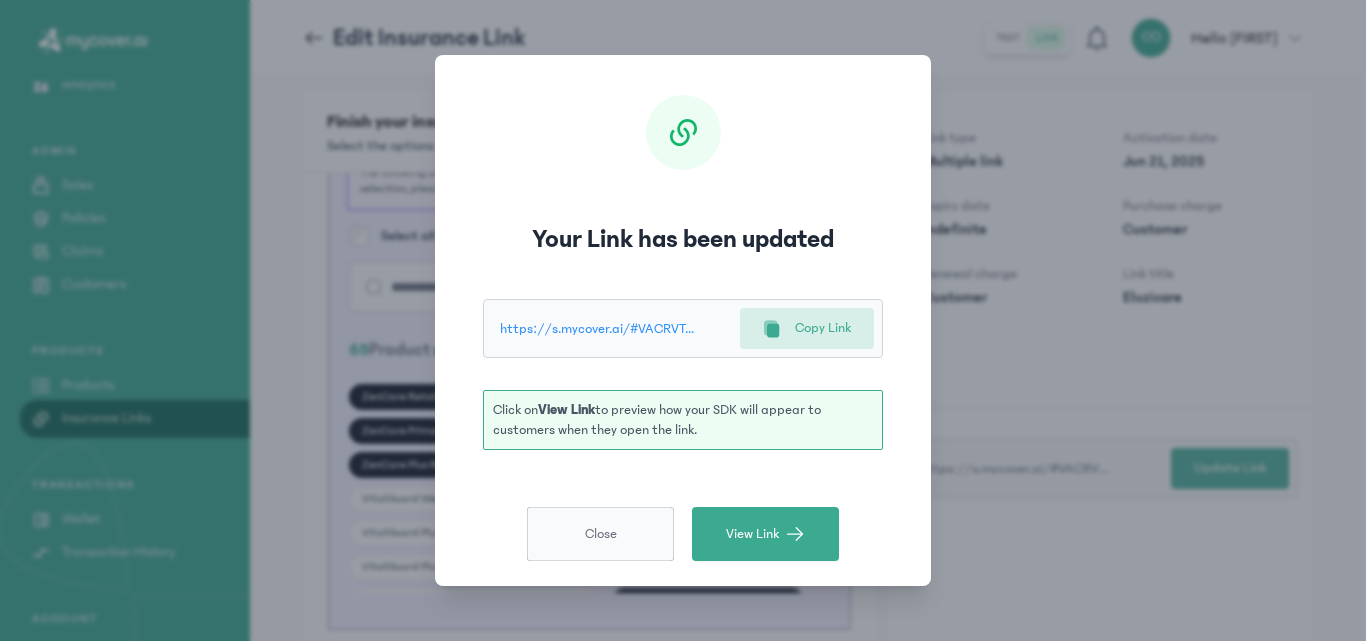 click on "Close" at bounding box center [600, 534] 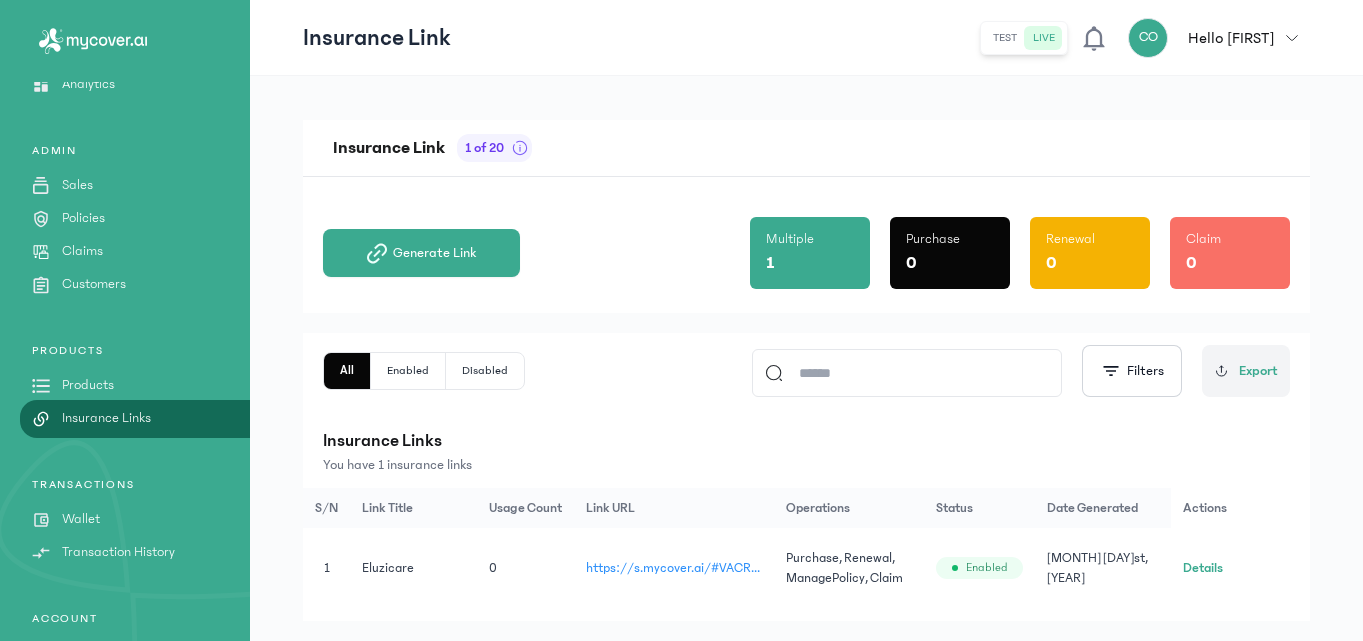 click on "Details" 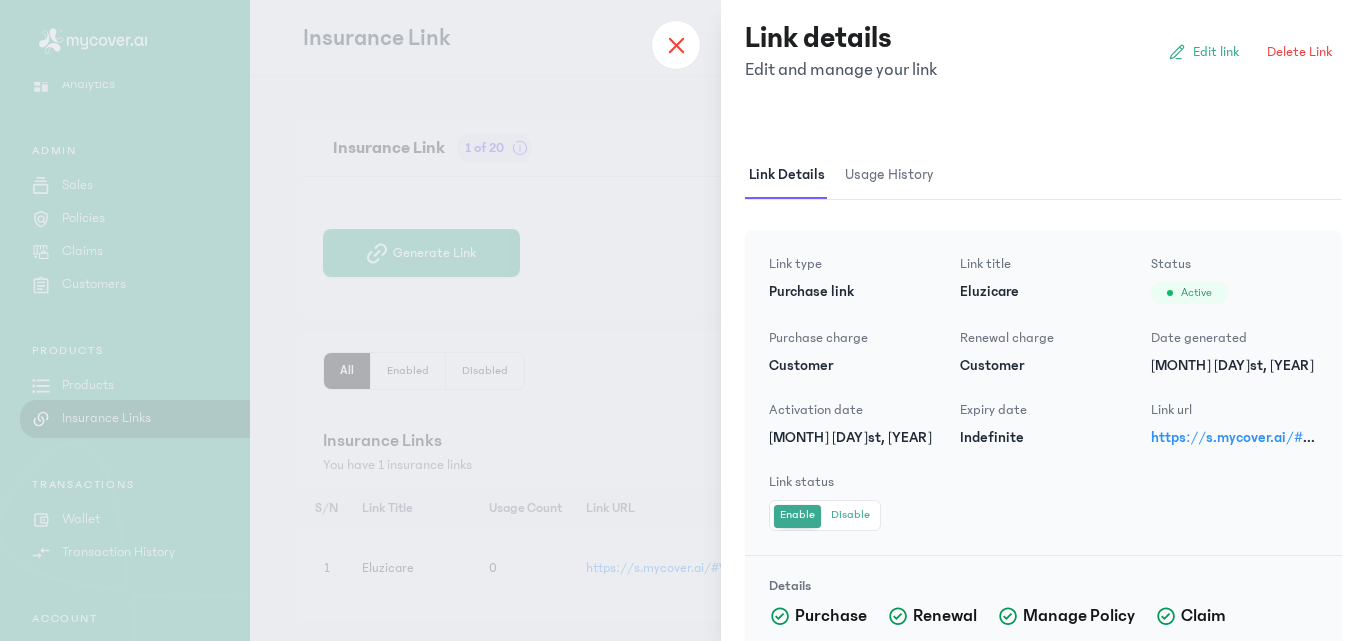 click 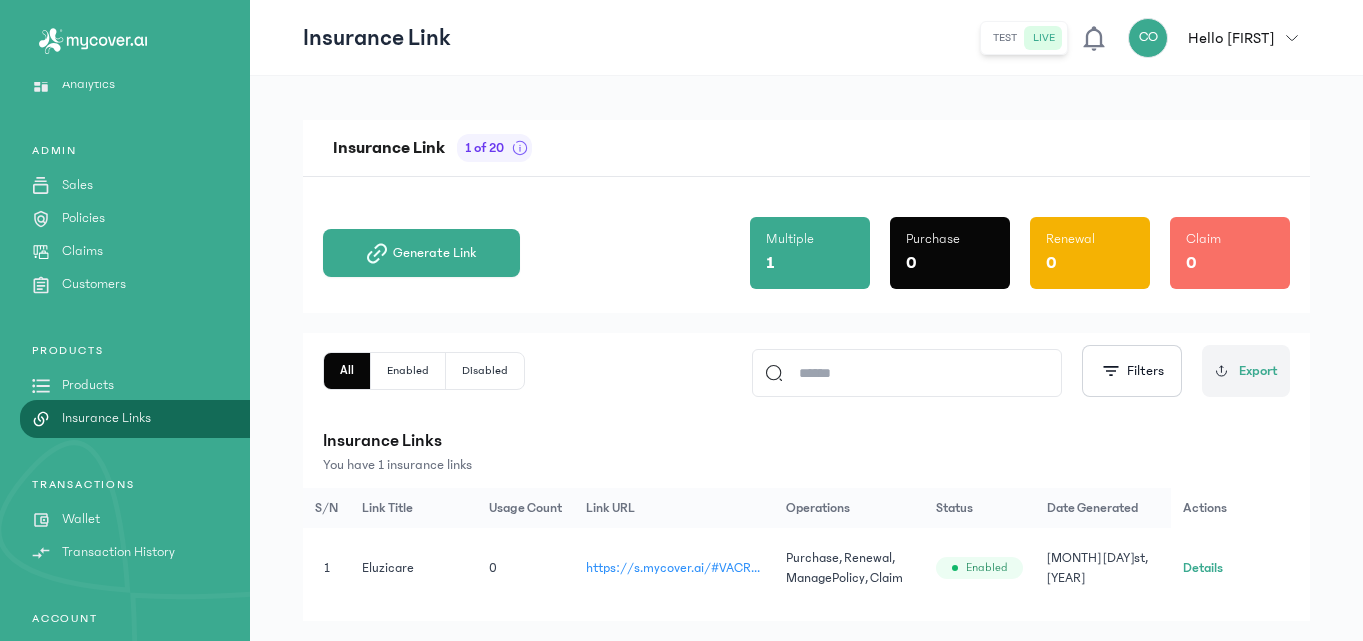 click on "Products" at bounding box center (88, 385) 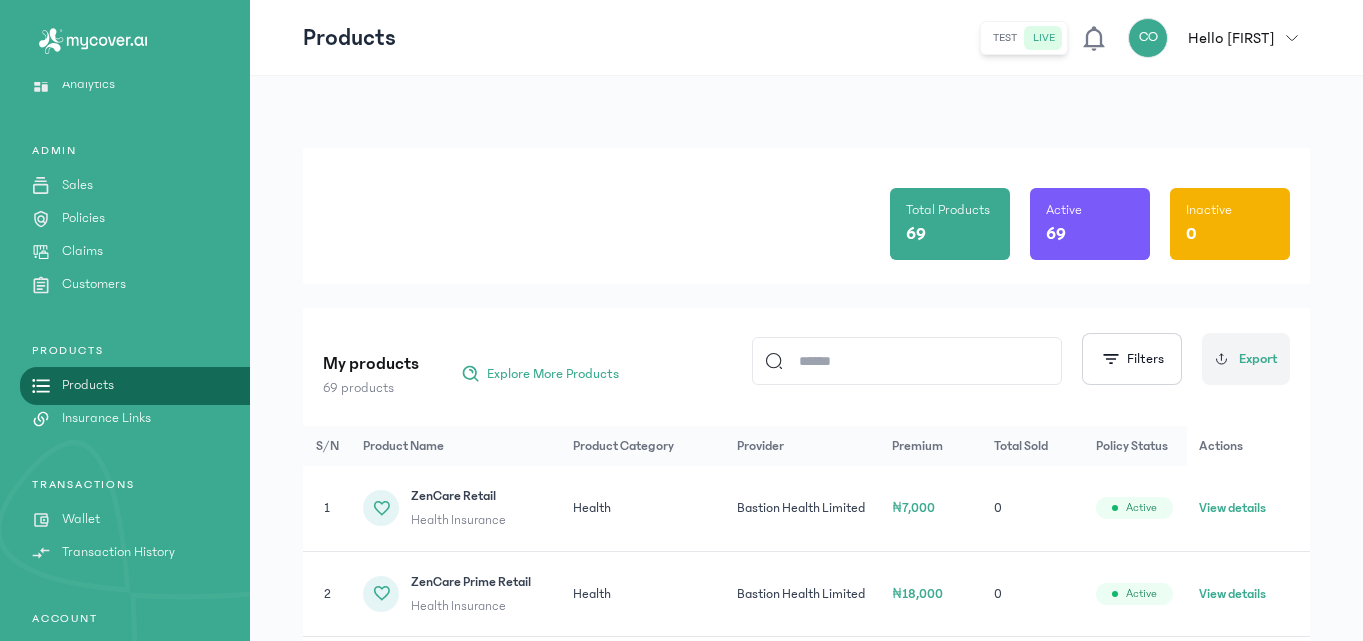 click on "Insurance Links" at bounding box center (106, 418) 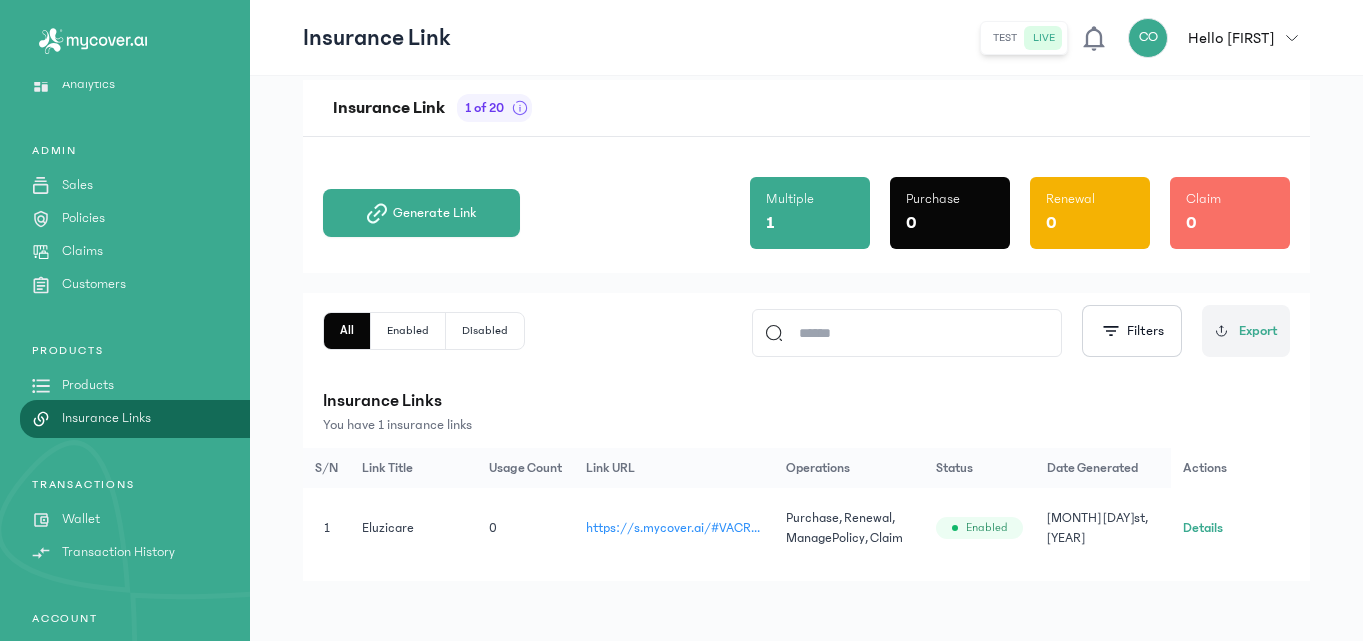 scroll, scrollTop: 48, scrollLeft: 0, axis: vertical 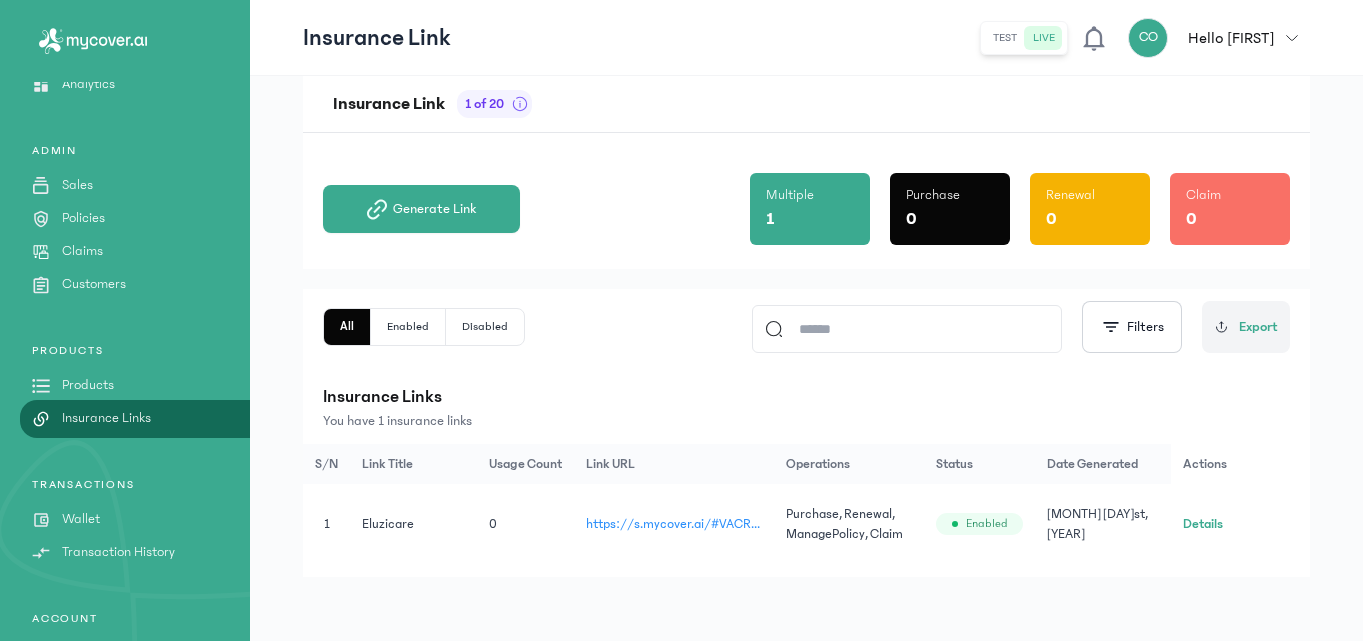 click on "Products" at bounding box center [88, 385] 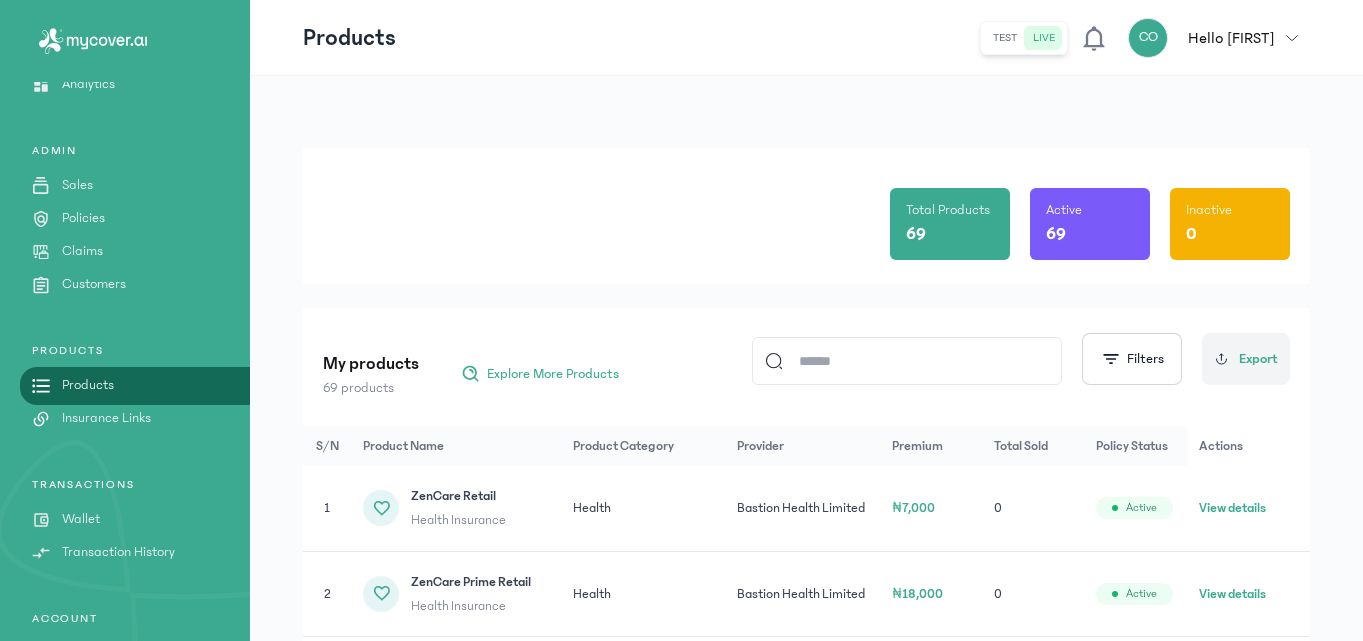 click on "Insurance Links" at bounding box center (106, 418) 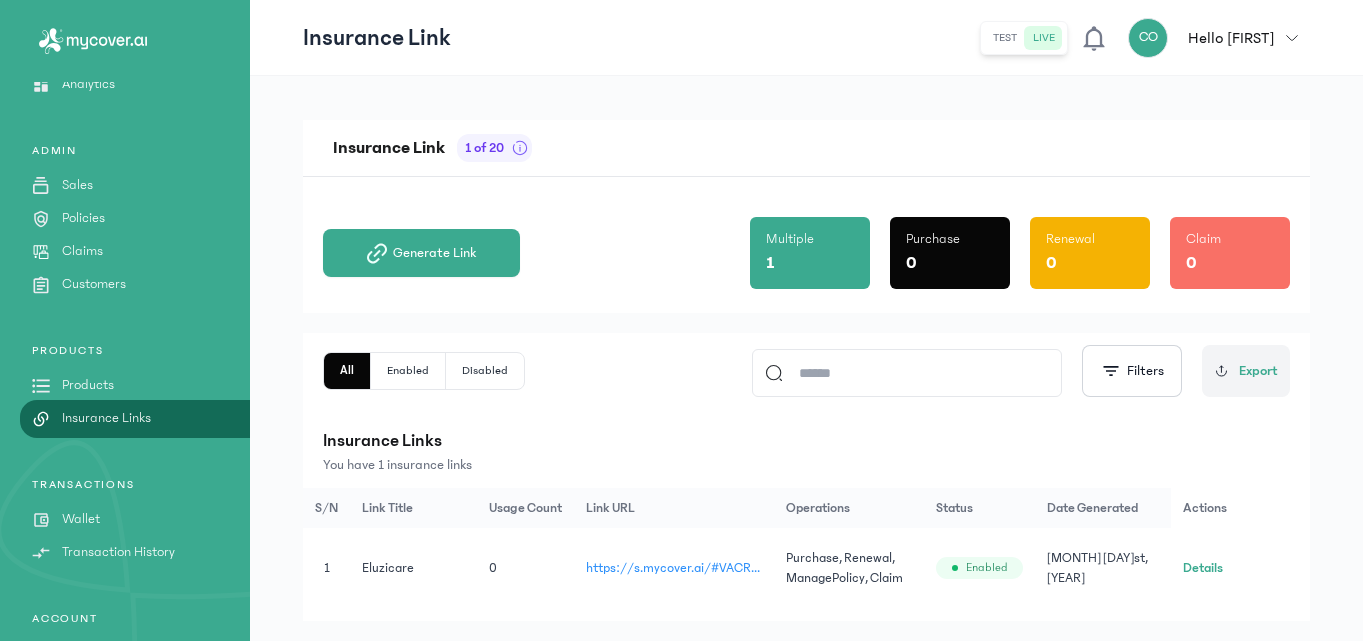 click on "Details" 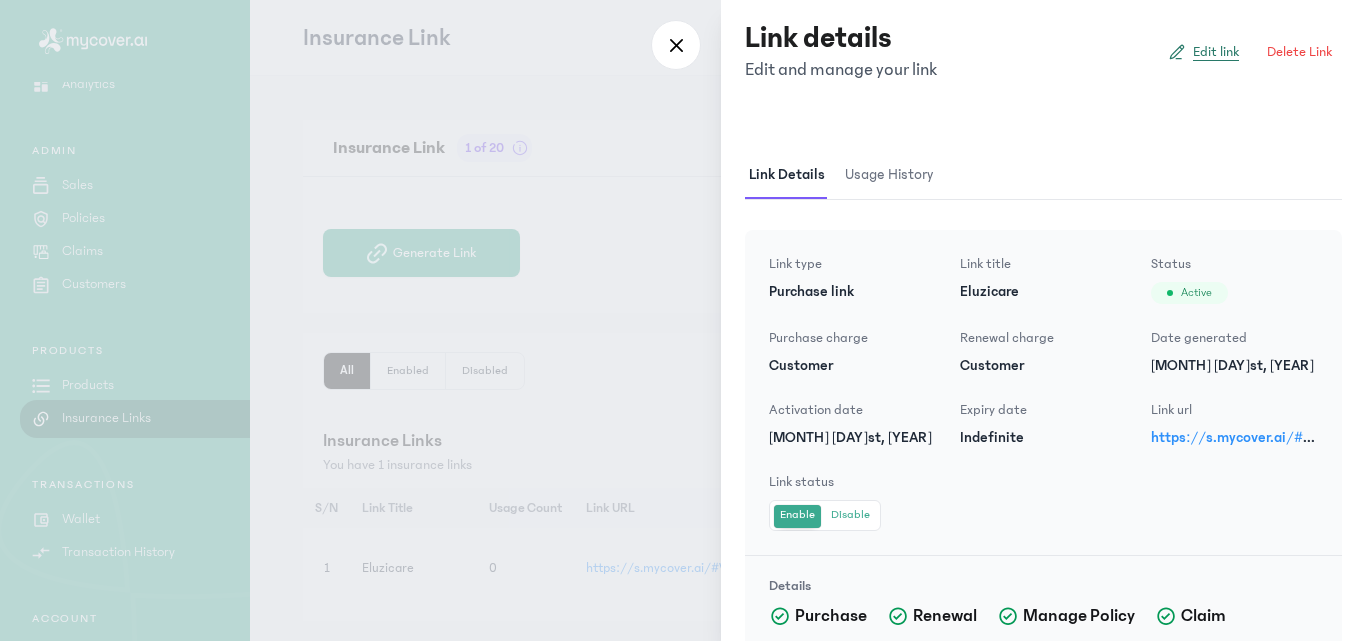 click on "Edit link" 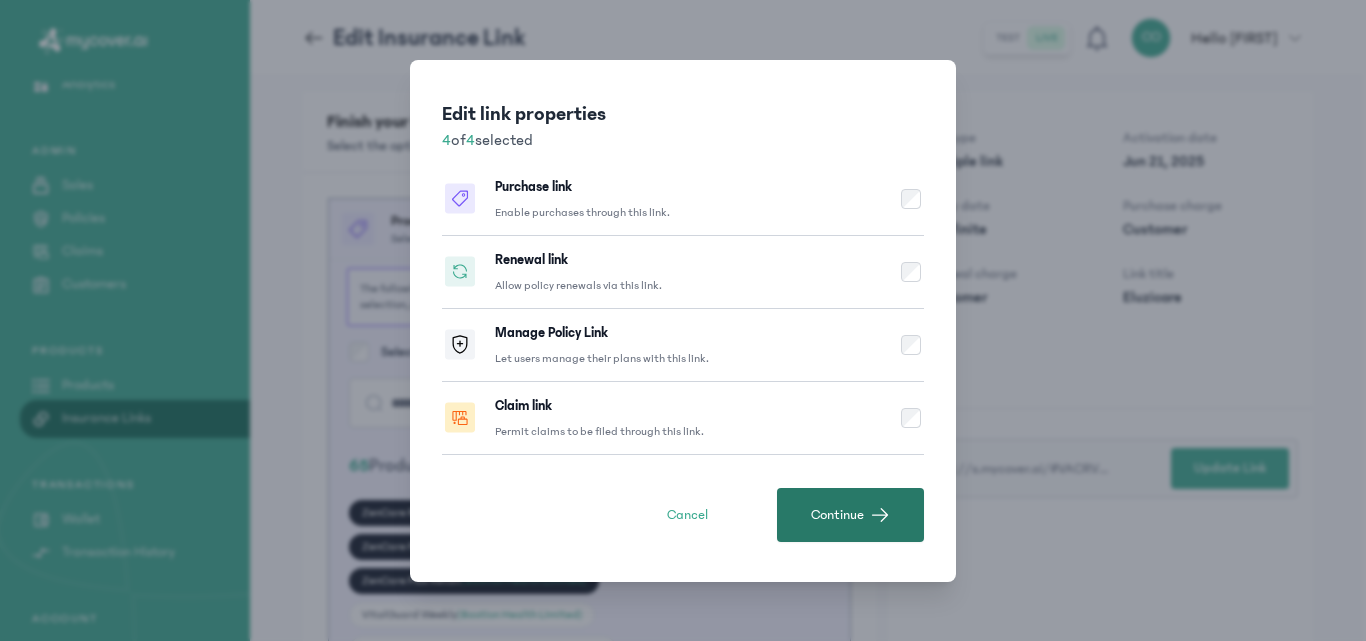 click on "Continue" 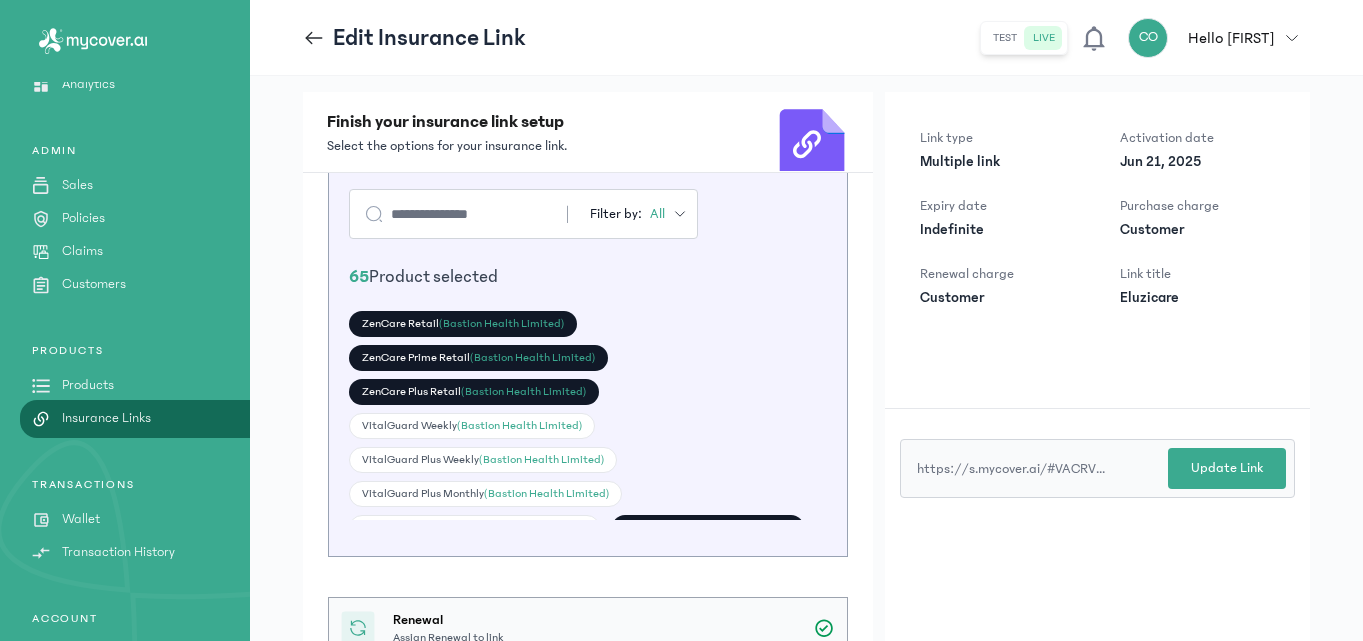 scroll, scrollTop: 171, scrollLeft: 0, axis: vertical 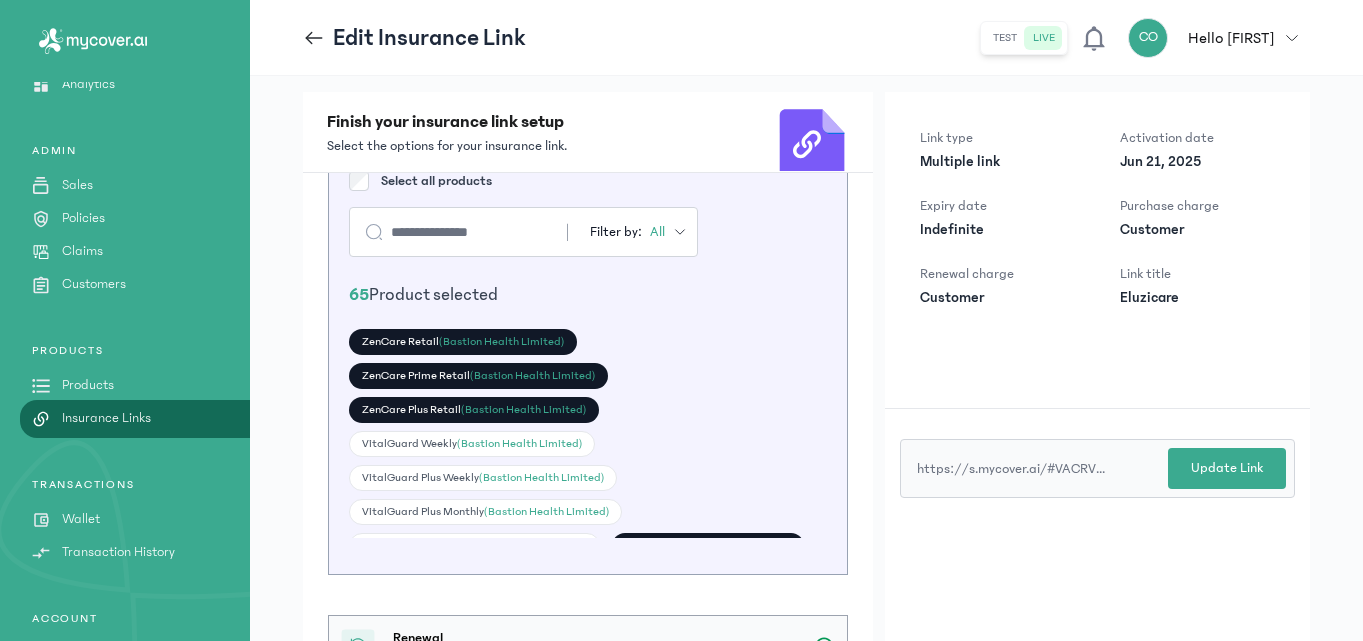 click at bounding box center [448, 232] 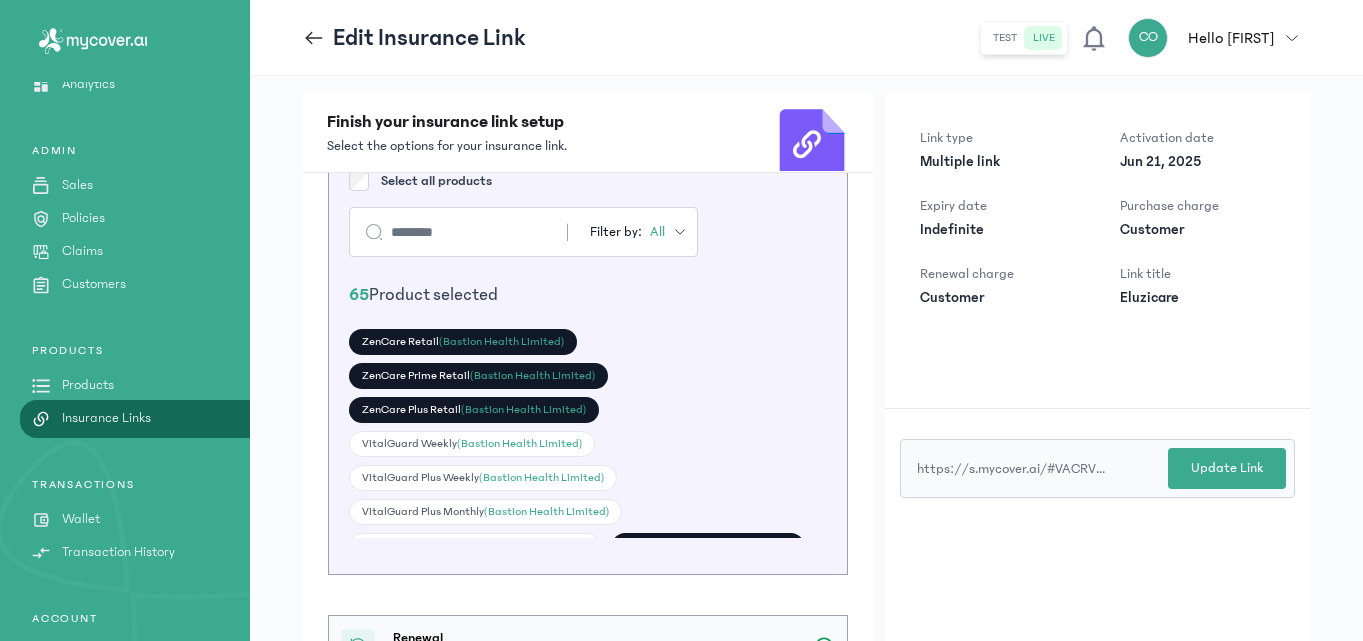 type on "********" 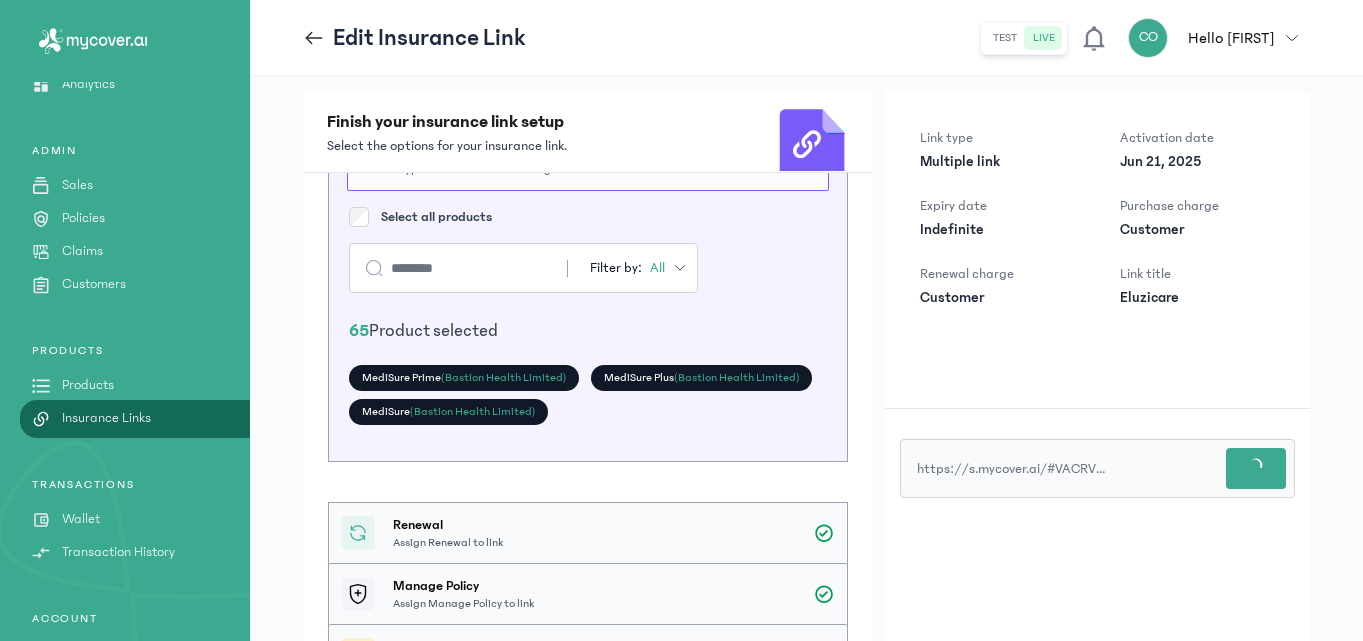 scroll, scrollTop: 171, scrollLeft: 0, axis: vertical 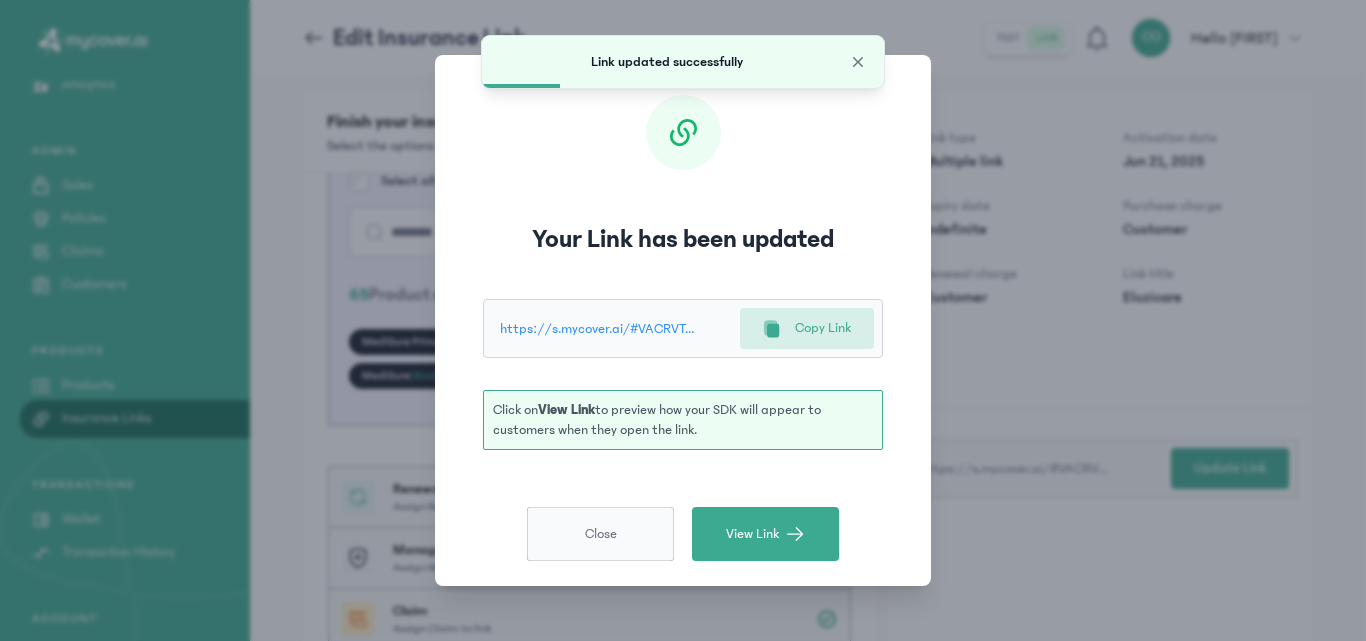 click on "Close" 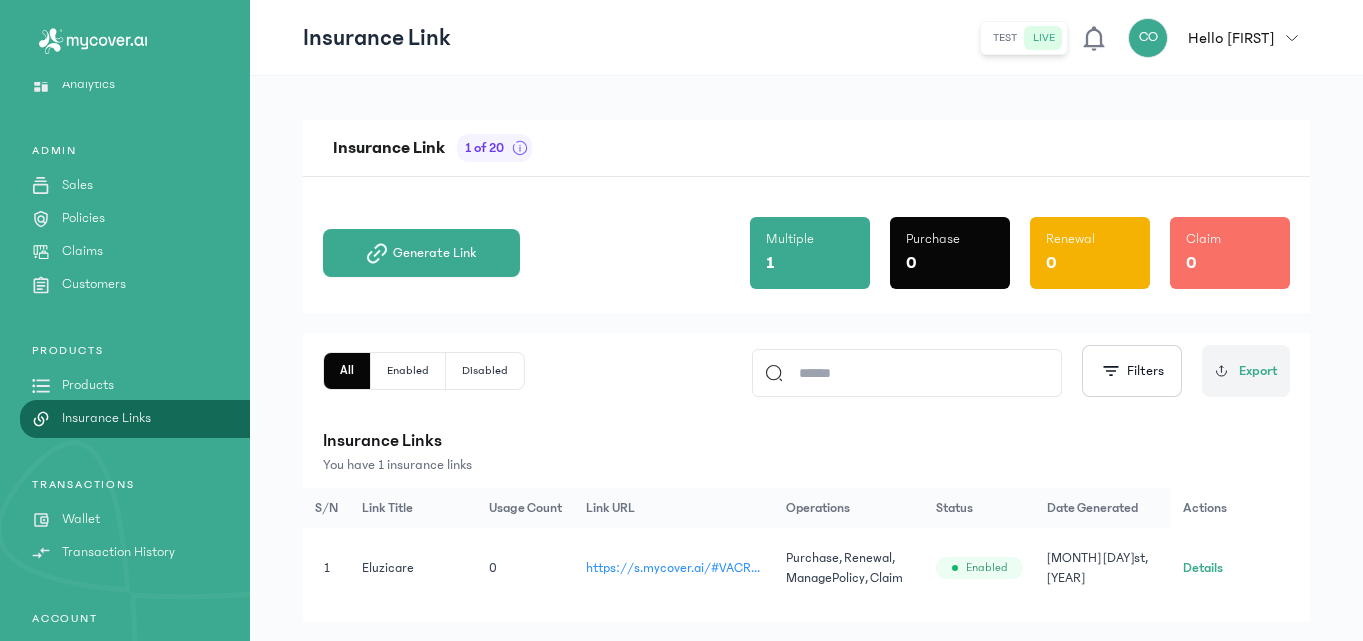 click on "https://s.mycover.ai/#VACRVTyWEU" 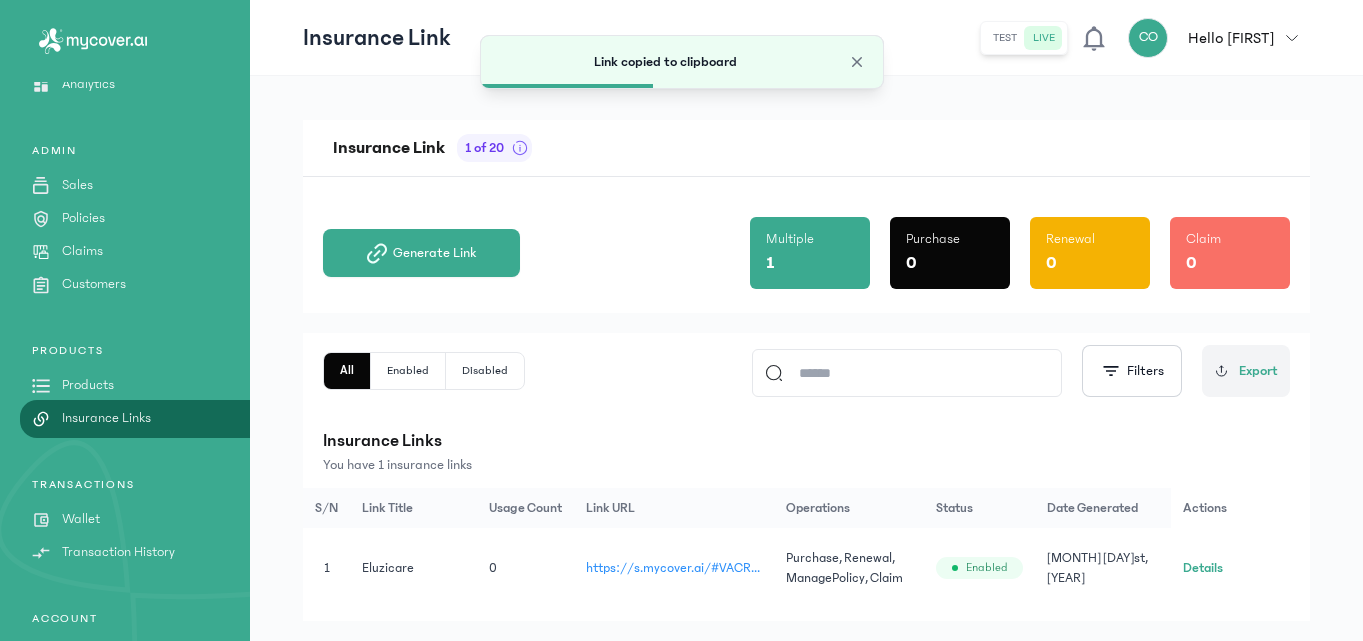 click on "Details" 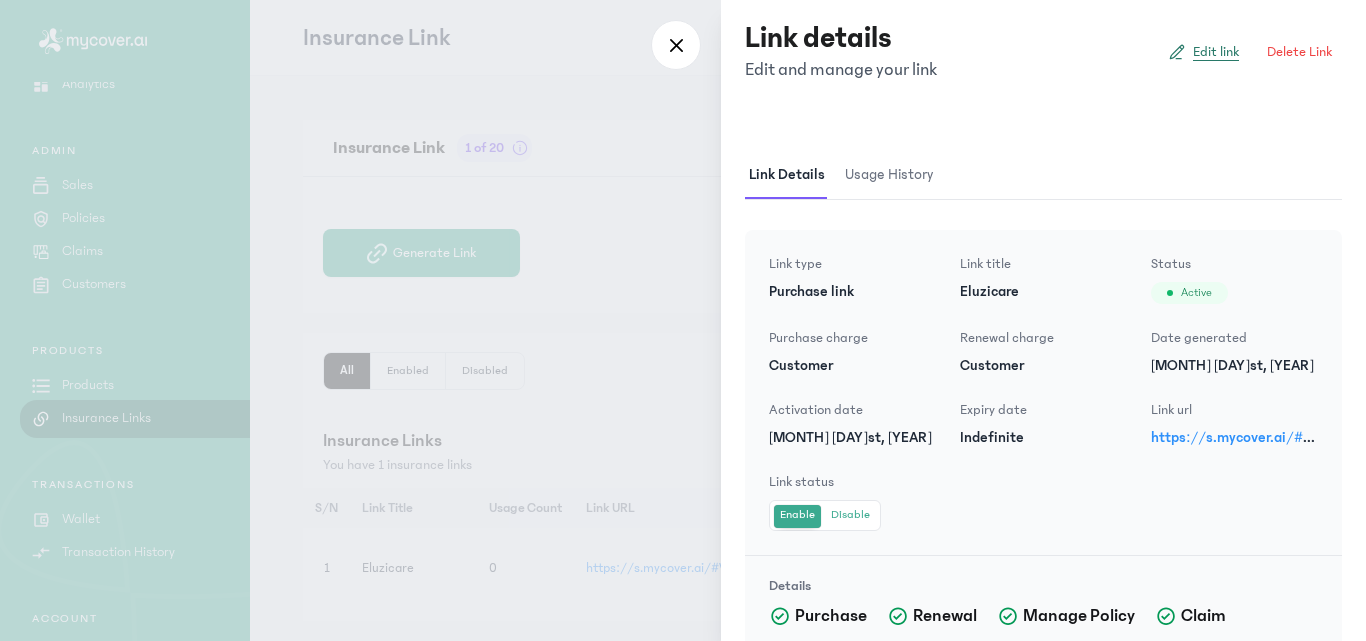 click on "Edit link" 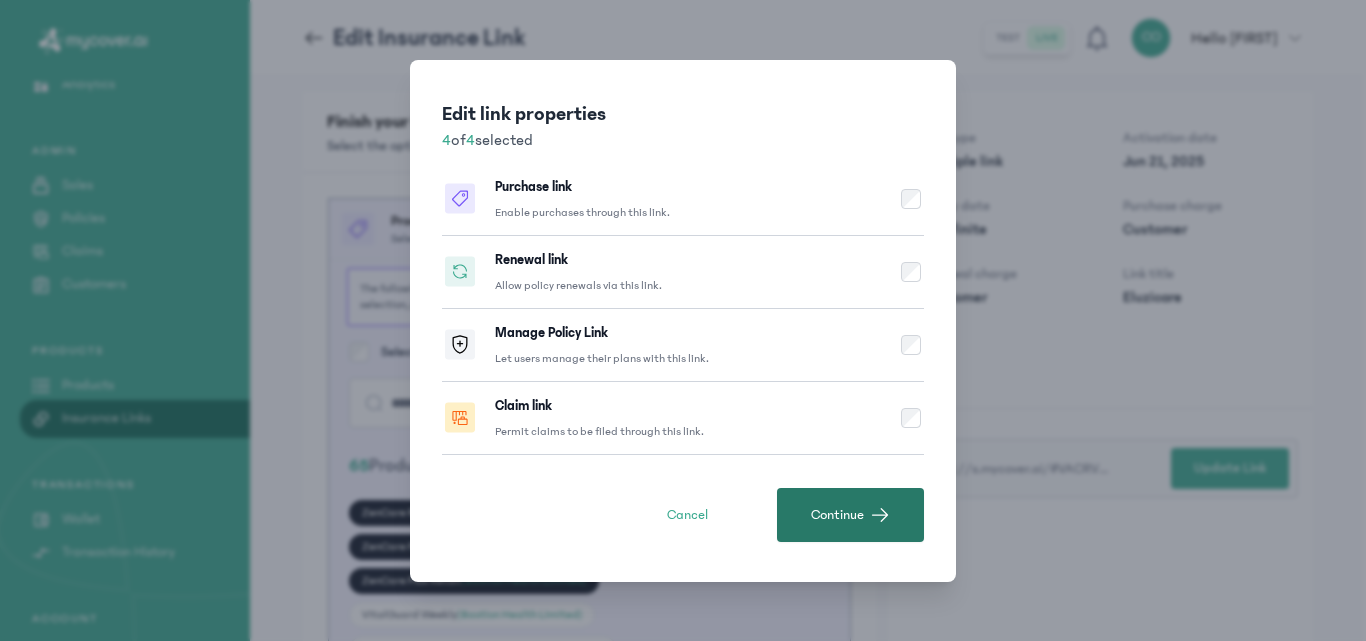 click on "Continue" 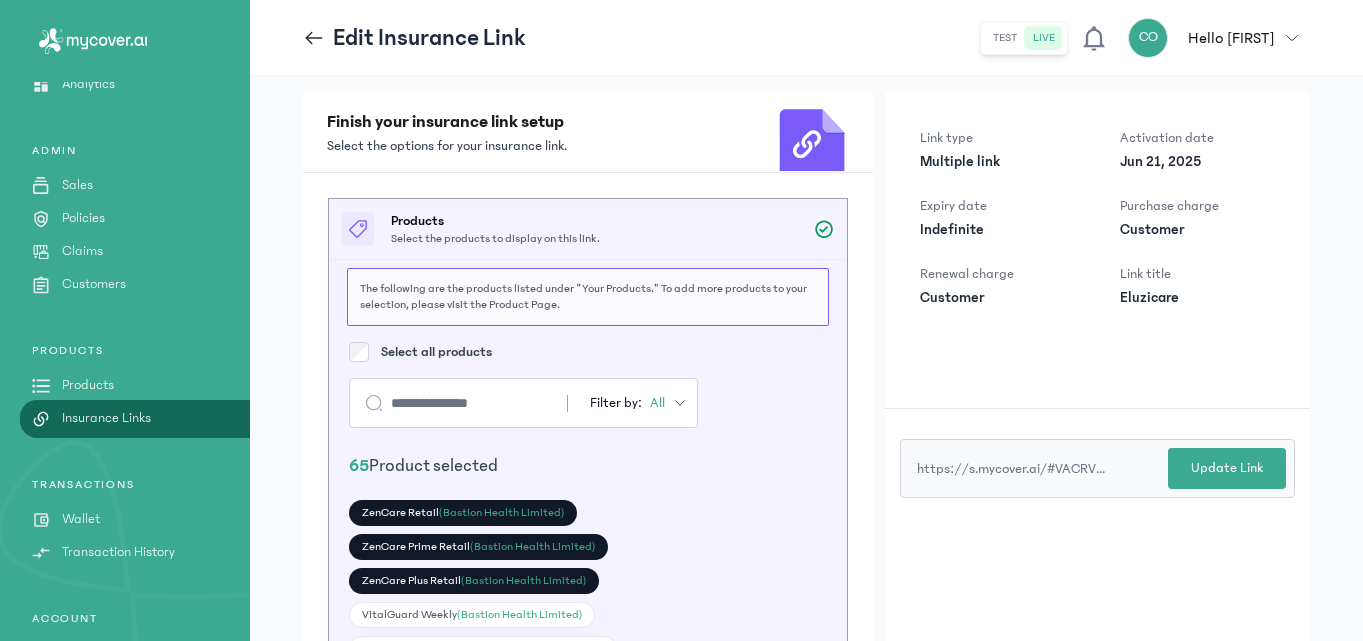 click at bounding box center (461, 403) 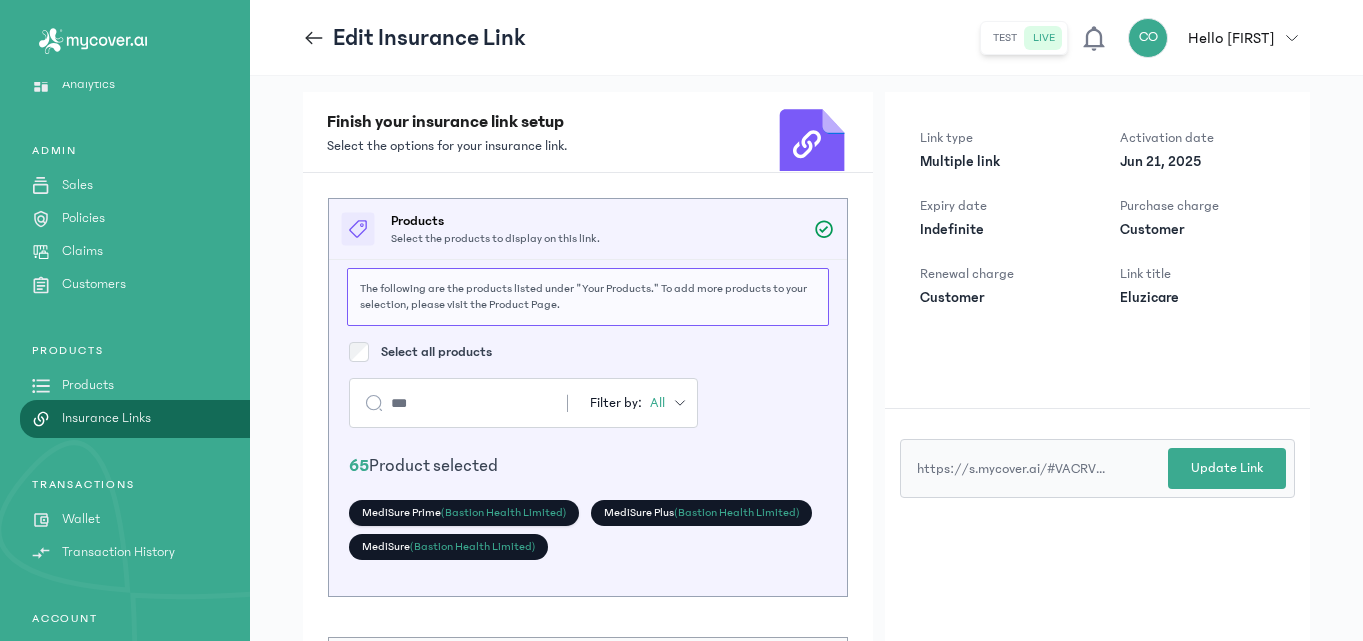 click on "(Bastion Health Limited)" at bounding box center [503, 512] 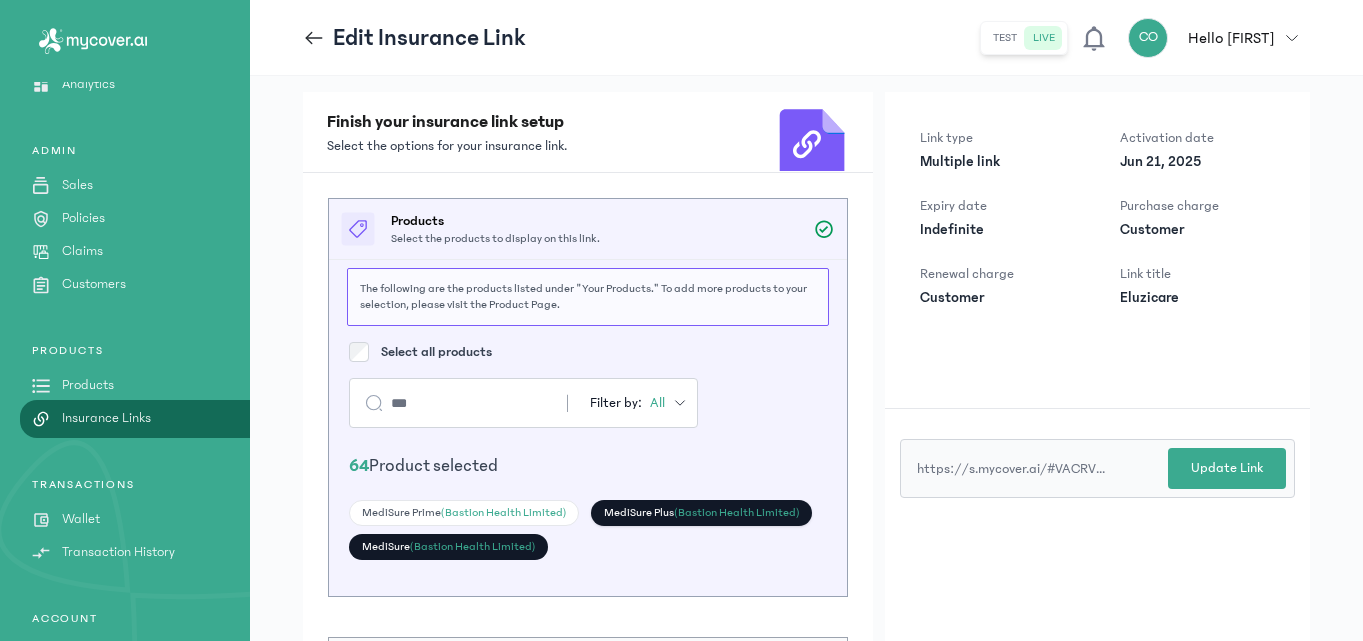 click on "MediSure Plus   (Bastion Health Limited)" 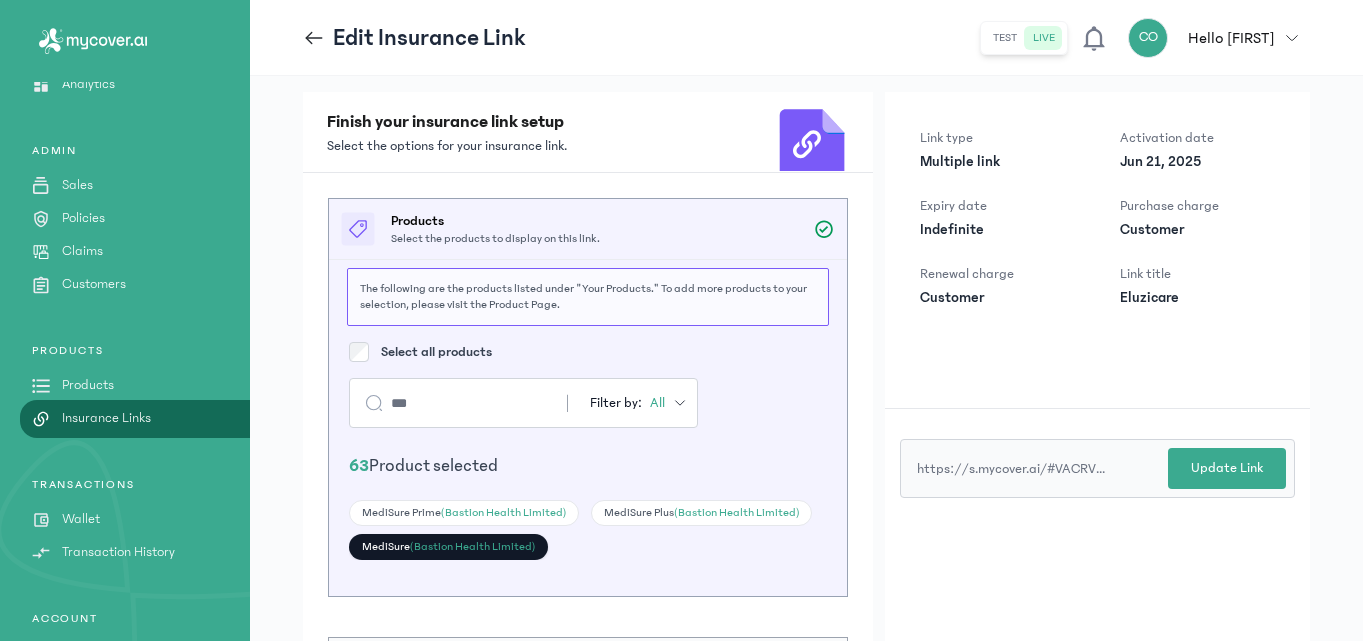 click on "(Bastion Health Limited)" at bounding box center [472, 546] 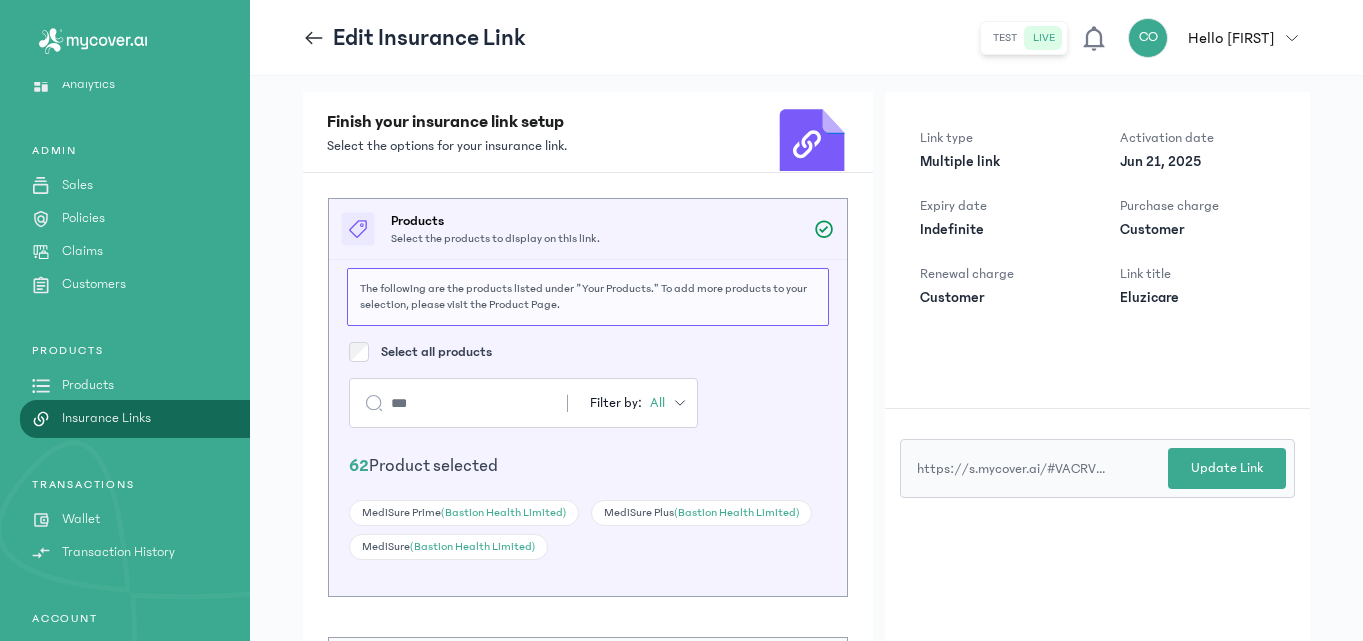 click on "***" at bounding box center [461, 403] 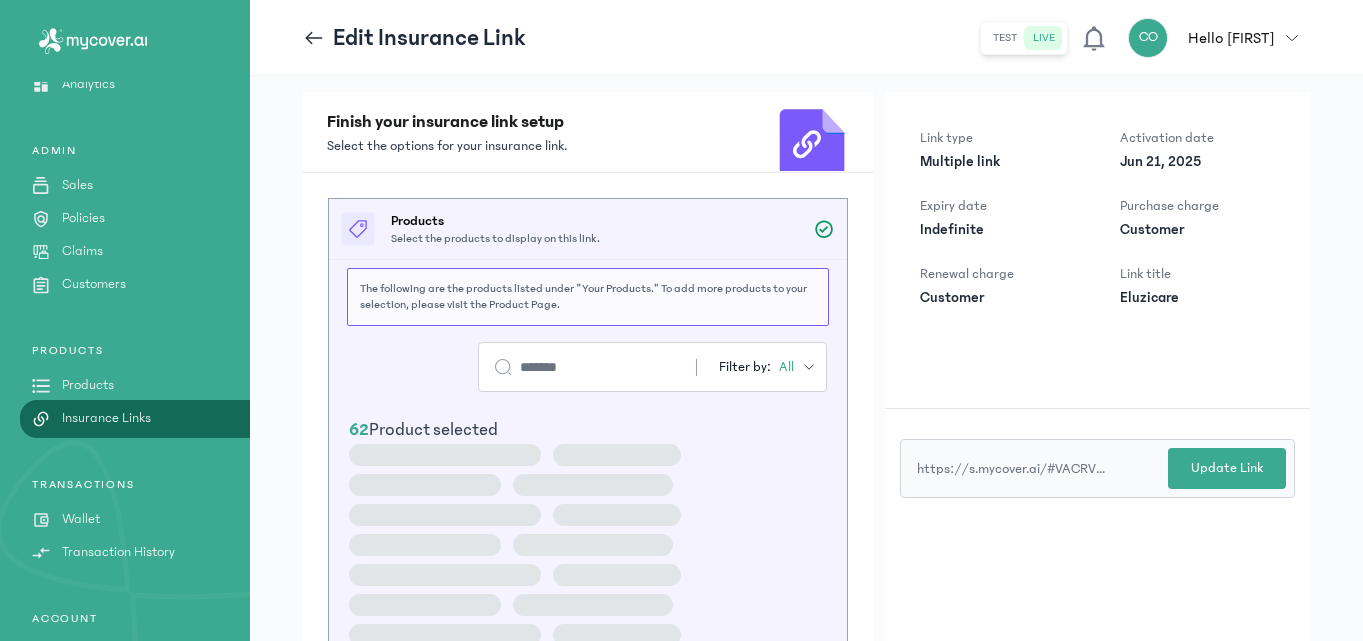 type on "*******" 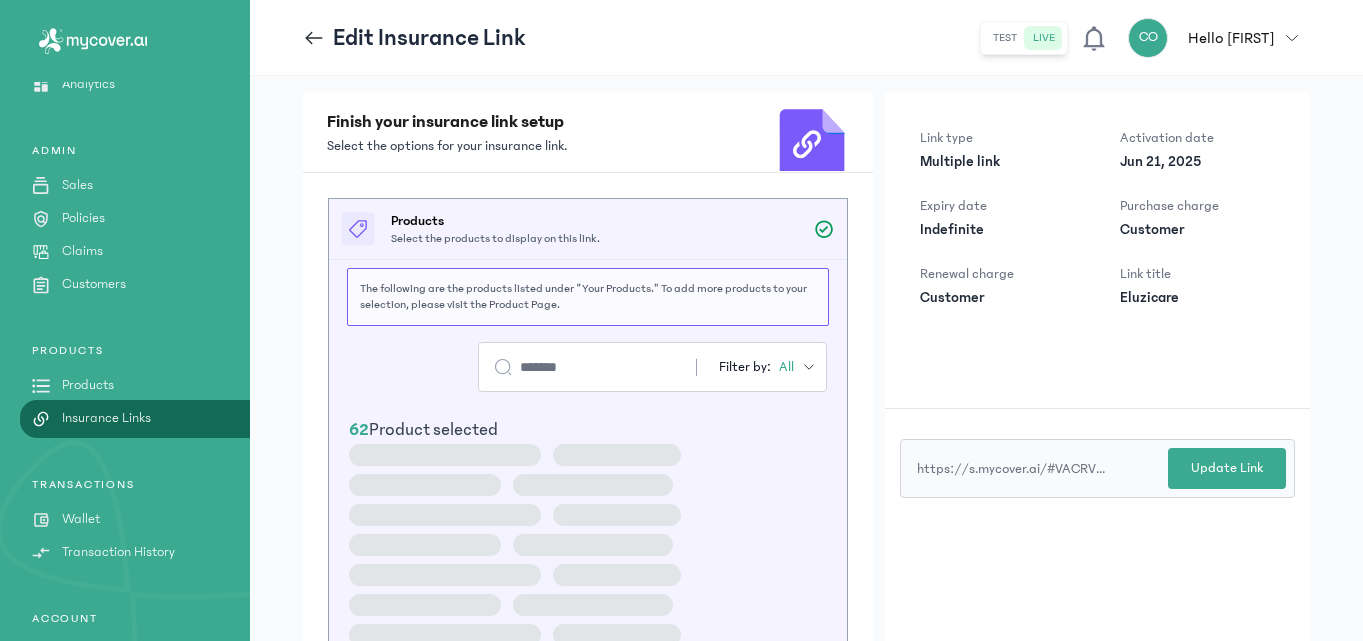 click on "Update Link" at bounding box center (0, 0) 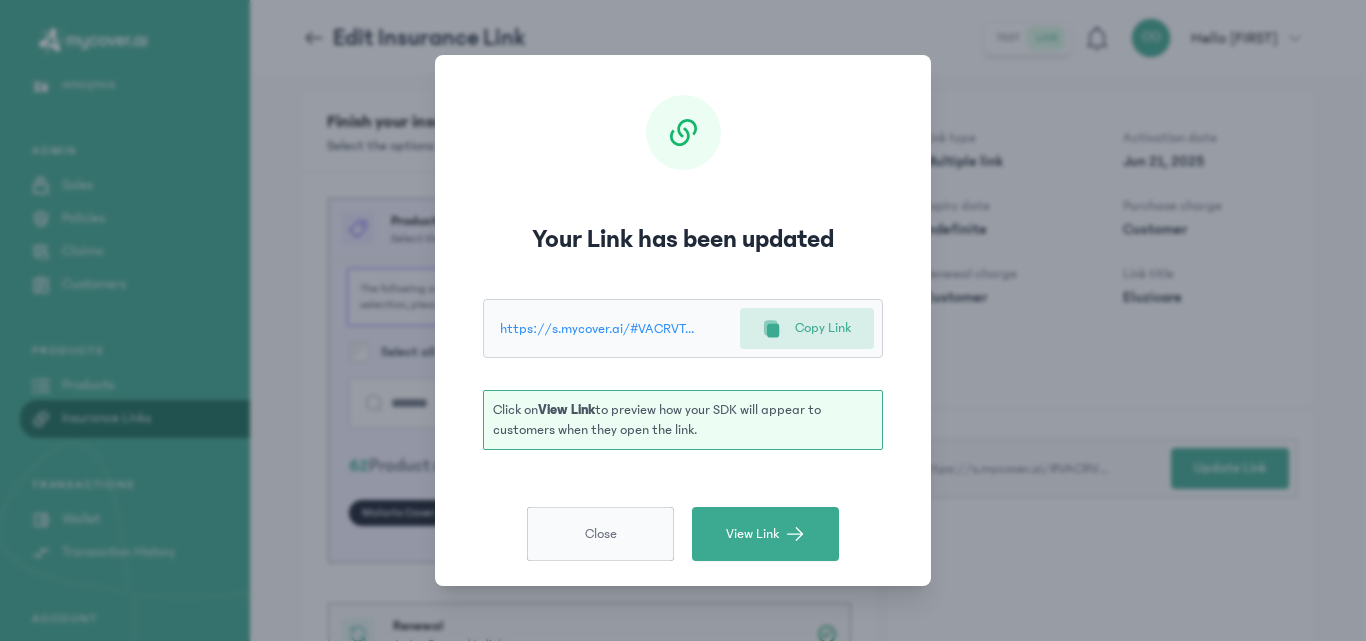click on "Close" at bounding box center [600, 534] 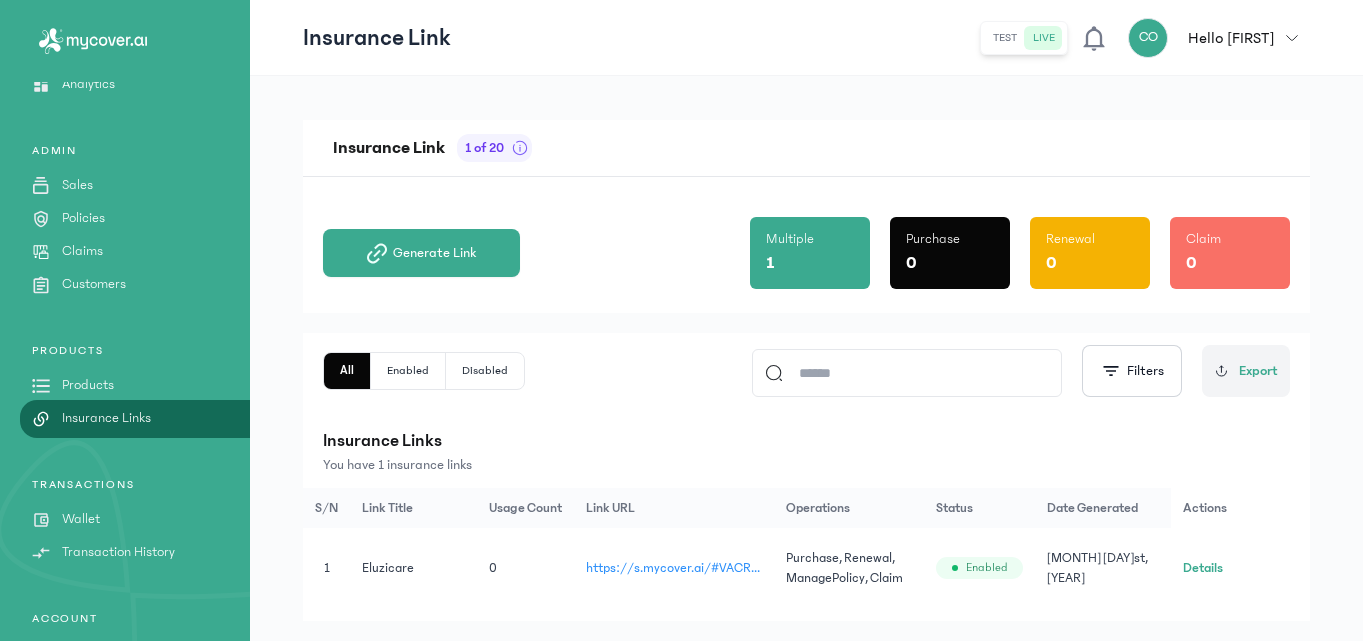 click on "Details" 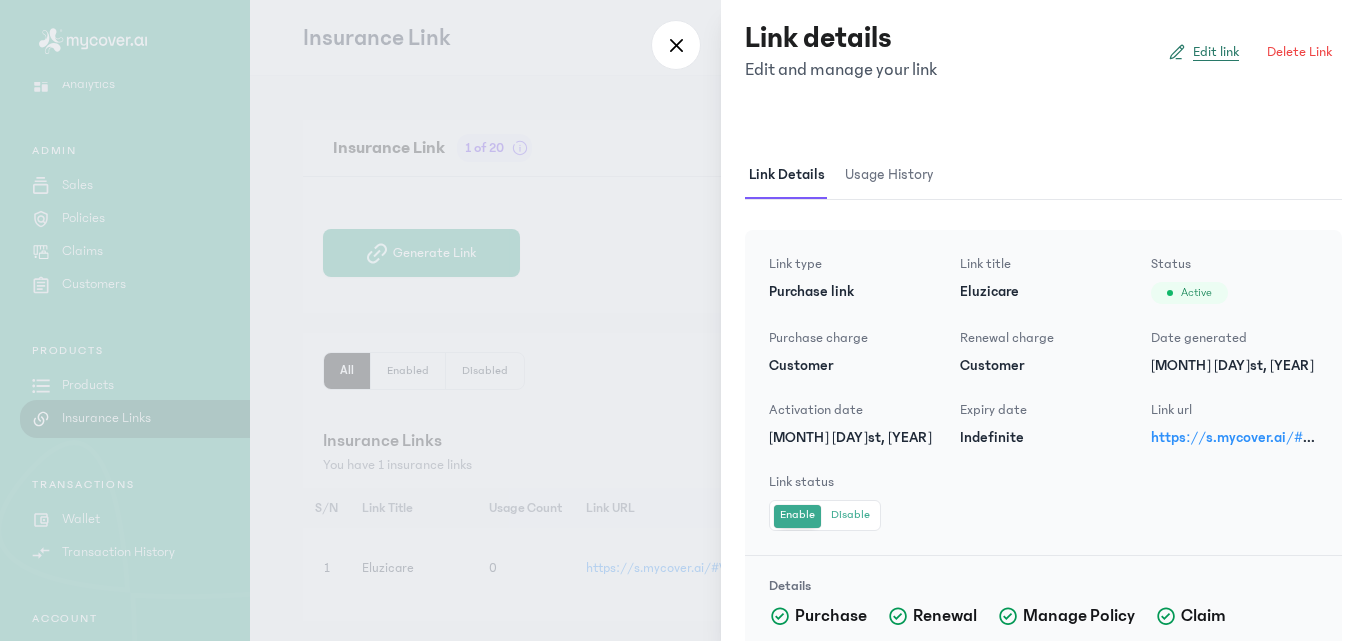 click on "Edit link" 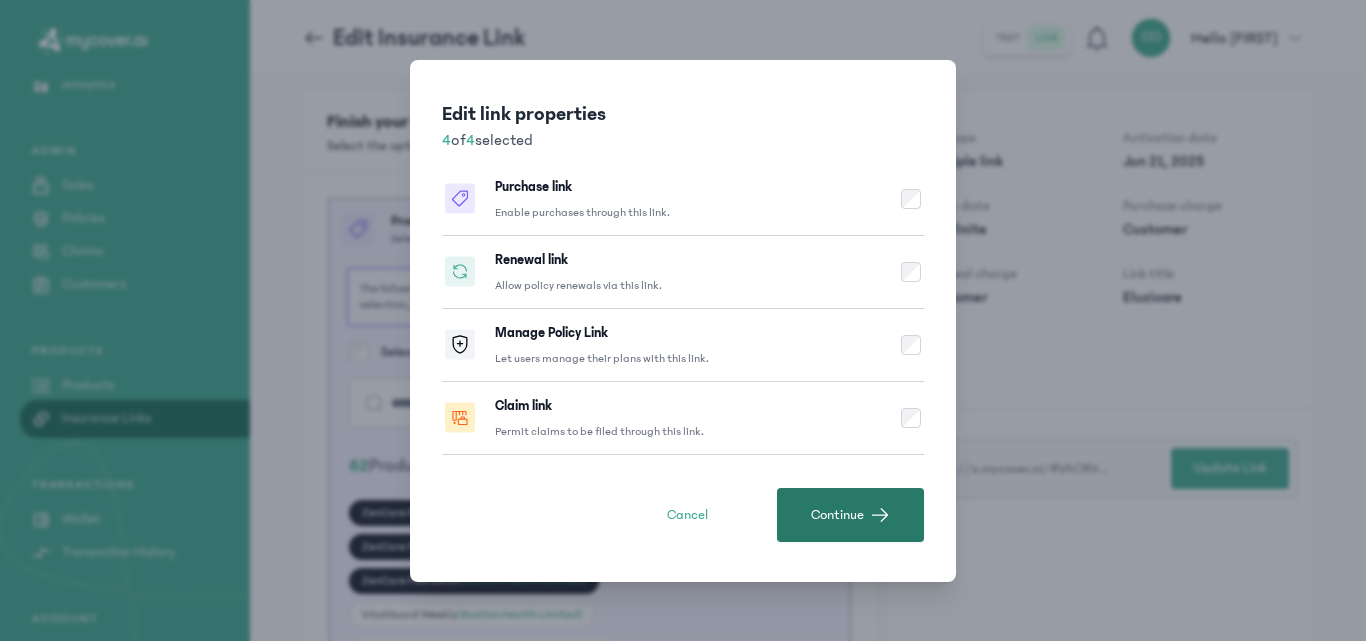 click on "Continue" 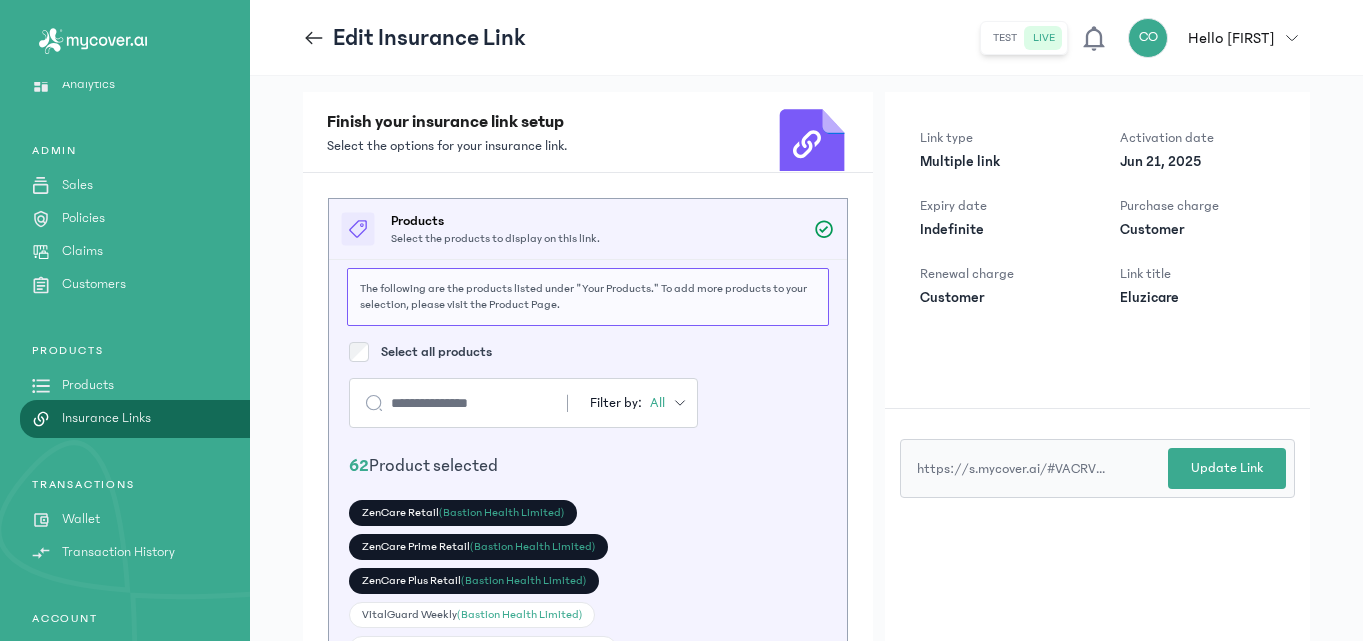 click at bounding box center [461, 403] 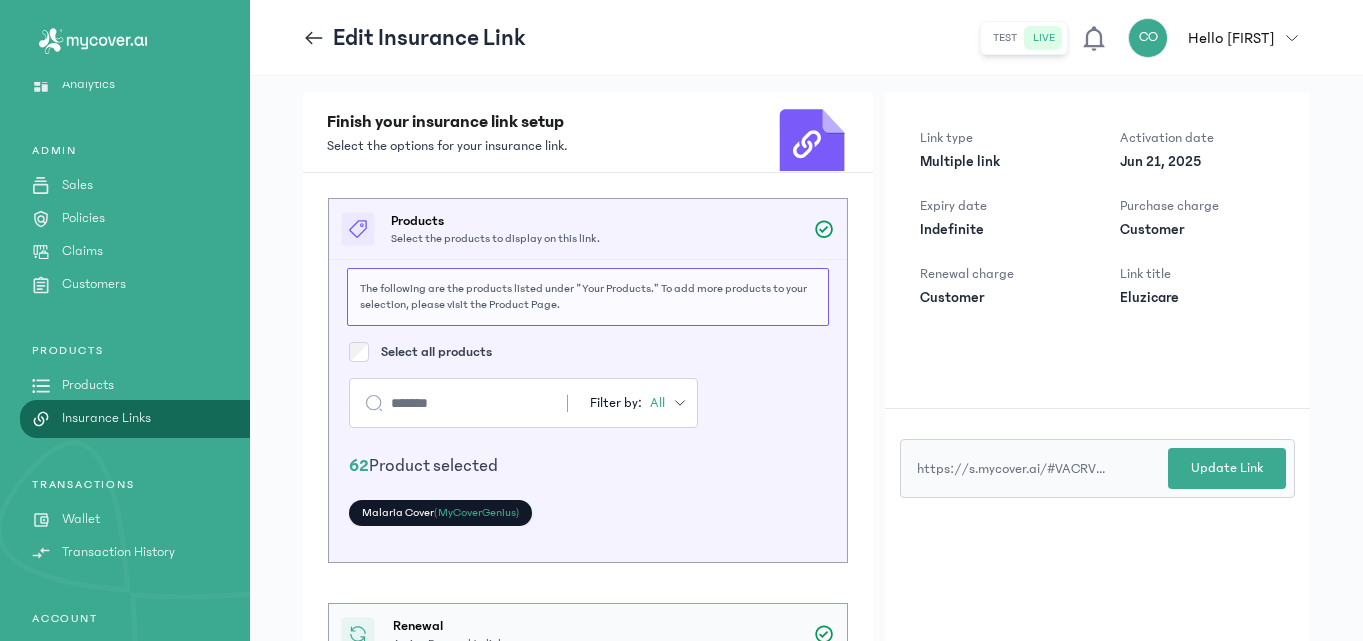 type on "*******" 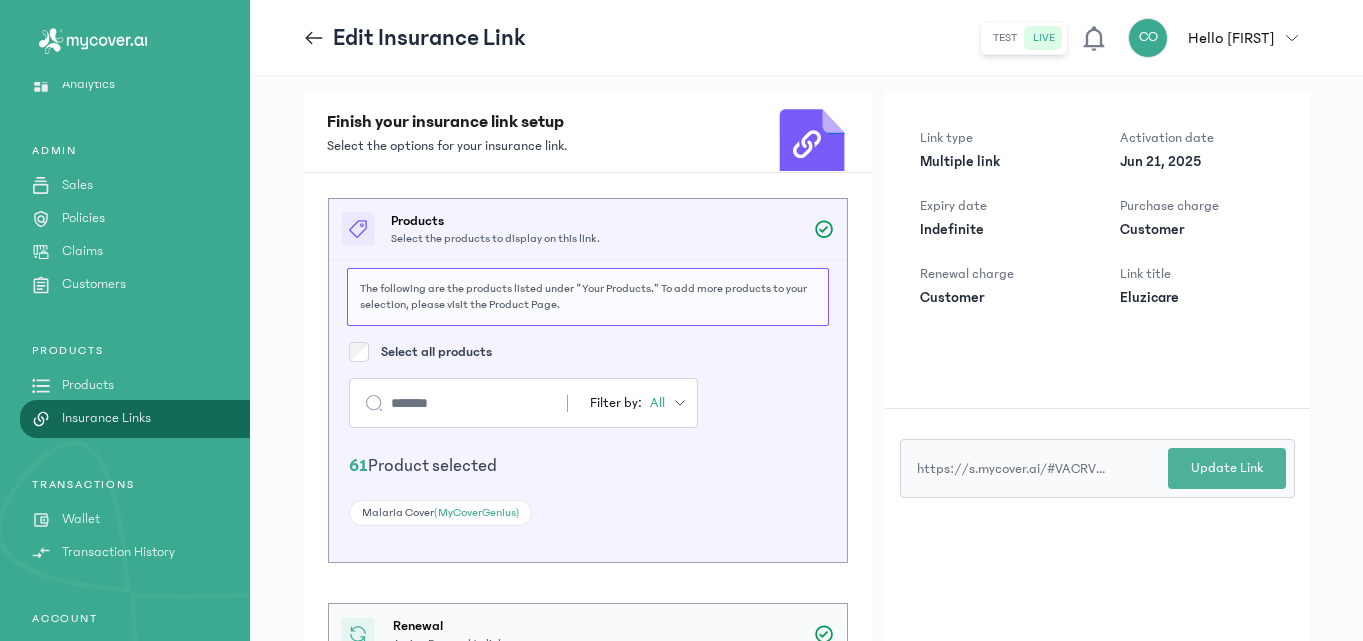 click on "Update Link" at bounding box center [1227, 468] 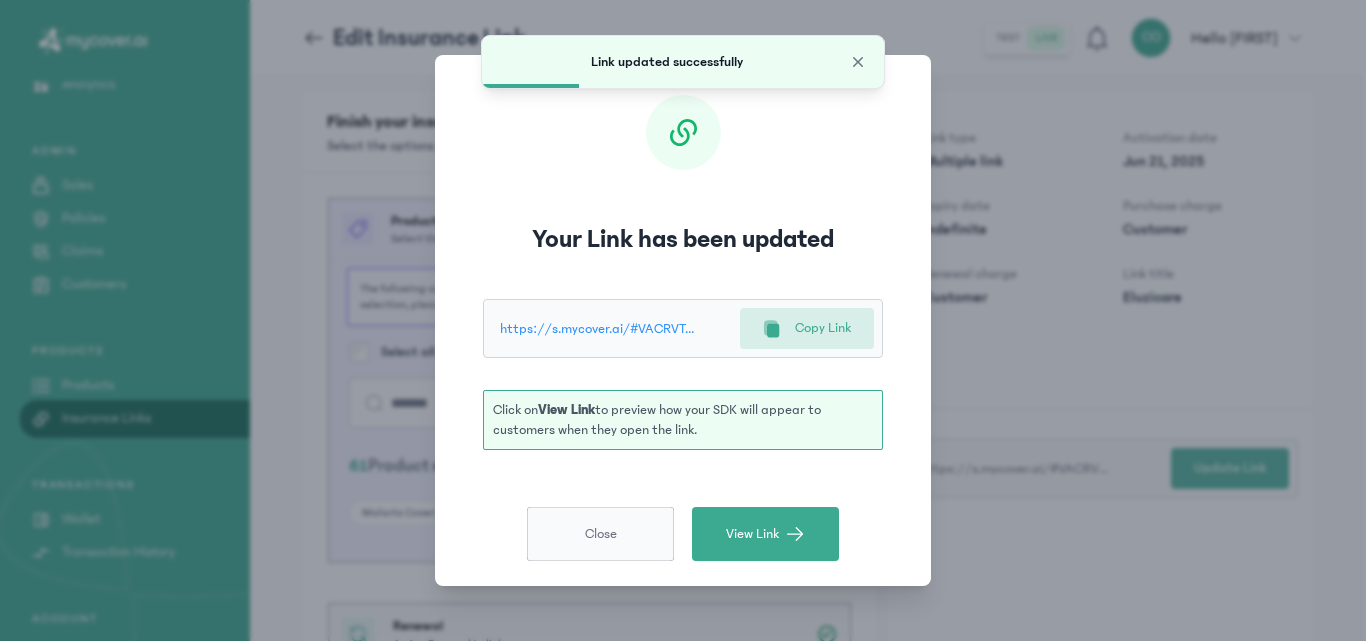 click on "Close" 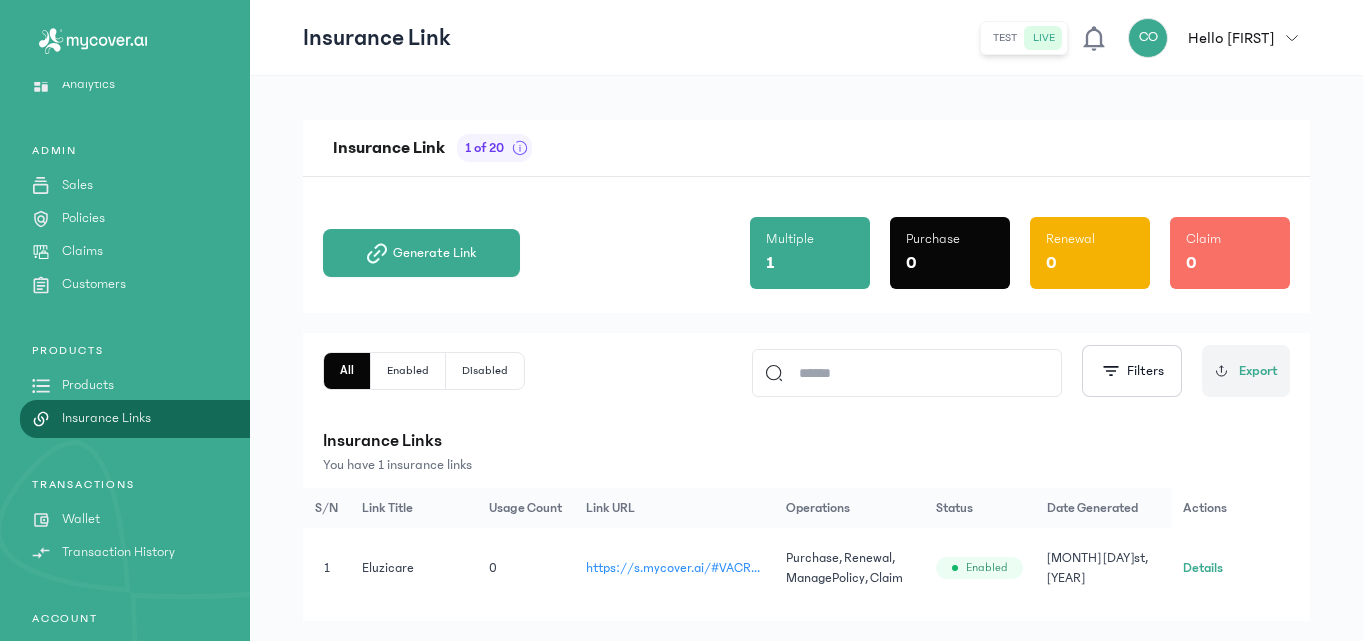 click on "Details" 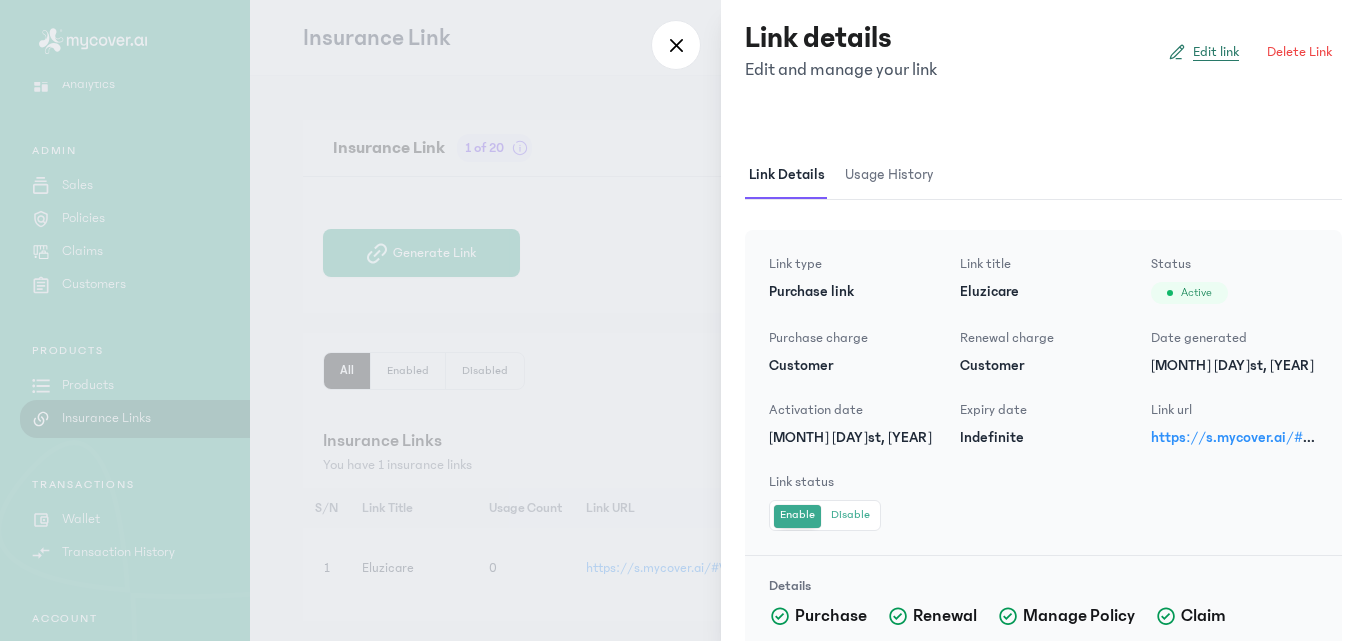 click on "Edit link" at bounding box center (1203, 52) 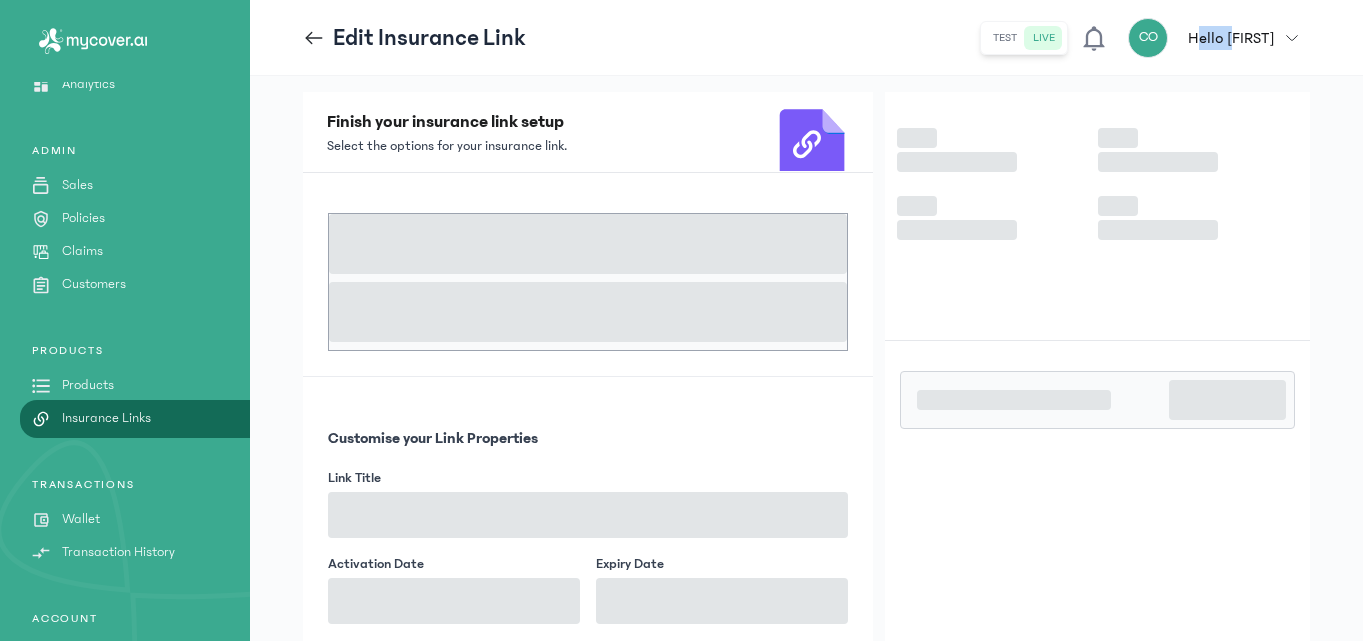 click on "Edit Insurance Link test live
CO  Hello [FIRST]
[FIRST] [LAST]  [EMAIL] admin my profile logout" at bounding box center [806, 38] 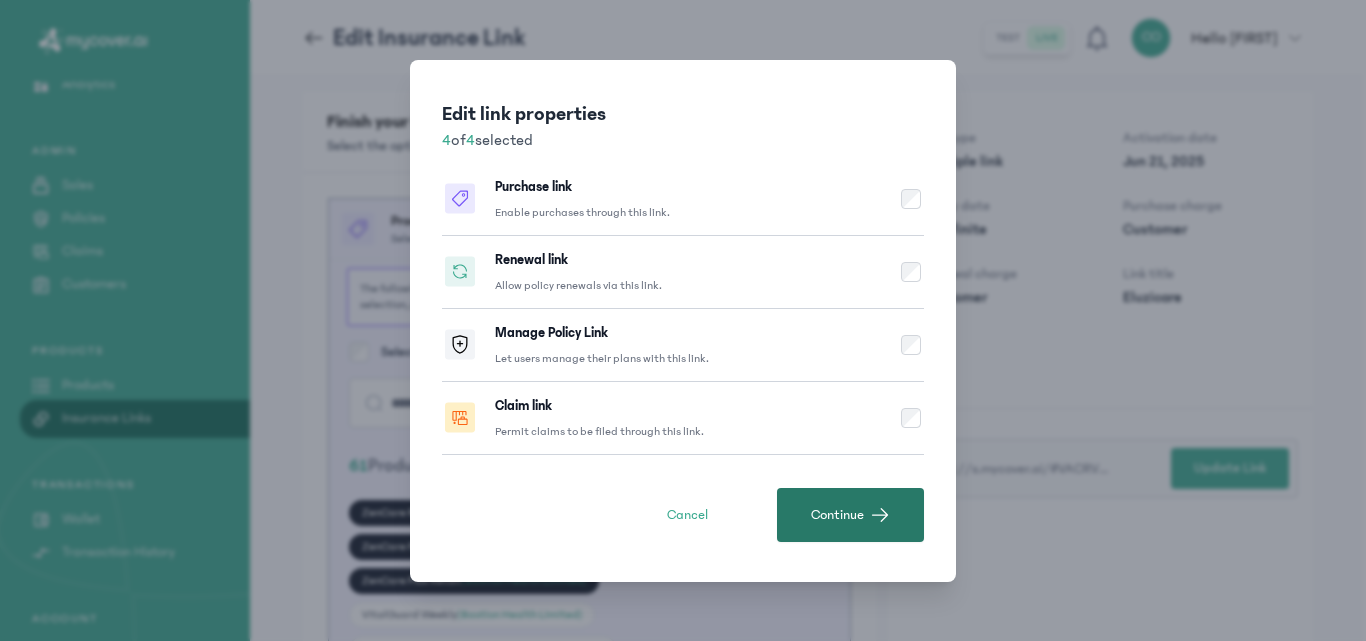 click on "Continue" at bounding box center (850, 515) 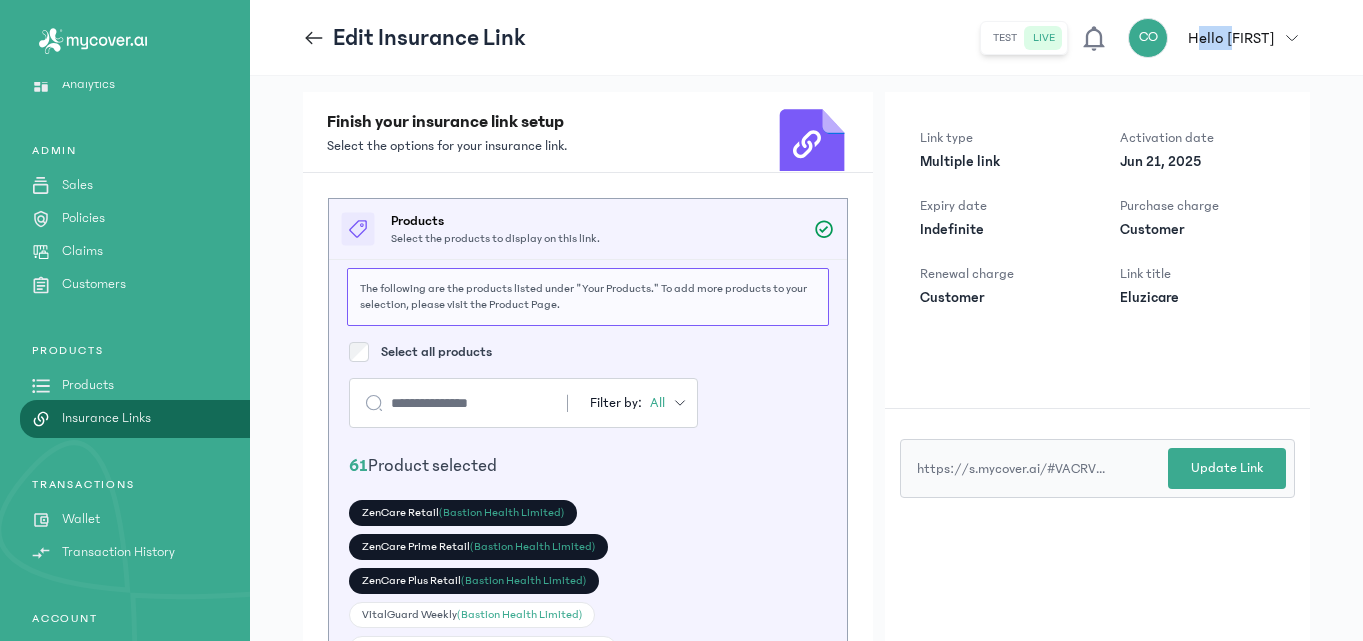 click at bounding box center (680, 403) 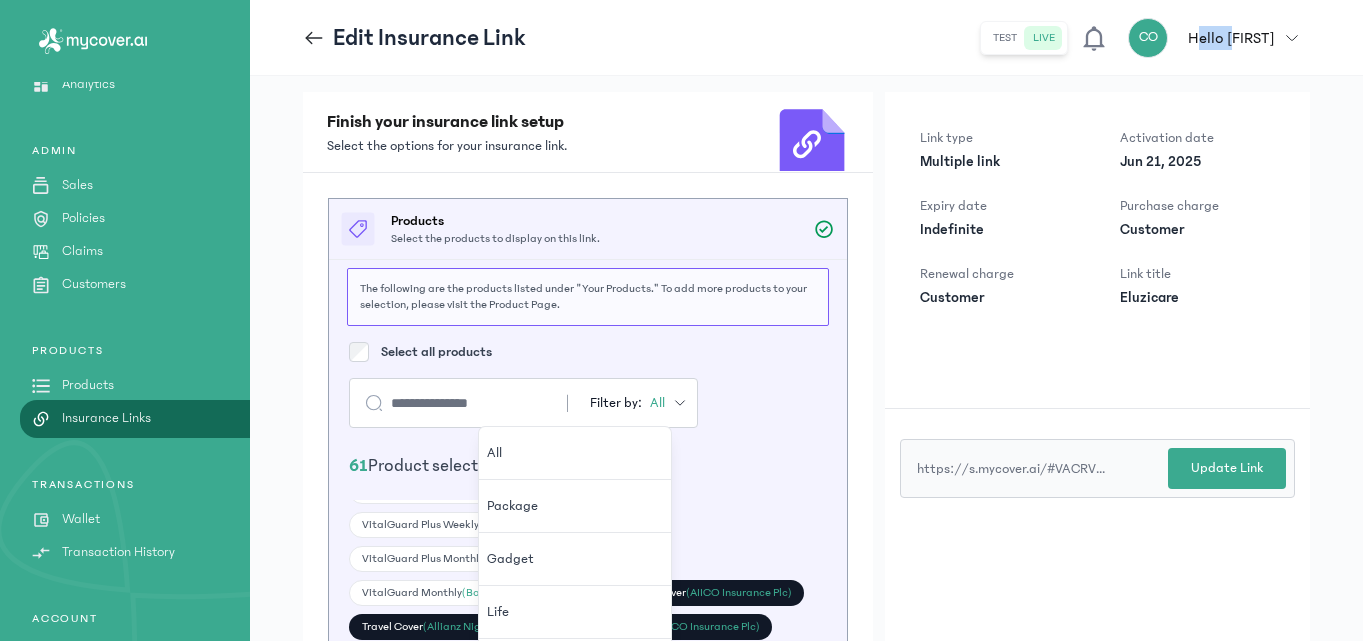 scroll, scrollTop: 0, scrollLeft: 0, axis: both 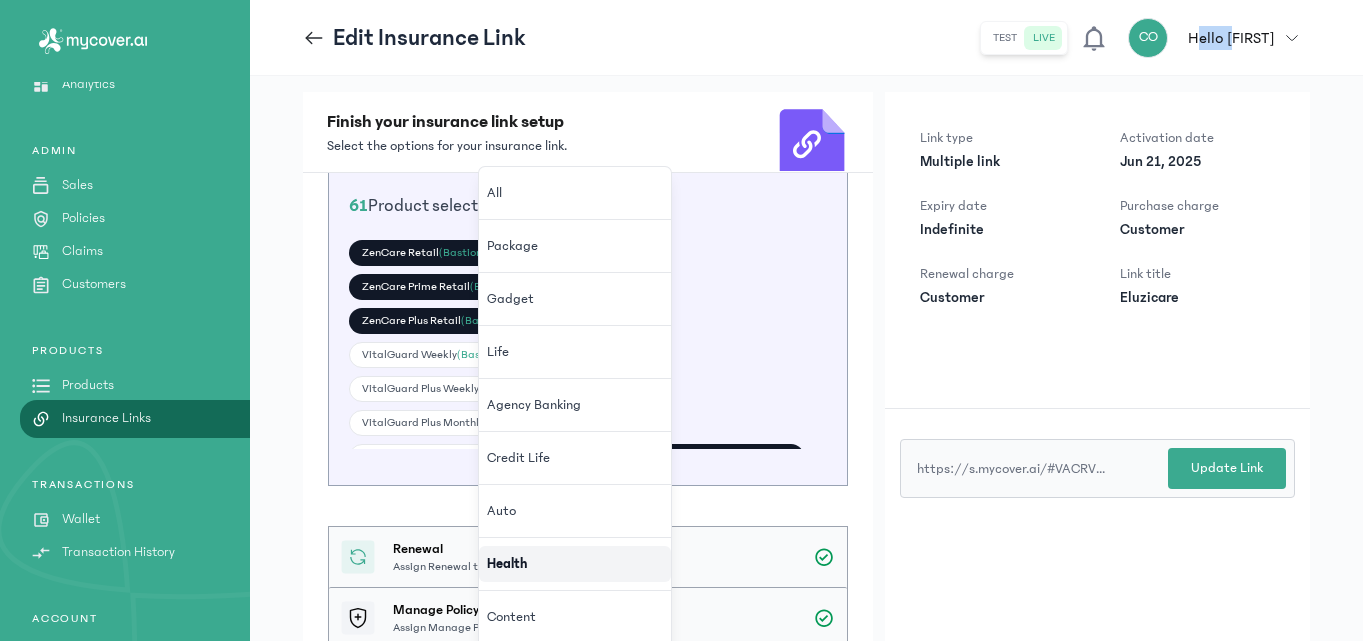 click on "Health" 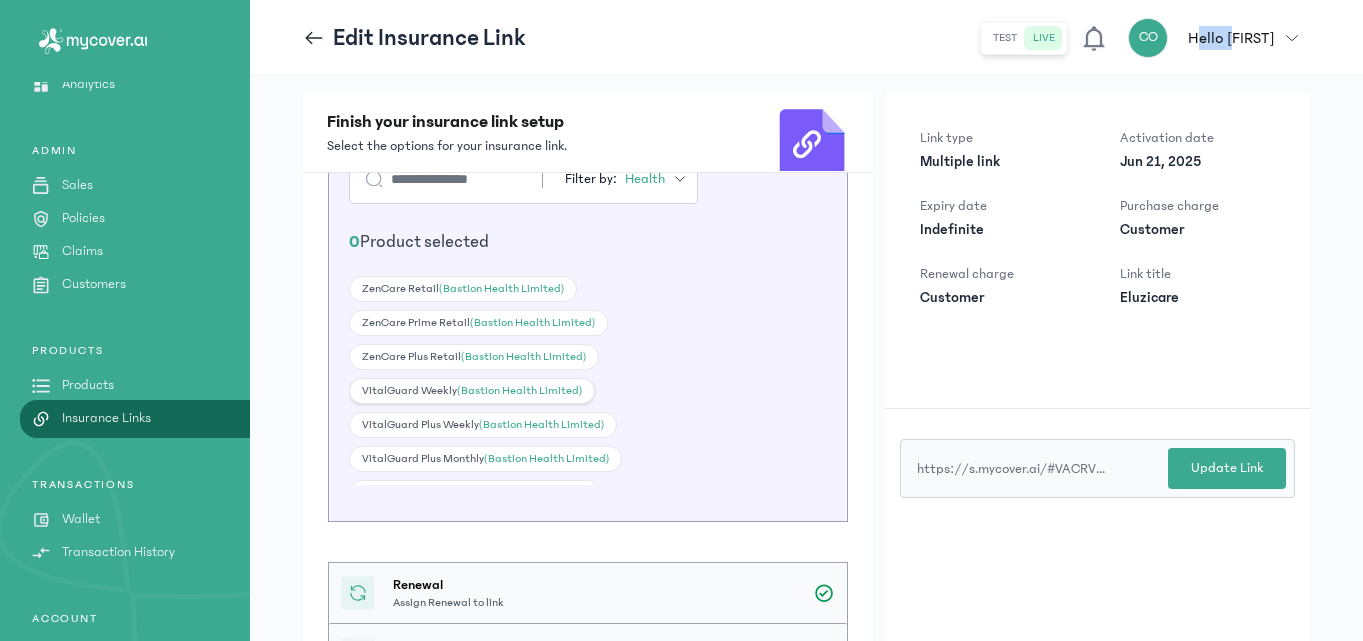 scroll, scrollTop: 260, scrollLeft: 0, axis: vertical 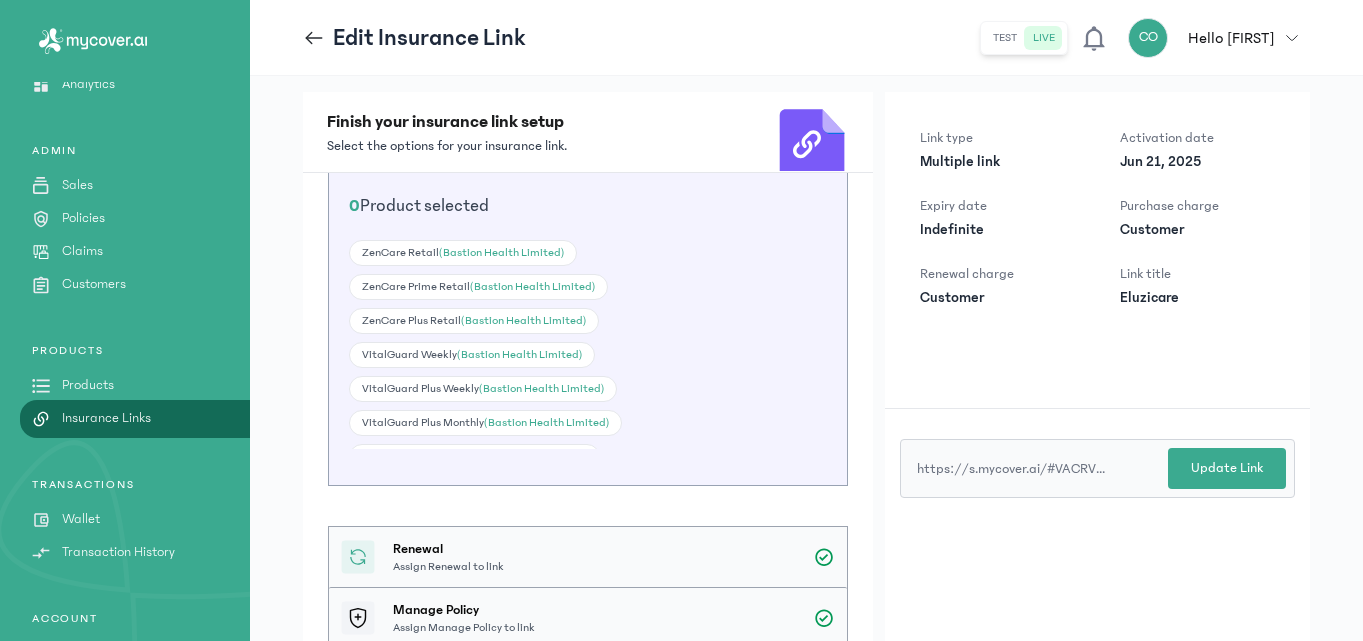 drag, startPoint x: 871, startPoint y: 327, endPoint x: 872, endPoint y: 297, distance: 30.016663 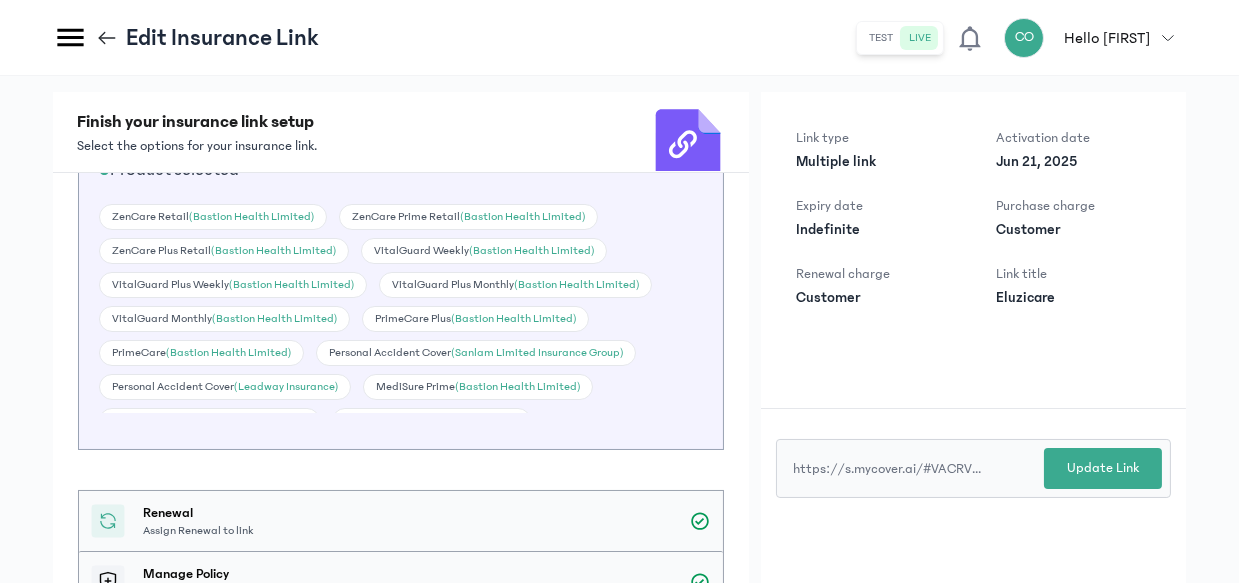 scroll, scrollTop: 132, scrollLeft: 0, axis: vertical 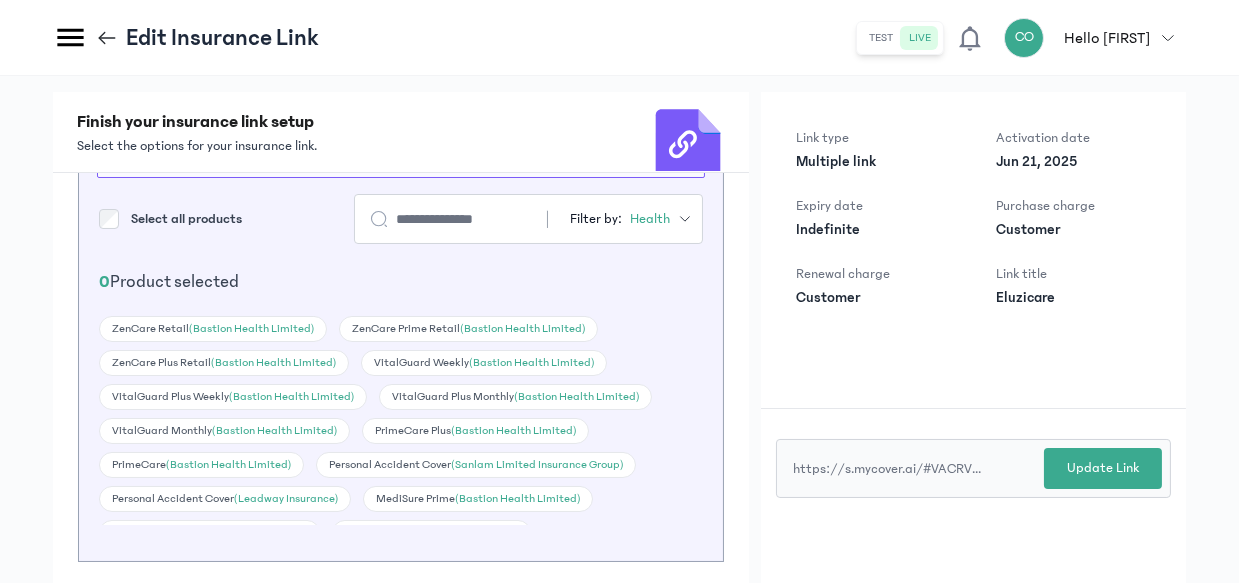 drag, startPoint x: 751, startPoint y: 325, endPoint x: 749, endPoint y: 287, distance: 38.052597 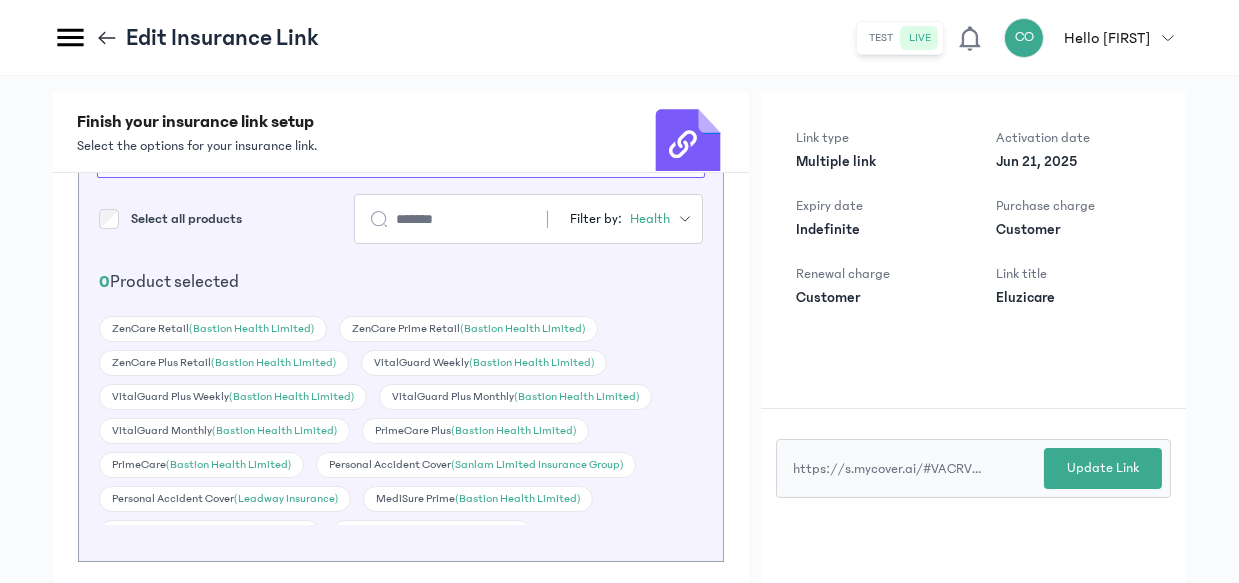 click on "Update Link" at bounding box center [0, 0] 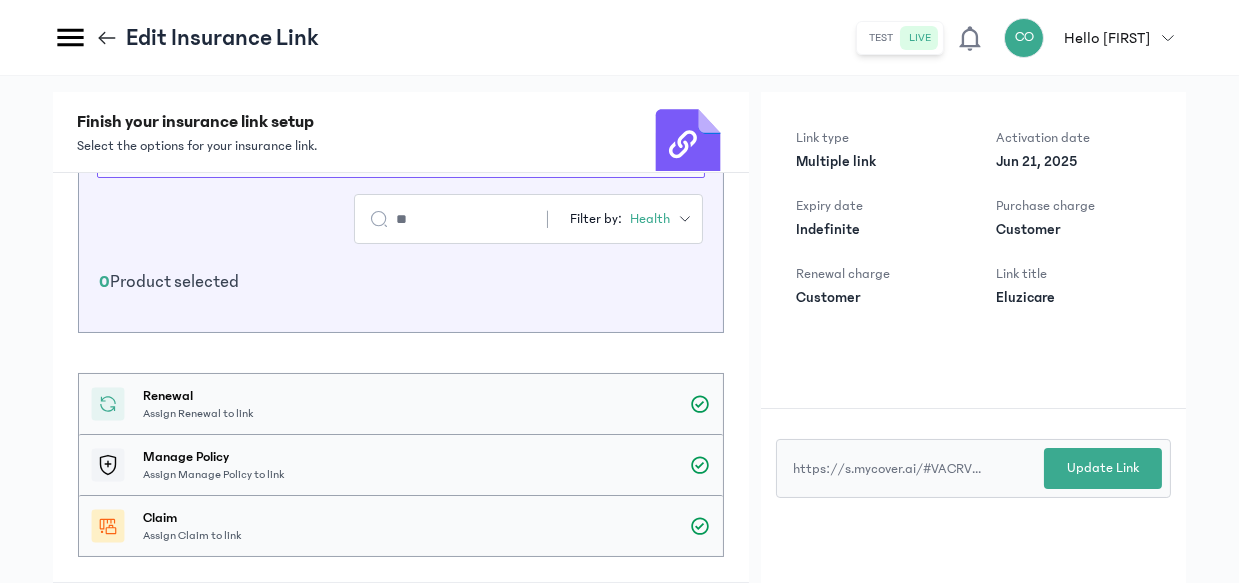 type on "*" 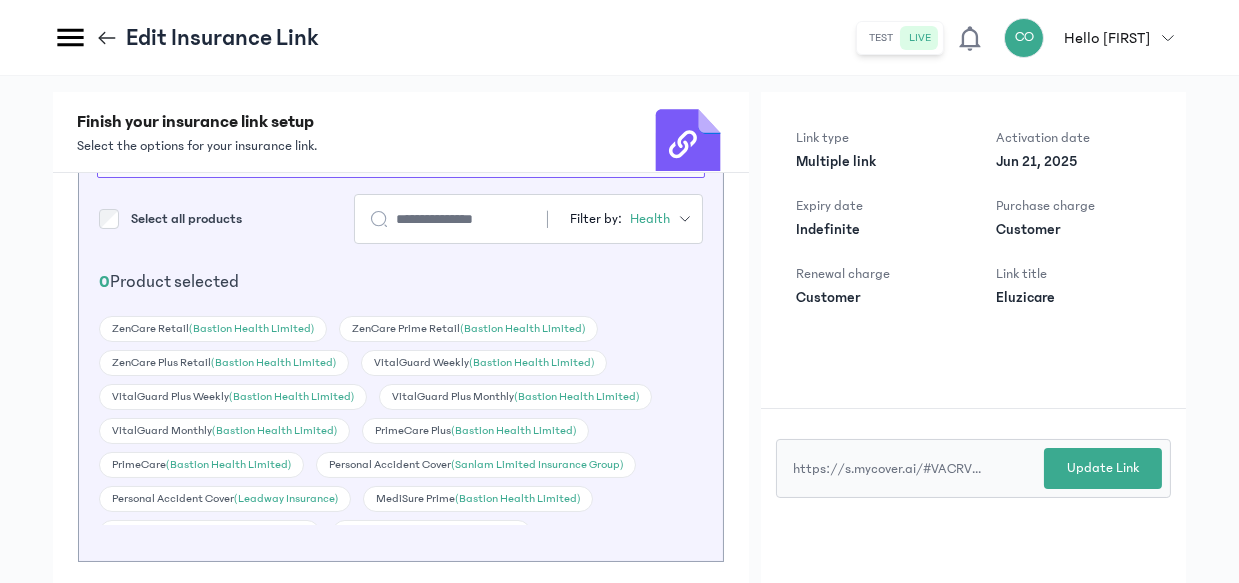 type 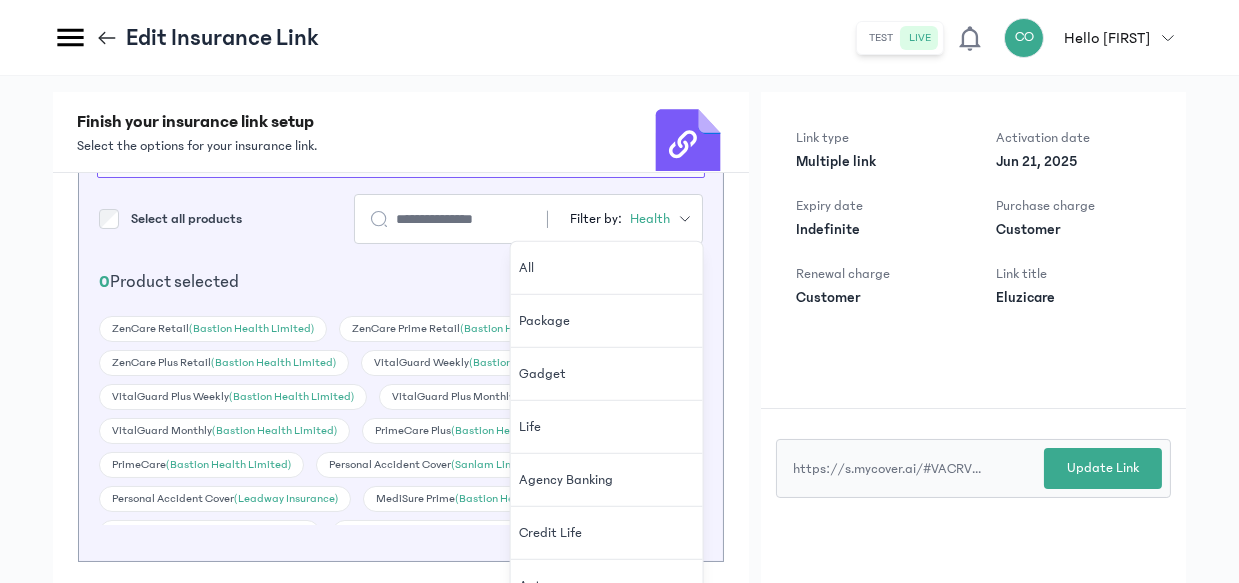 click at bounding box center [685, 219] 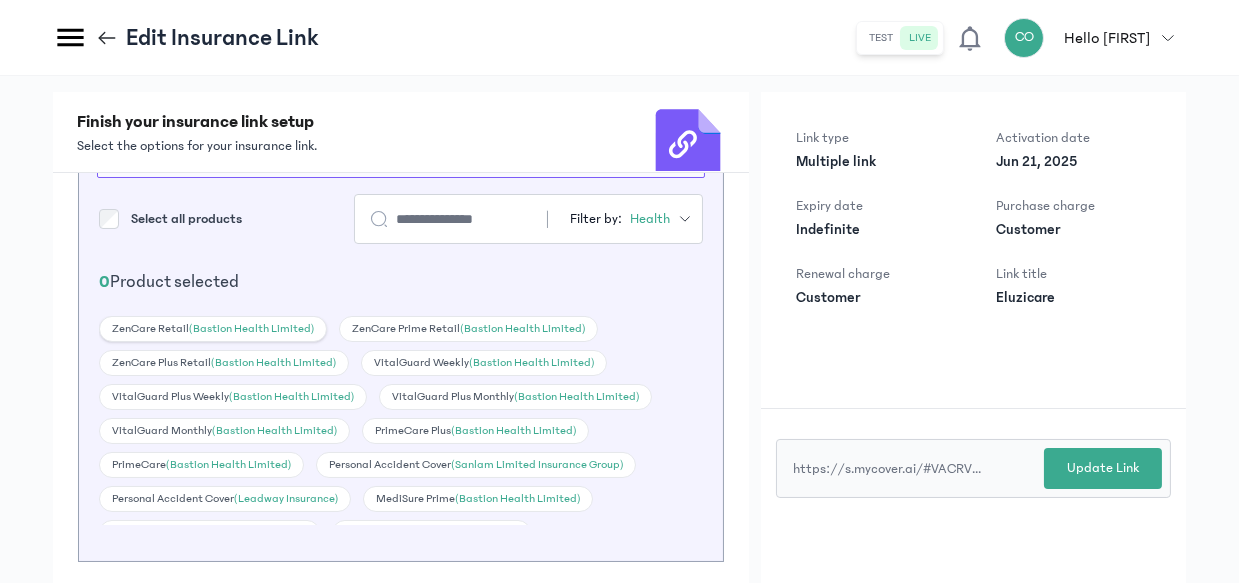 click on "(Bastion Health Limited)" at bounding box center (251, 328) 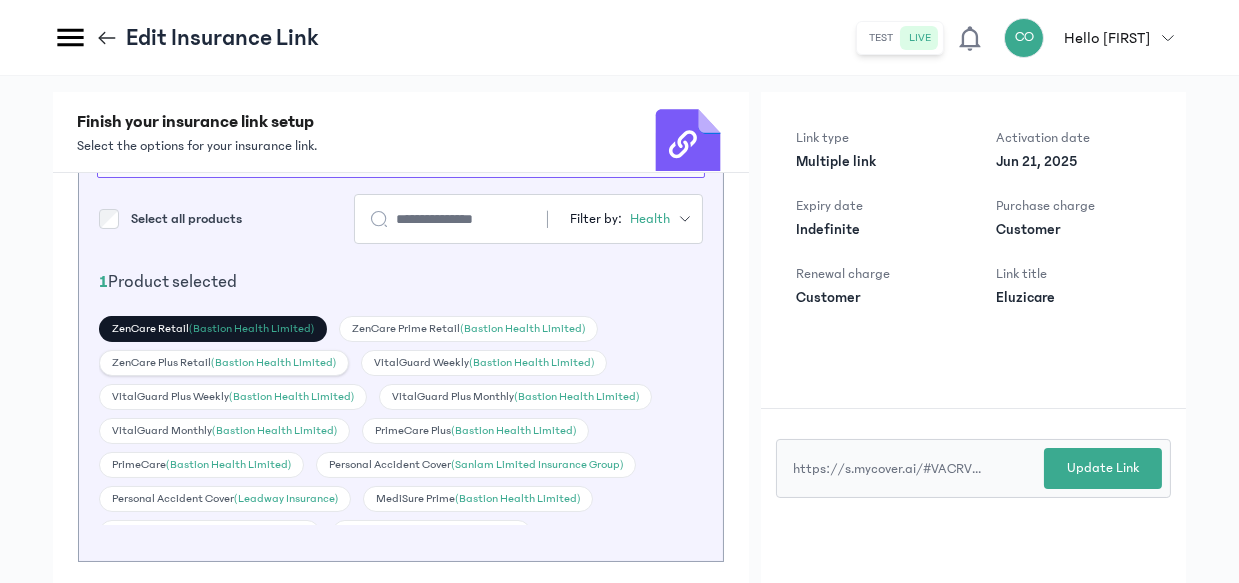 click on "ZenCare Plus Retail   (Bastion Health Limited)" 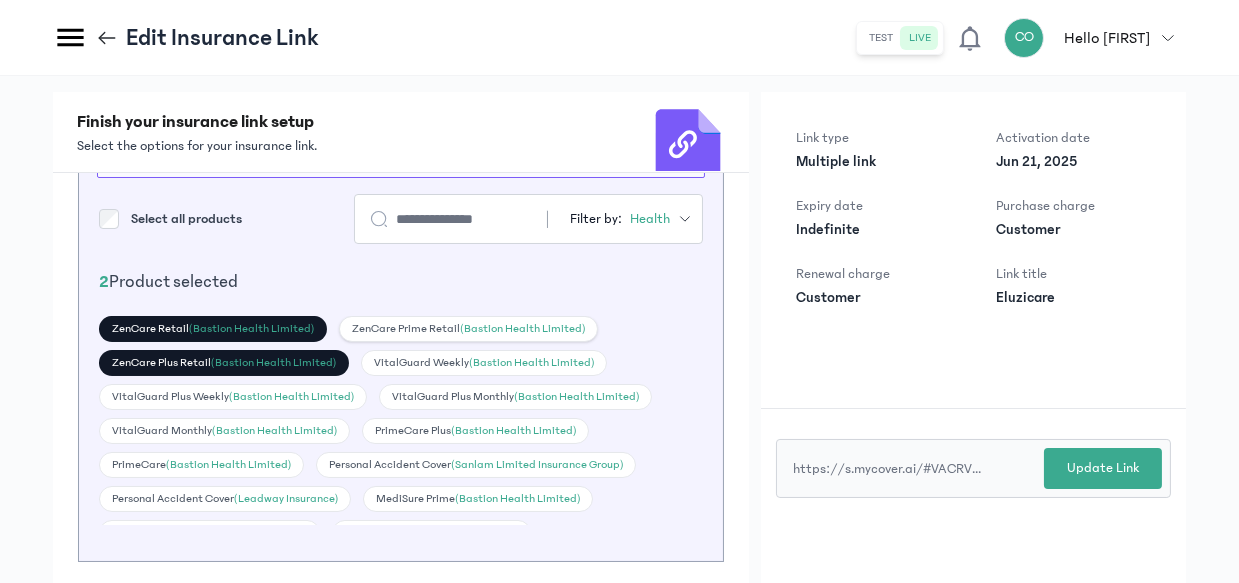 click on "ZenCare Prime Retail   (Bastion Health Limited)" 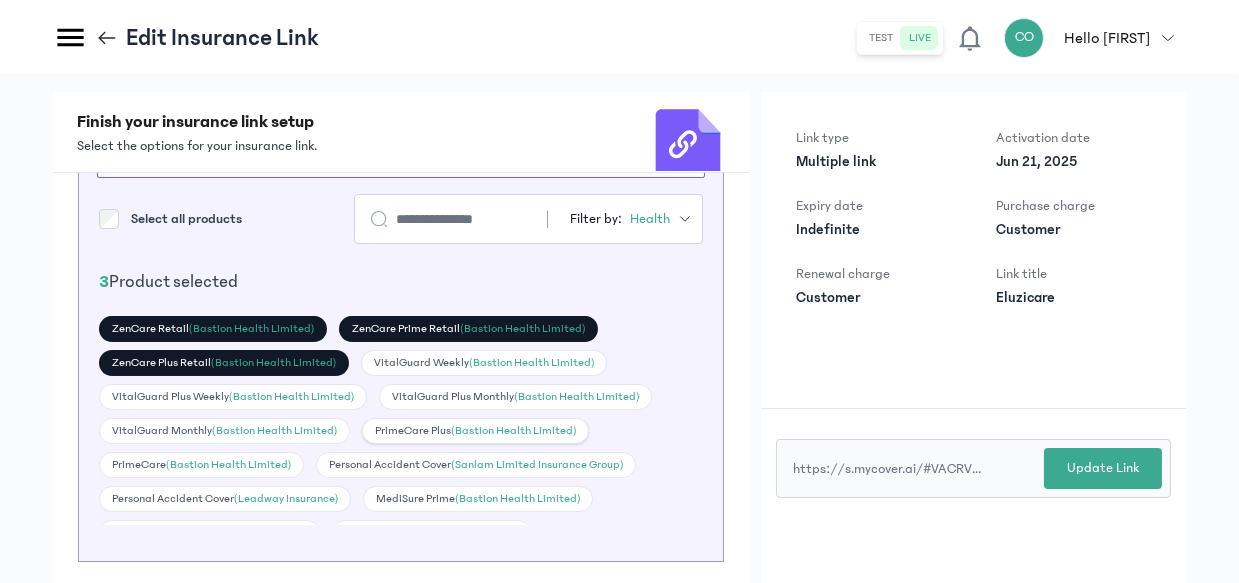 click on "(Bastion Health Limited)" at bounding box center [513, 430] 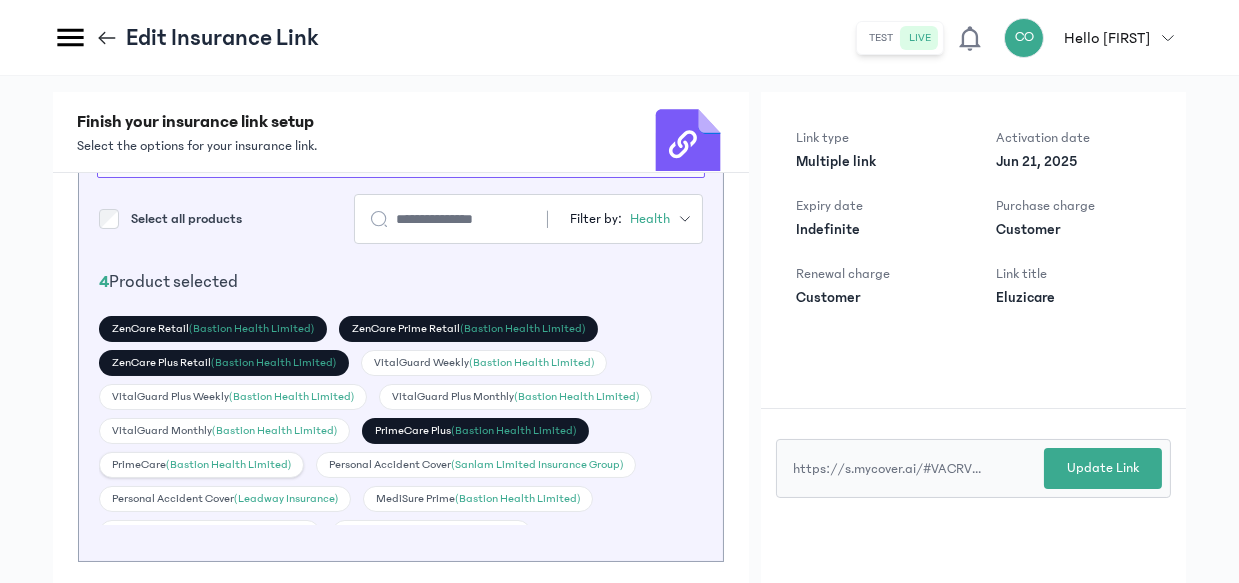 click on "PrimeCare   (Bastion Health Limited)" 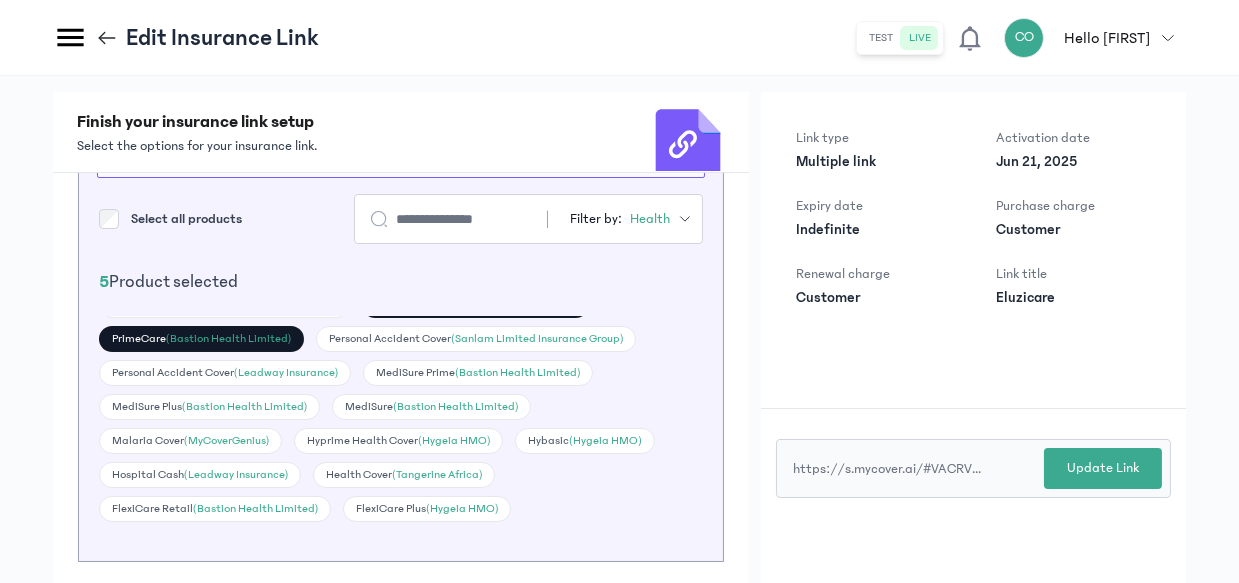 scroll, scrollTop: 130, scrollLeft: 0, axis: vertical 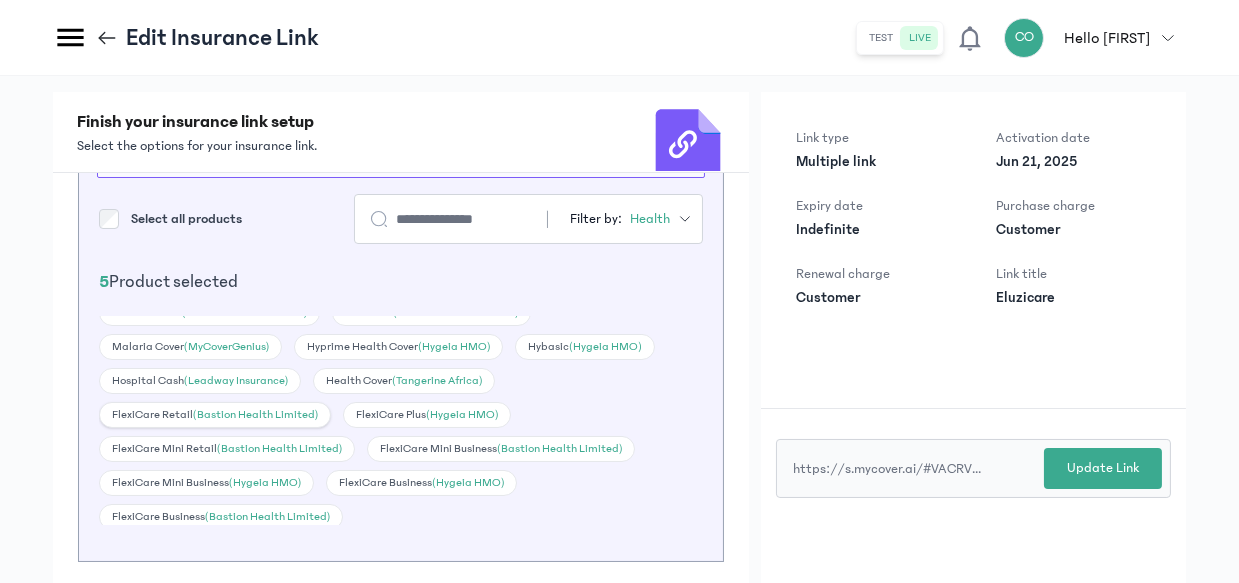 click on "(Bastion Health Limited)" at bounding box center (255, 414) 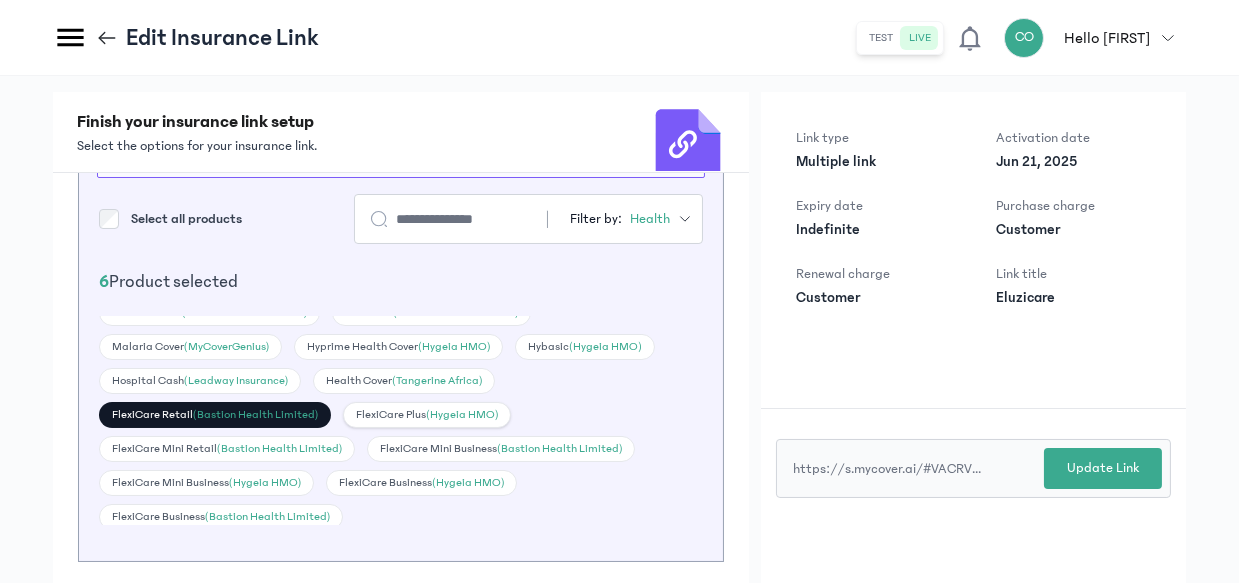 click on "FlexiCare Plus   (Hygeia HMO)" 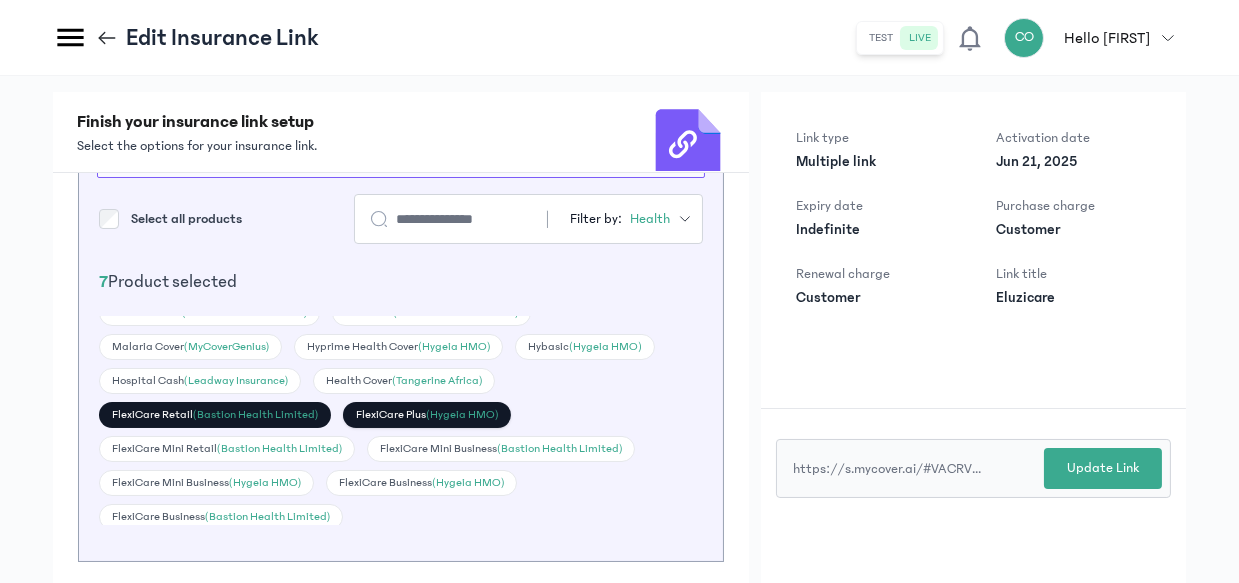 click on "FlexiCare Plus   (Hygeia HMO)" 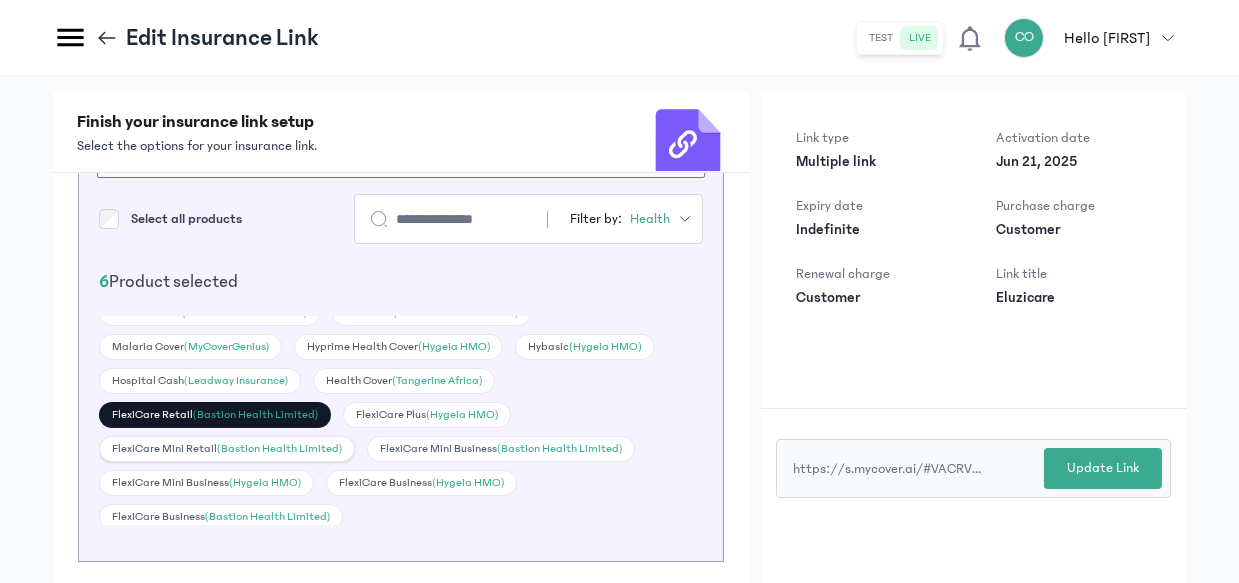 click on "(Bastion Health Limited)" at bounding box center (279, 448) 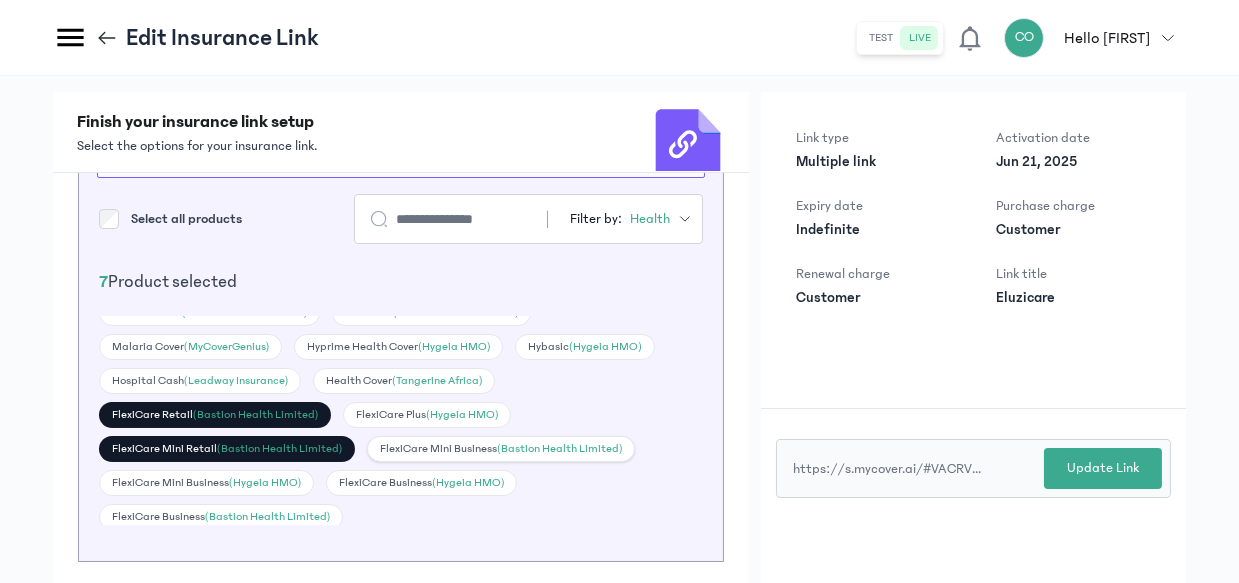 click on "FlexiCare Mini Business   (Bastion Health Limited)" 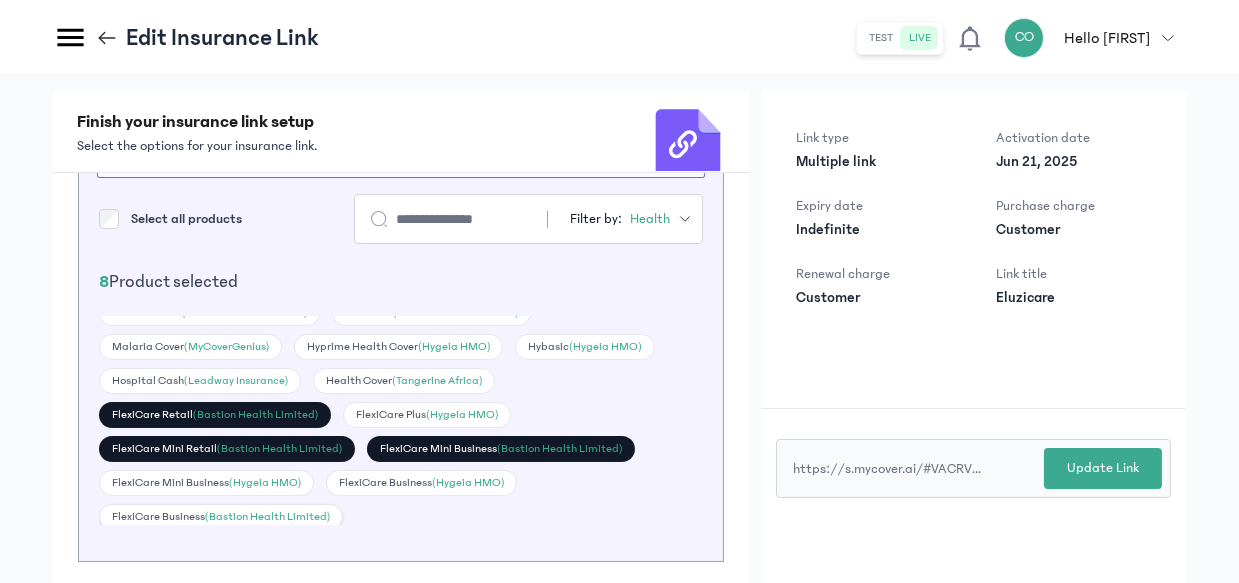 click on "(Bastion Health Limited)" at bounding box center (267, 516) 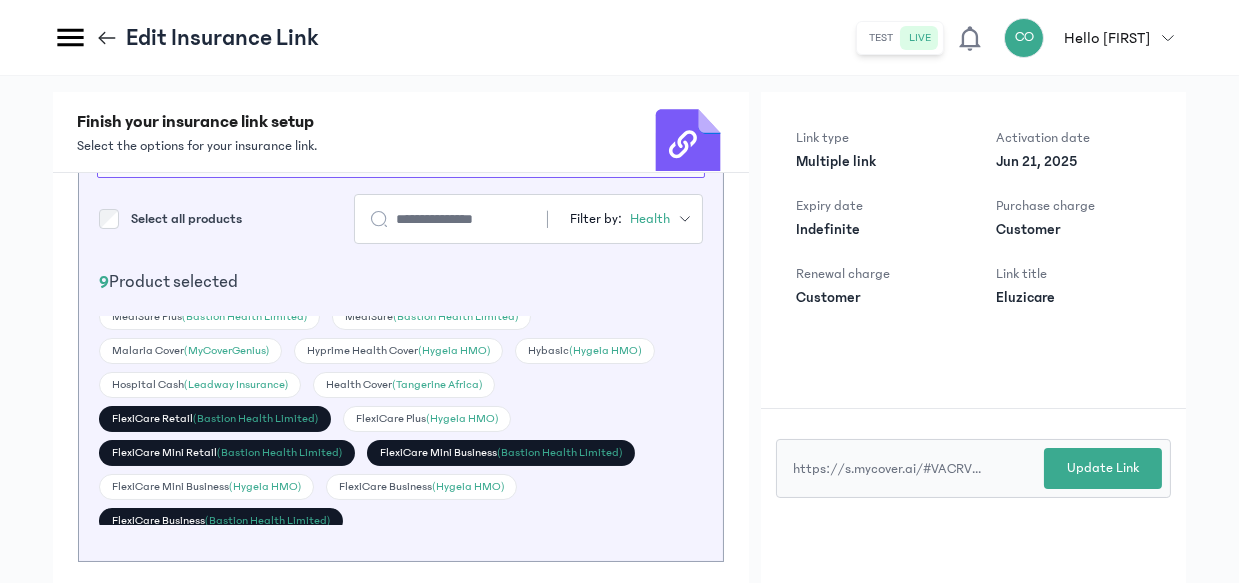 scroll, scrollTop: 218, scrollLeft: 0, axis: vertical 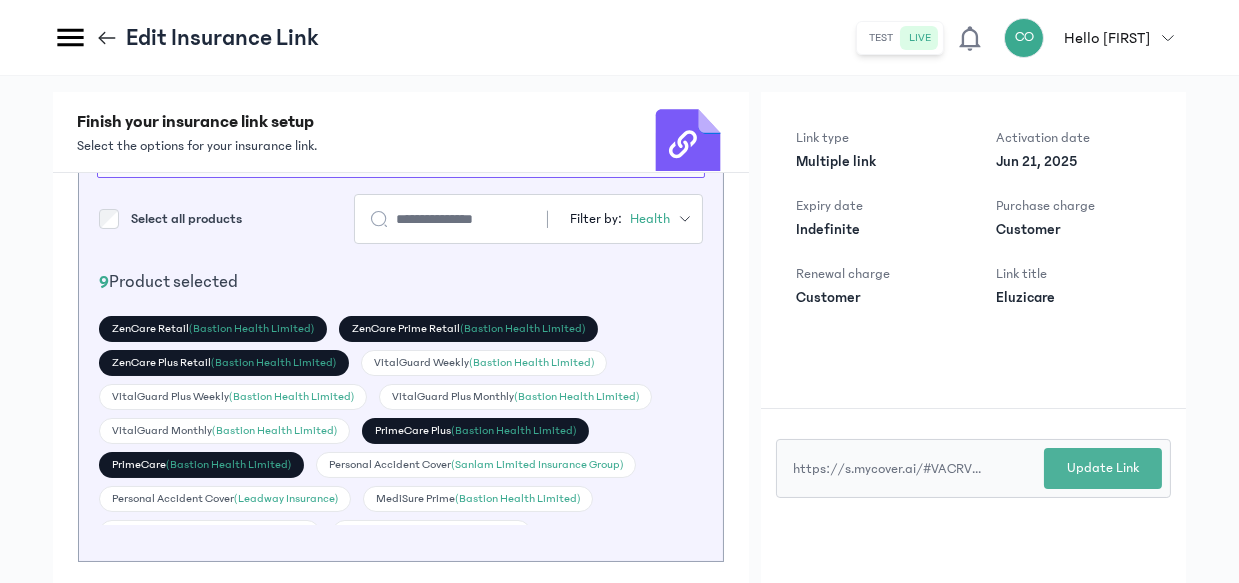 click on "Update Link" at bounding box center (1103, 468) 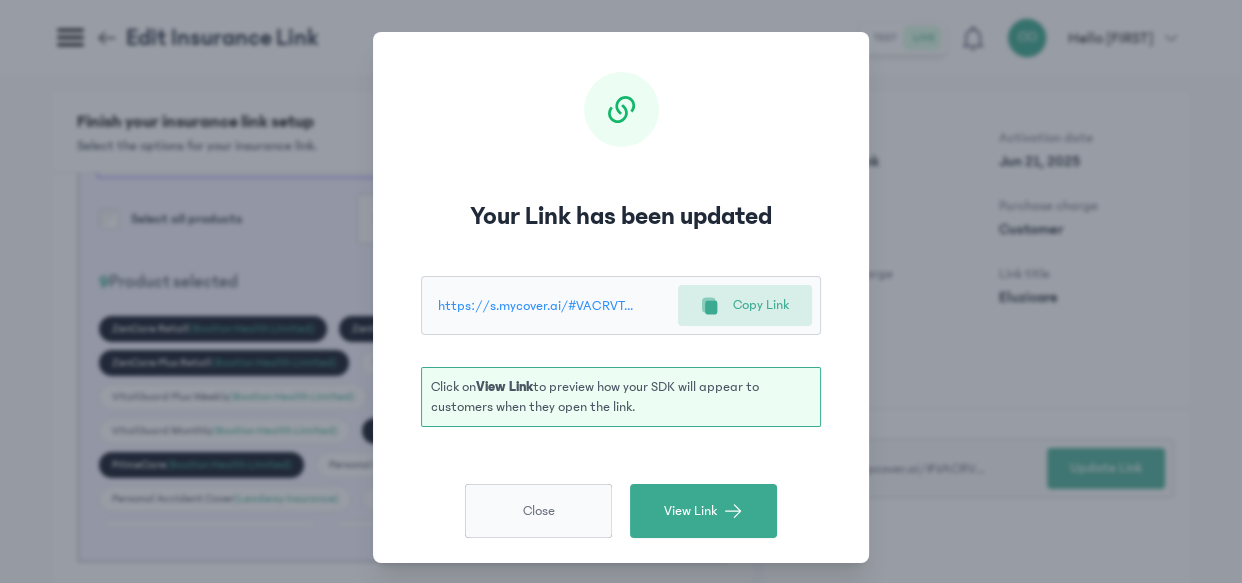 click on "Close" at bounding box center (538, 511) 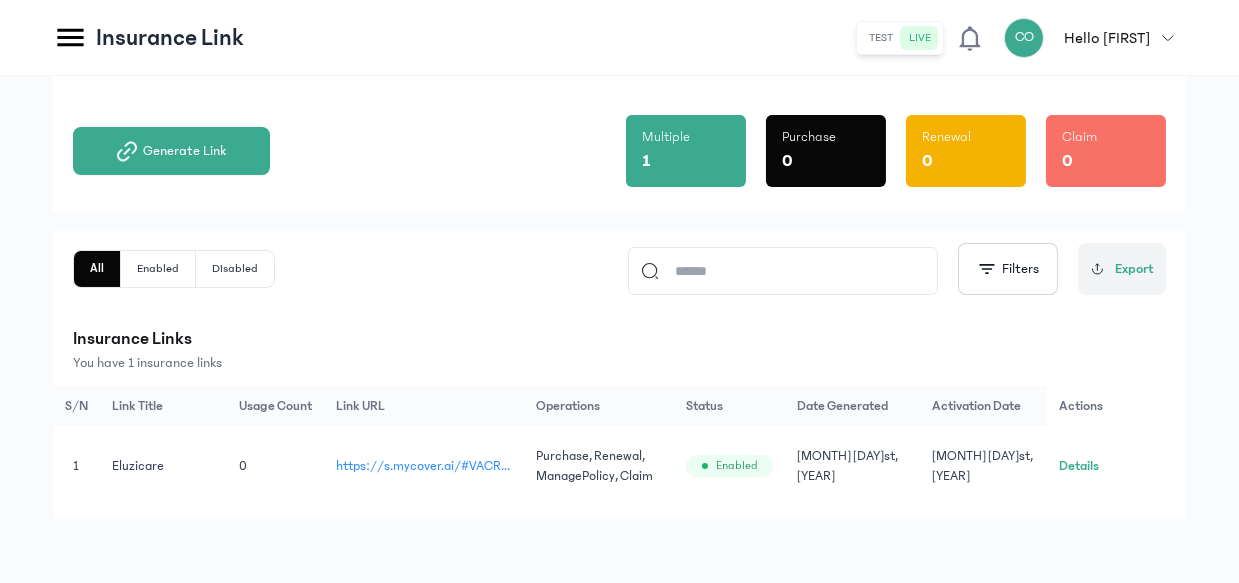 scroll, scrollTop: 105, scrollLeft: 0, axis: vertical 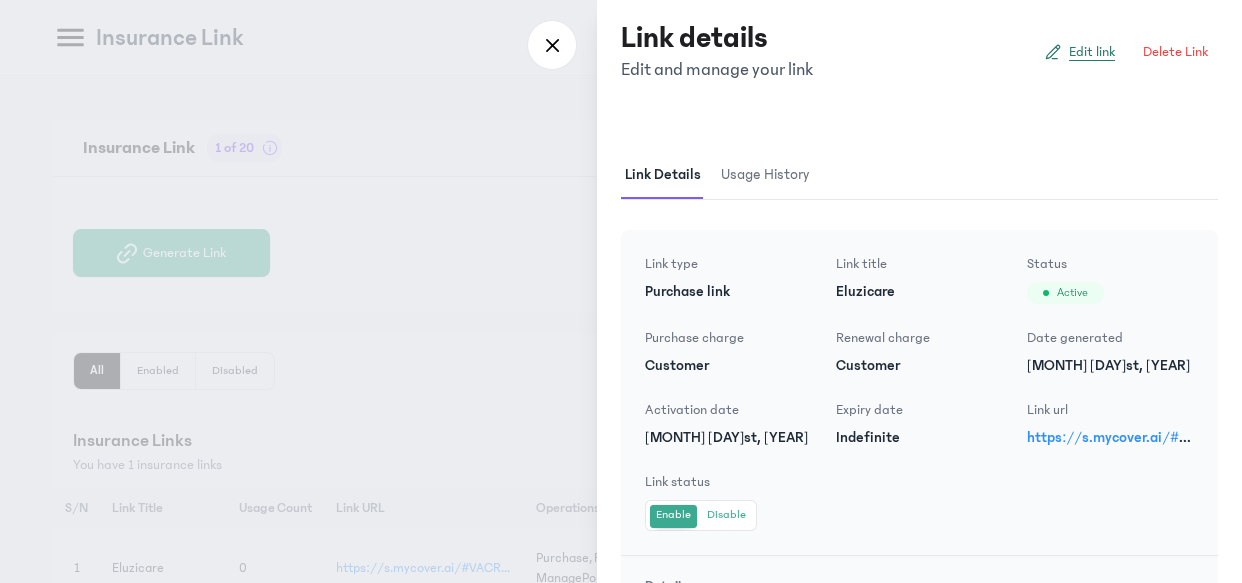 click on "Edit link" 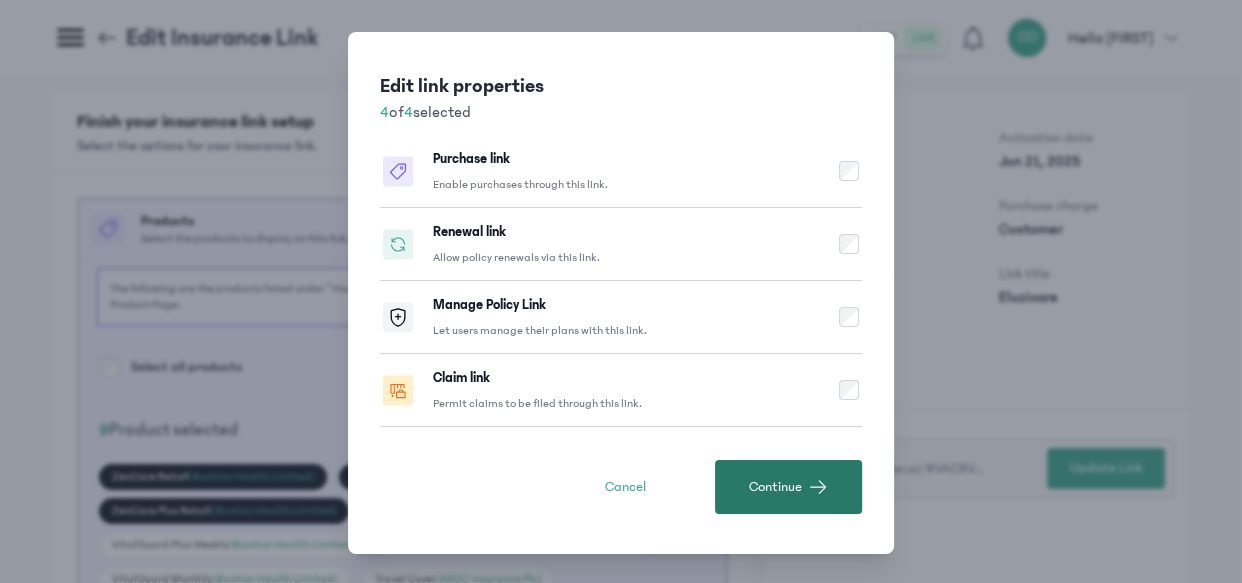 click on "Continue" at bounding box center (788, 487) 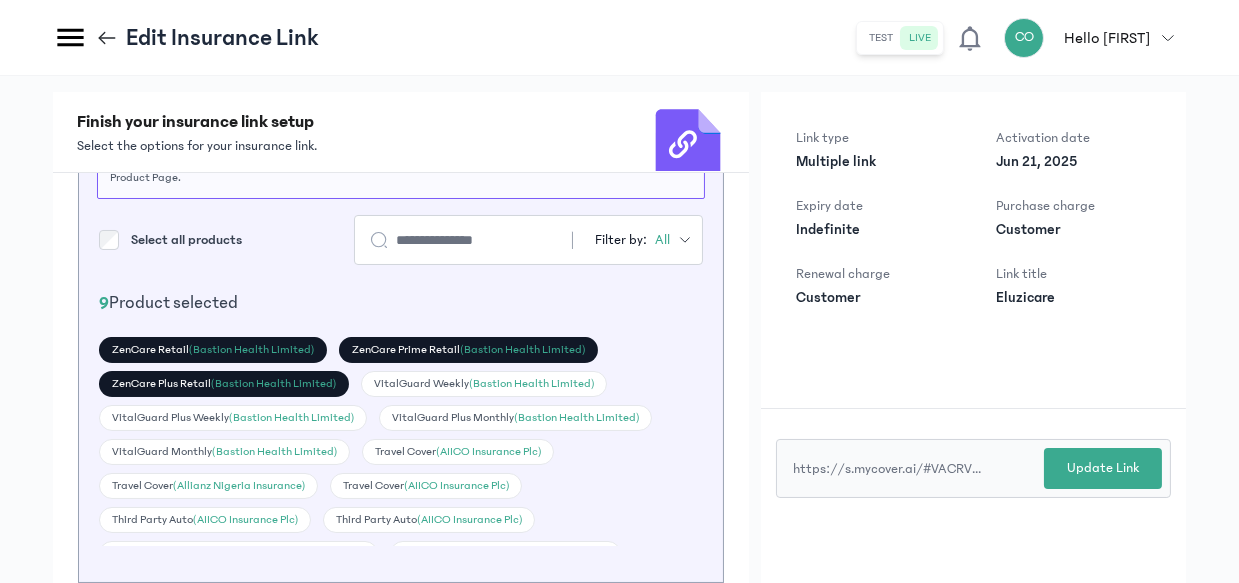 scroll, scrollTop: 120, scrollLeft: 0, axis: vertical 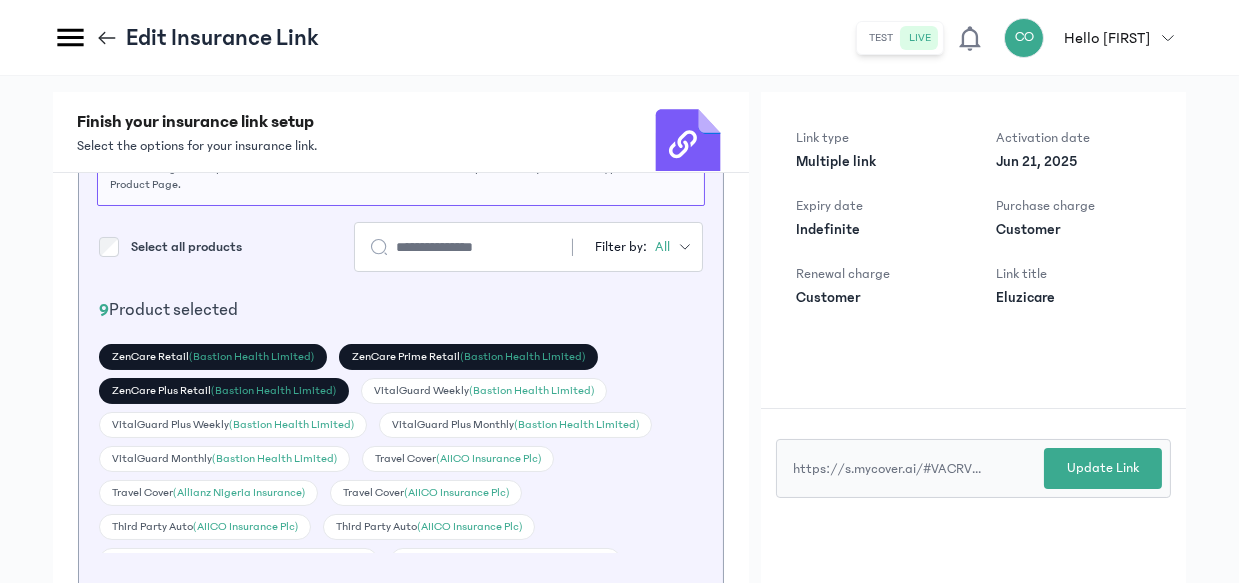 click at bounding box center (685, 247) 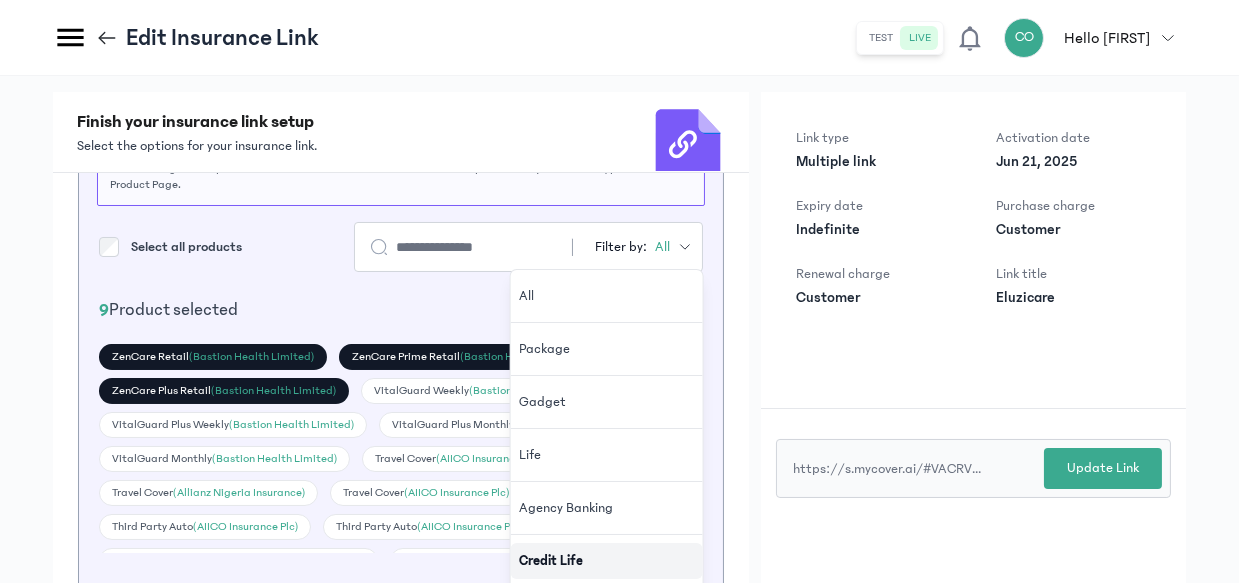 click on "Credit Life" 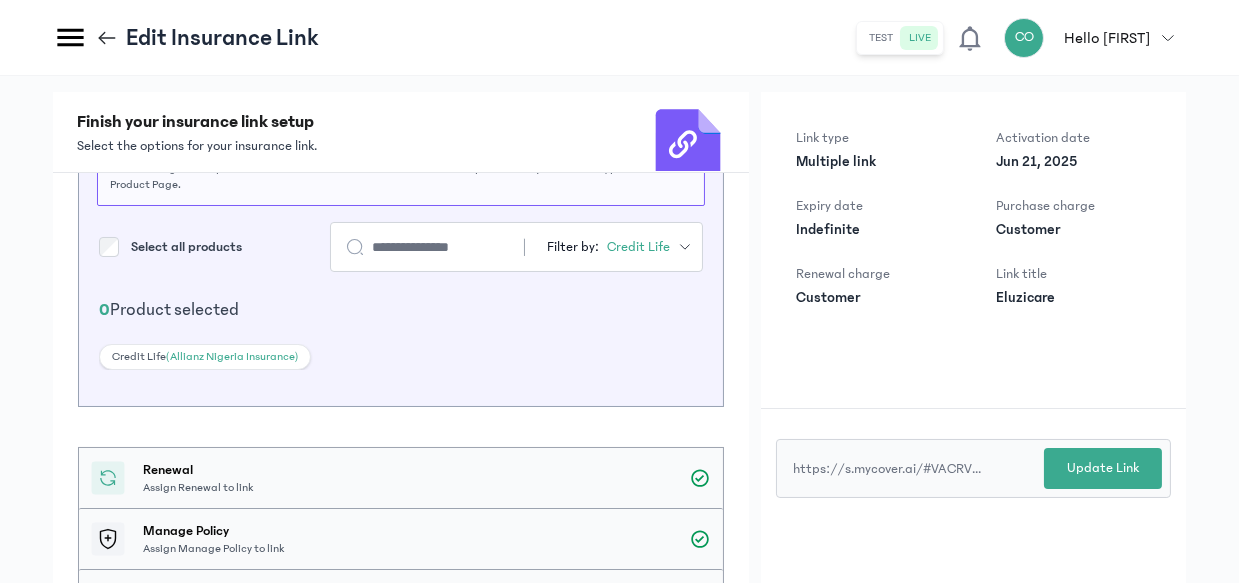 click on "(Allianz Nigeria Insurance)" at bounding box center (232, 356) 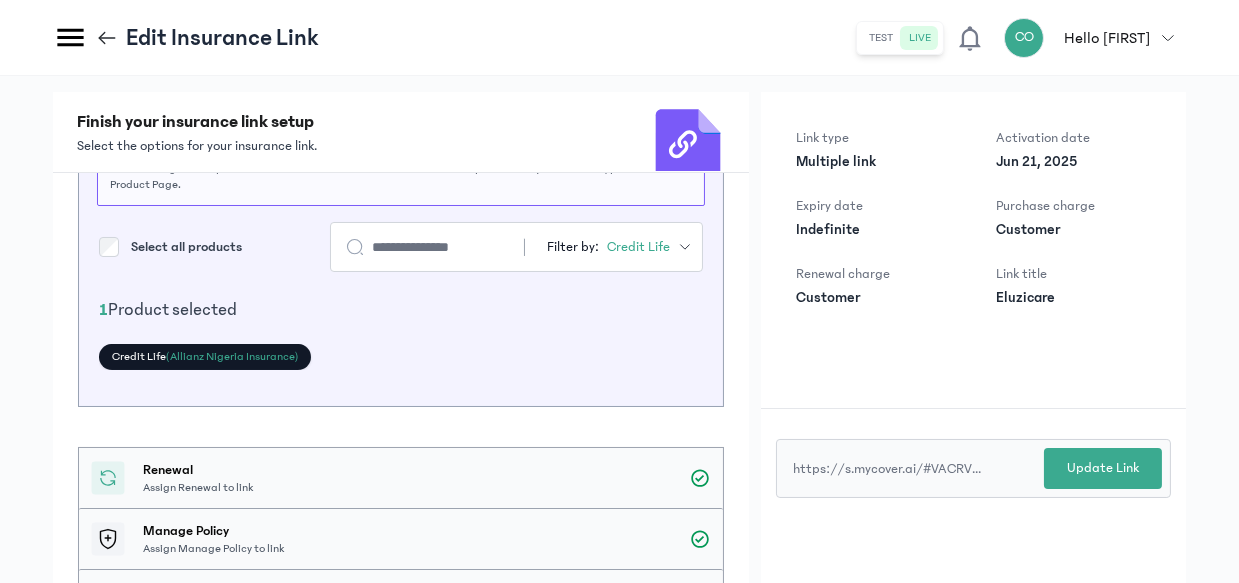 click on "(Allianz Nigeria Insurance)" at bounding box center (232, 356) 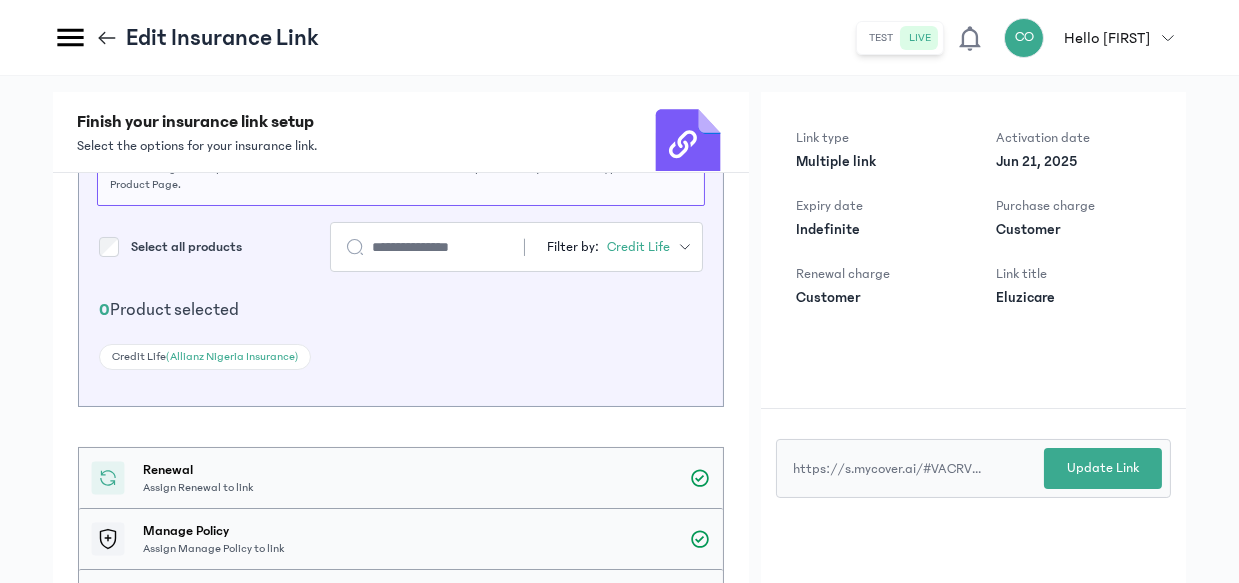 click on "Filter by:  Credit Life" 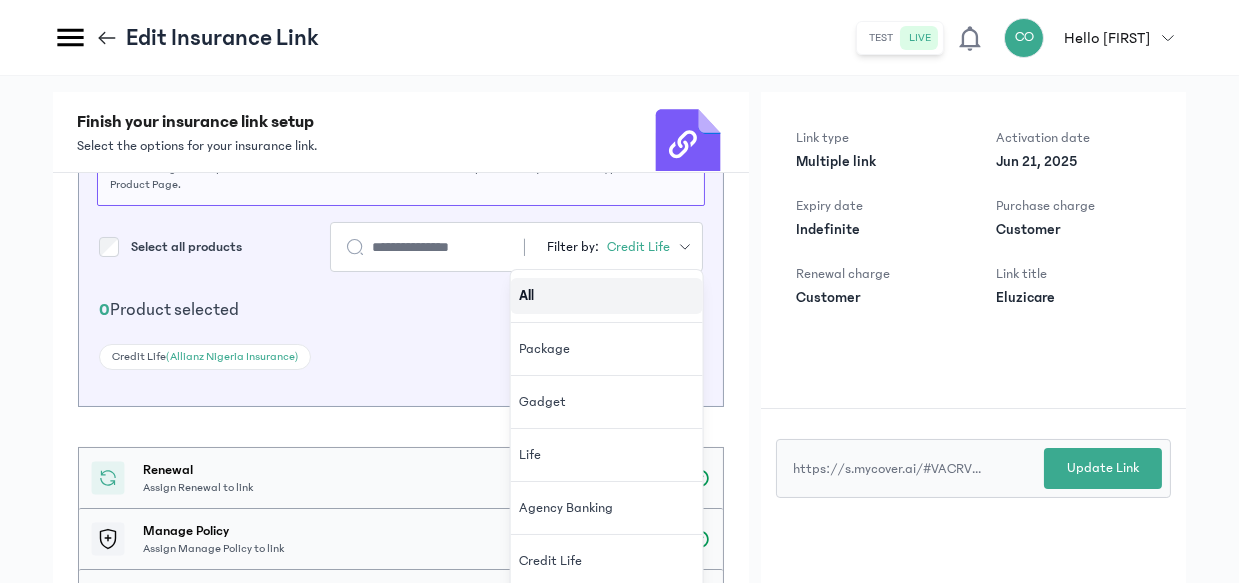click on "All" 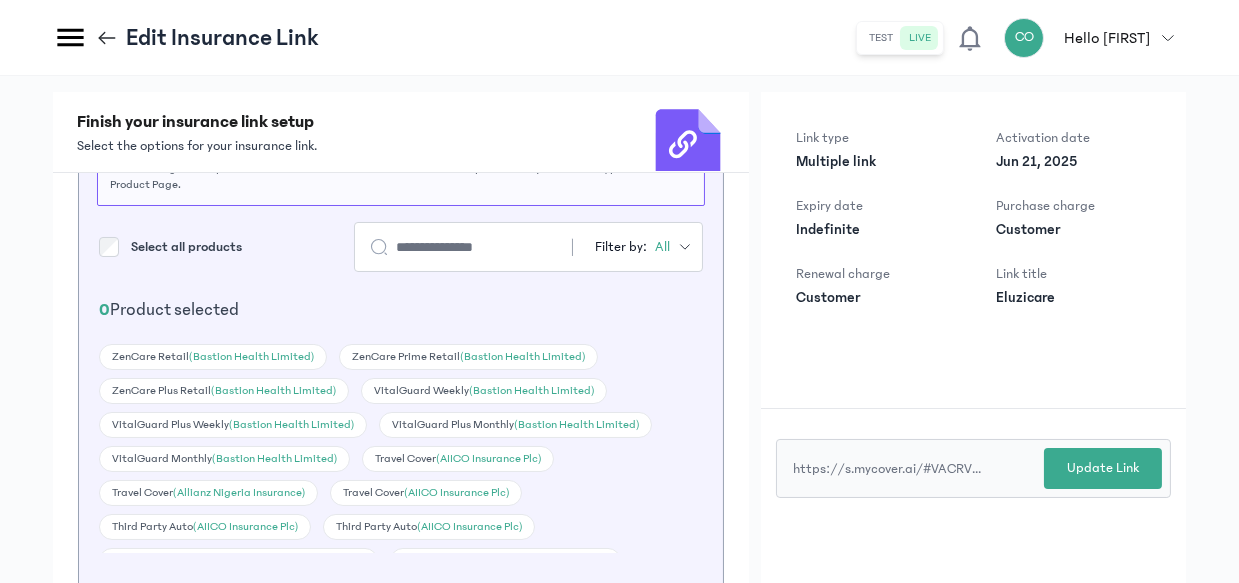 click on "Select all products
Filter by:  All 0  Product selected  ZenCare Retail   (Bastion Health Limited)  ZenCare Prime Retail   (Bastion Health Limited)  ZenCare Plus Retail   (Bastion Health Limited)  VitalGuard Weekly   (Bastion Health Limited)  VitalGuard Plus Weekly   (Bastion Health Limited)  VitalGuard Plus Monthly   (Bastion Health Limited)  VitalGuard Monthly   (Bastion Health Limited)  Travel Cover   (AIICO Insurance Plc)  Travel Cover   (Allianz Nigeria Insurance)  Travel Cover   (AIICO Insurance Plc)  Third Party Auto   (AIICO Insurance Plc)  Third Party Auto   (AIICO Insurance Plc)  Third Party Auto   (Sanlam Limited Insurance Group)  Shop Content Cover   (AIICO Insurance Plc)  Shop Content Cover   (AIICO Insurance Plc)  Quarterly Comprehensive   (Sovereign Trust Insurance Plc)  PrimeProtect Plus   (Sovereign Trust Insurance Plc)  PrimeProtect   (Sovereign Trust Insurance Plc)  PrimeCare Plus   (Bastion Health Limited)  PrimeCare   (Bastion Health Limited)  Personal Accident Cover  MediSure" at bounding box center (401, 397) 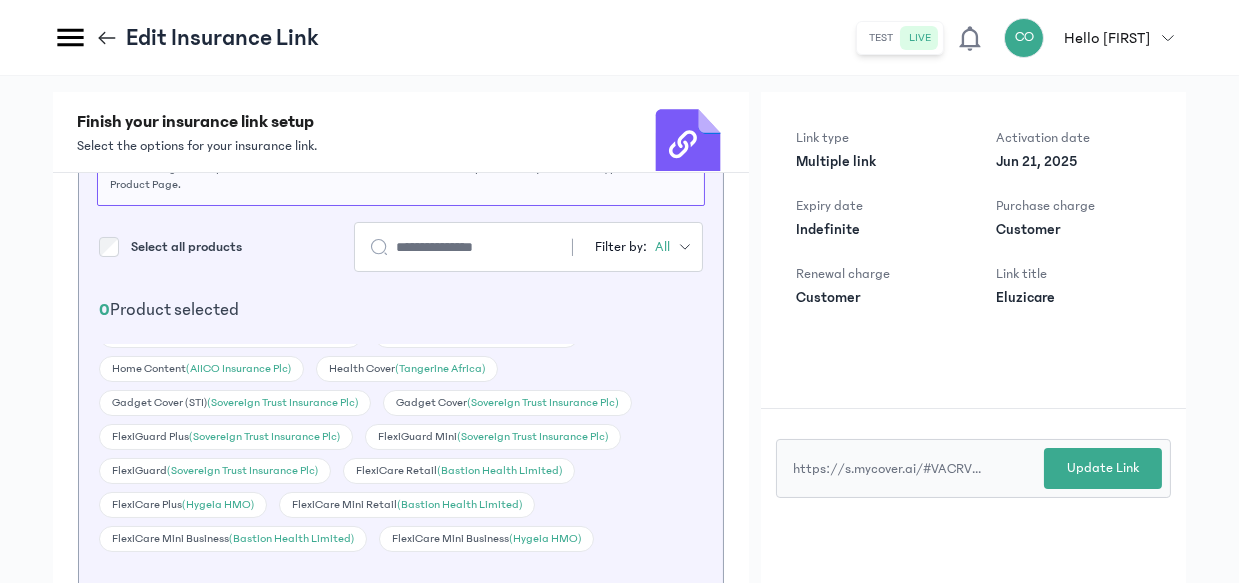 scroll, scrollTop: 815, scrollLeft: 0, axis: vertical 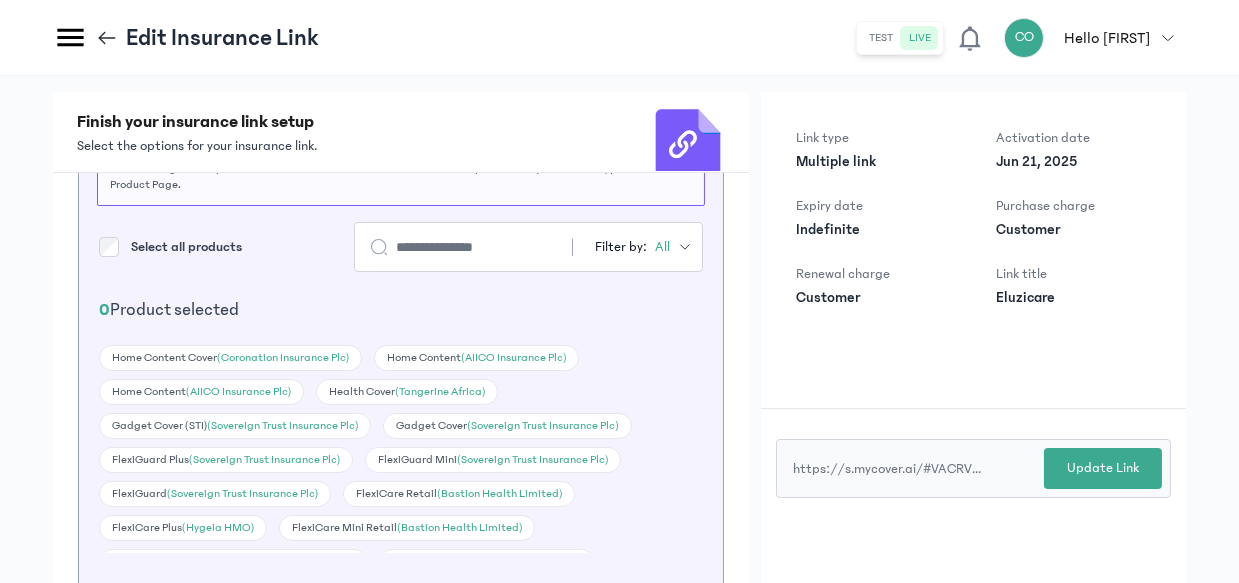 click on "Edit Insurance Link test live
CO  Hello [FIRST]
[FIRST] [LAST]  [EMAIL] admin my profile logout" at bounding box center [619, 38] 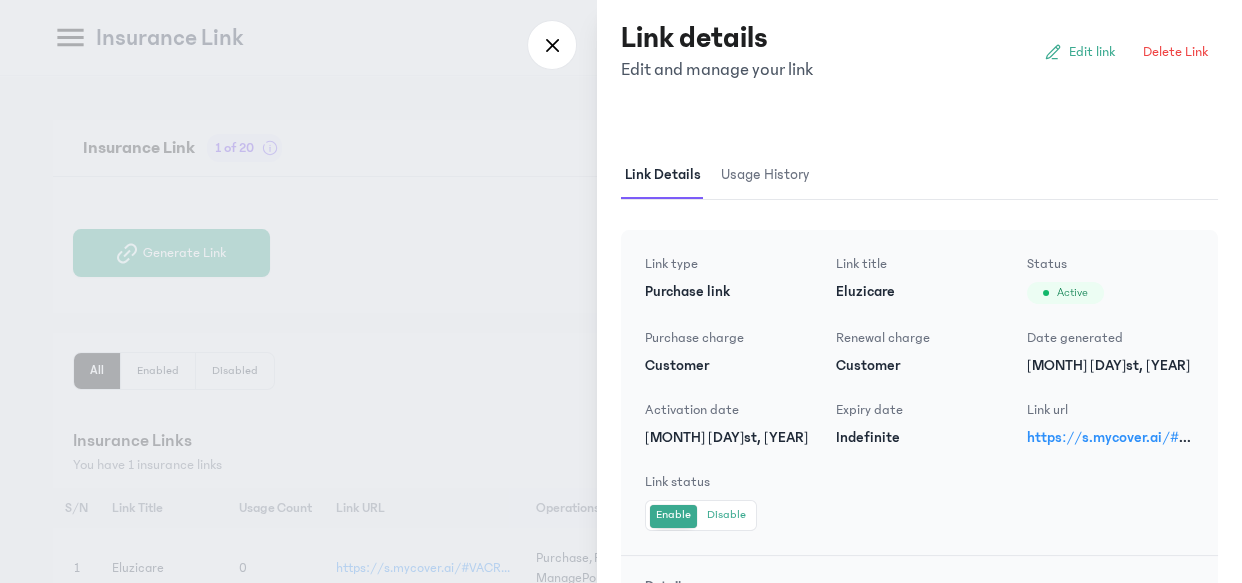 click at bounding box center [621, 291] 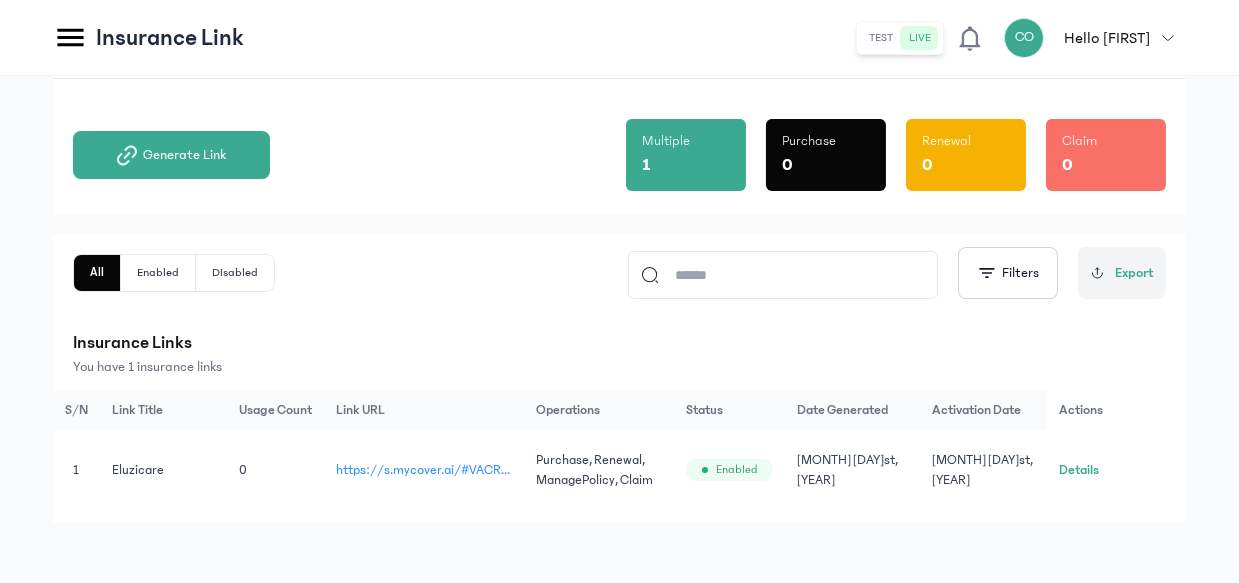 scroll, scrollTop: 105, scrollLeft: 0, axis: vertical 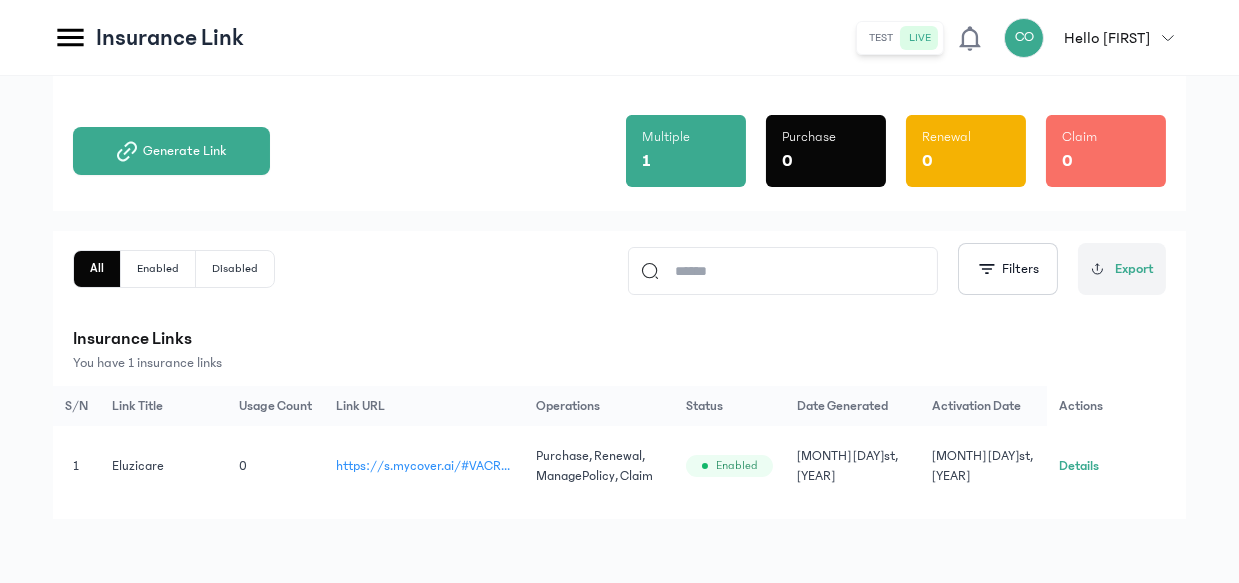 click on "Details" 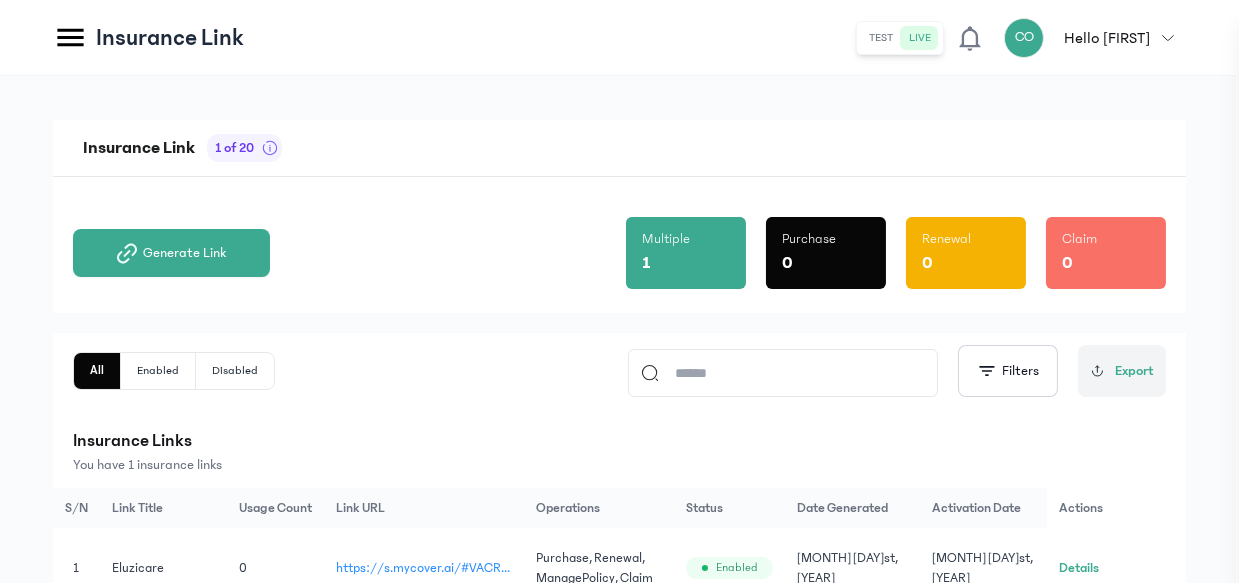 scroll, scrollTop: 0, scrollLeft: 0, axis: both 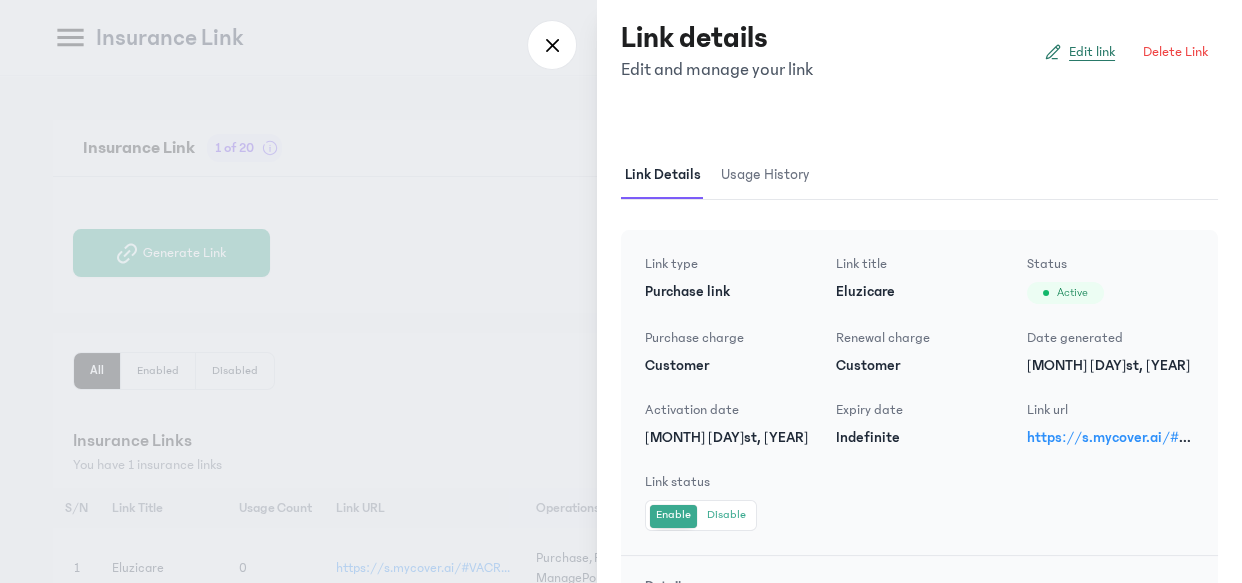 click on "Edit link" 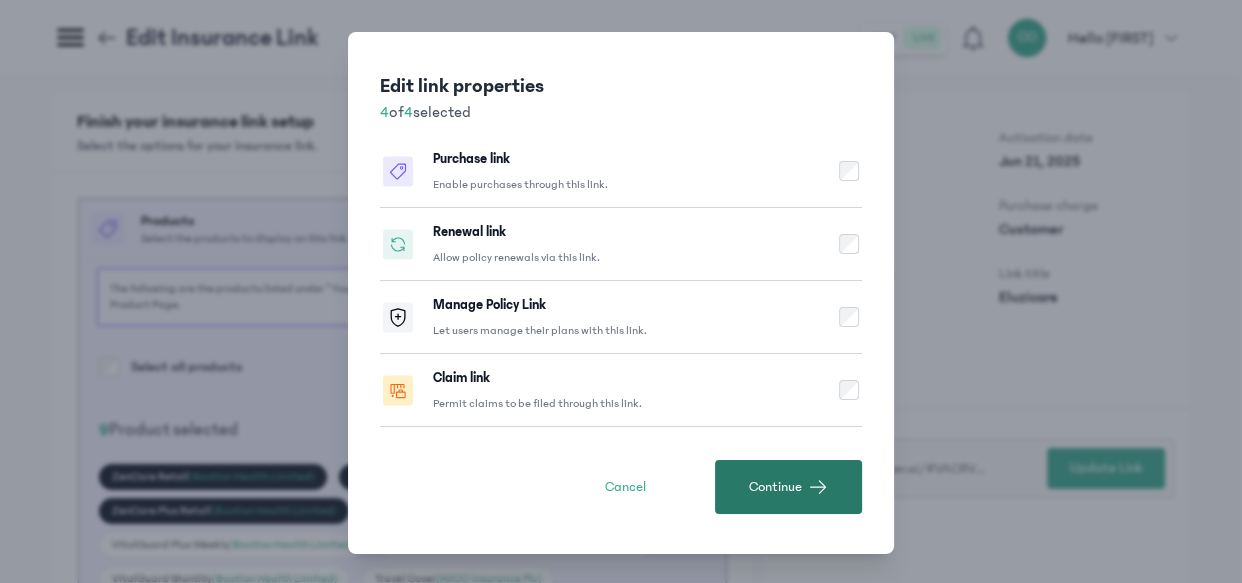 click on "Continue" 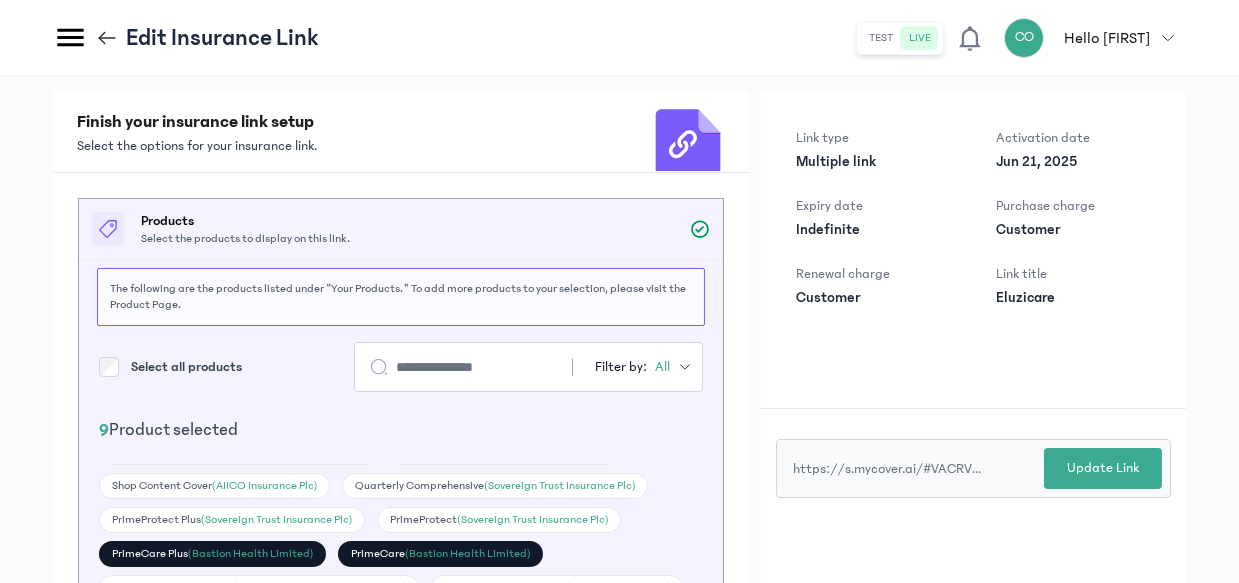 scroll, scrollTop: 234, scrollLeft: 0, axis: vertical 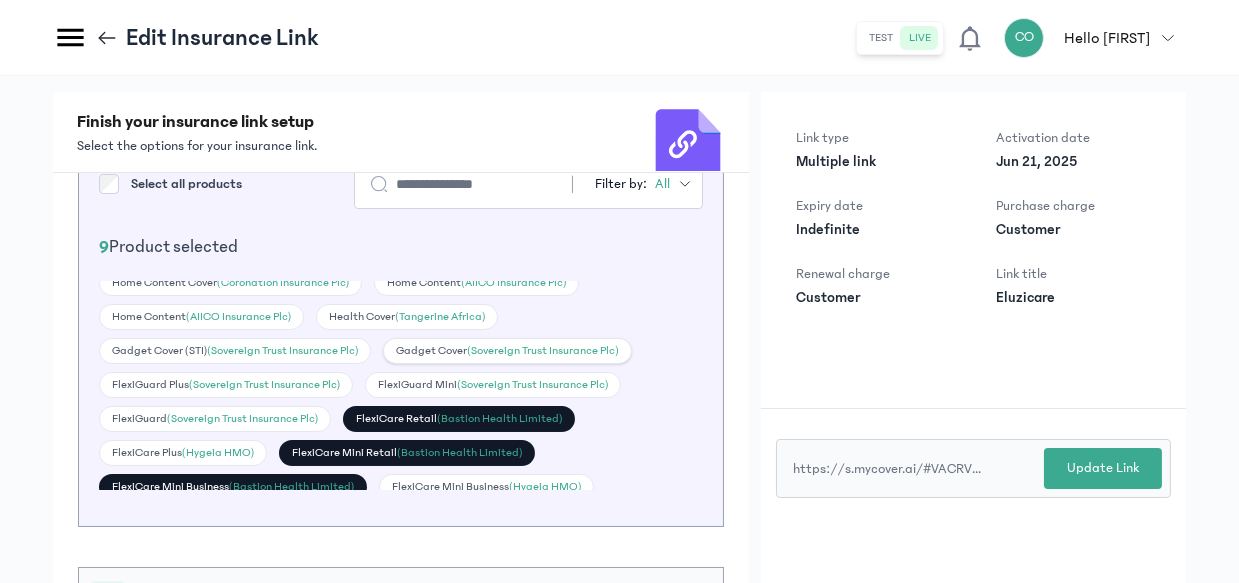 click on "(Sovereign Trust Insurance Plc)" at bounding box center [542, 350] 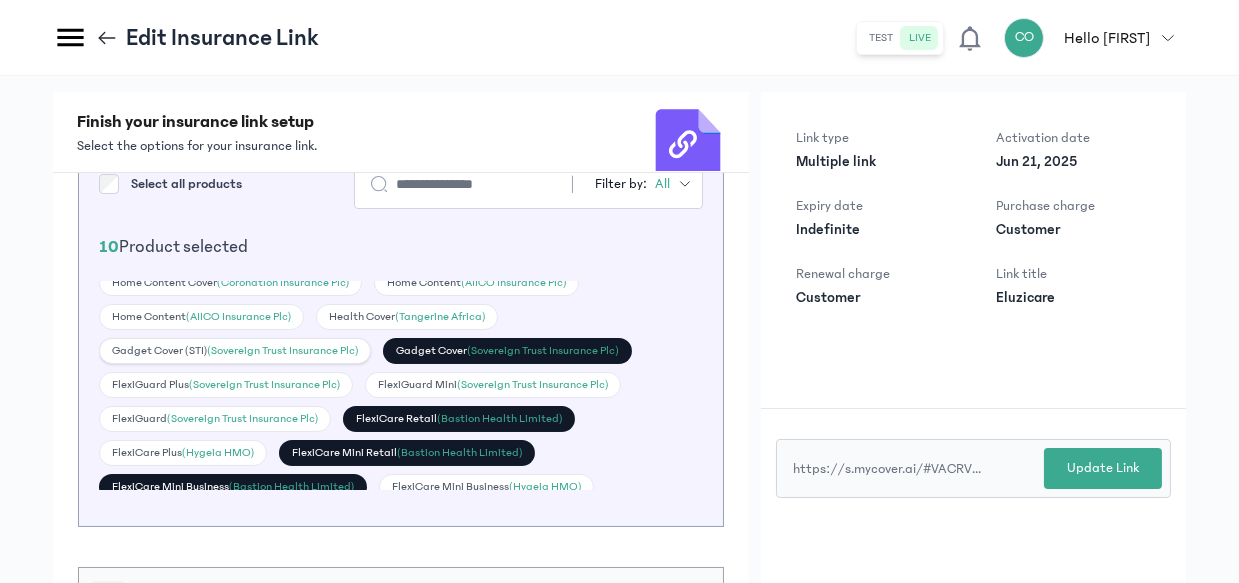 click on "(Sovereign Trust Insurance Plc)" at bounding box center [282, 350] 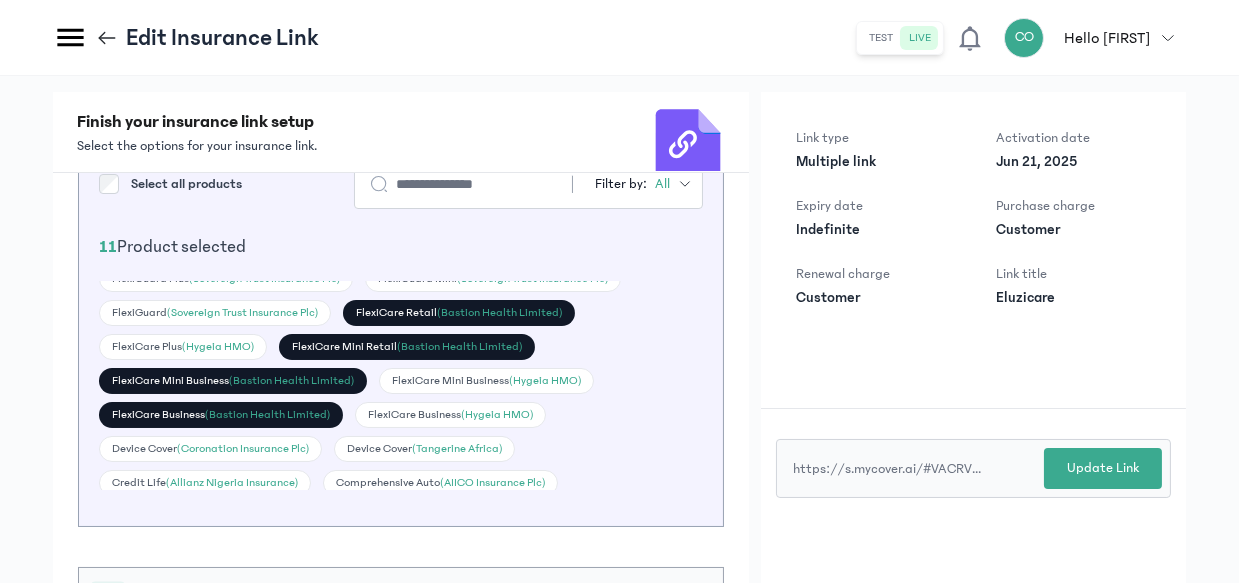 scroll, scrollTop: 939, scrollLeft: 0, axis: vertical 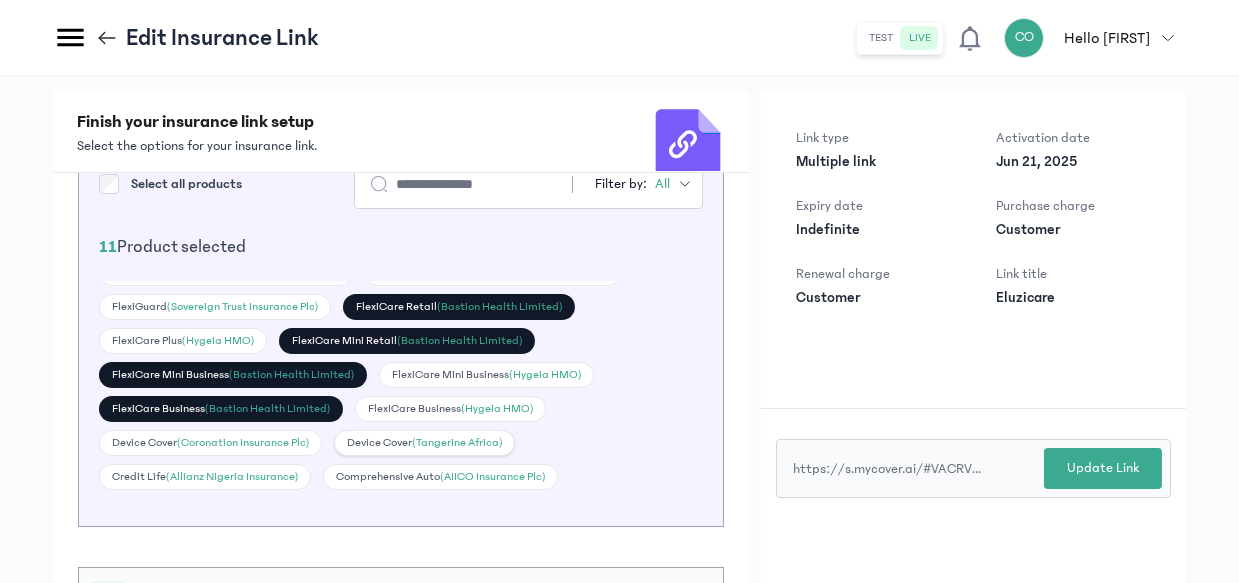 click on "(Tangerine Africa)" at bounding box center [457, 442] 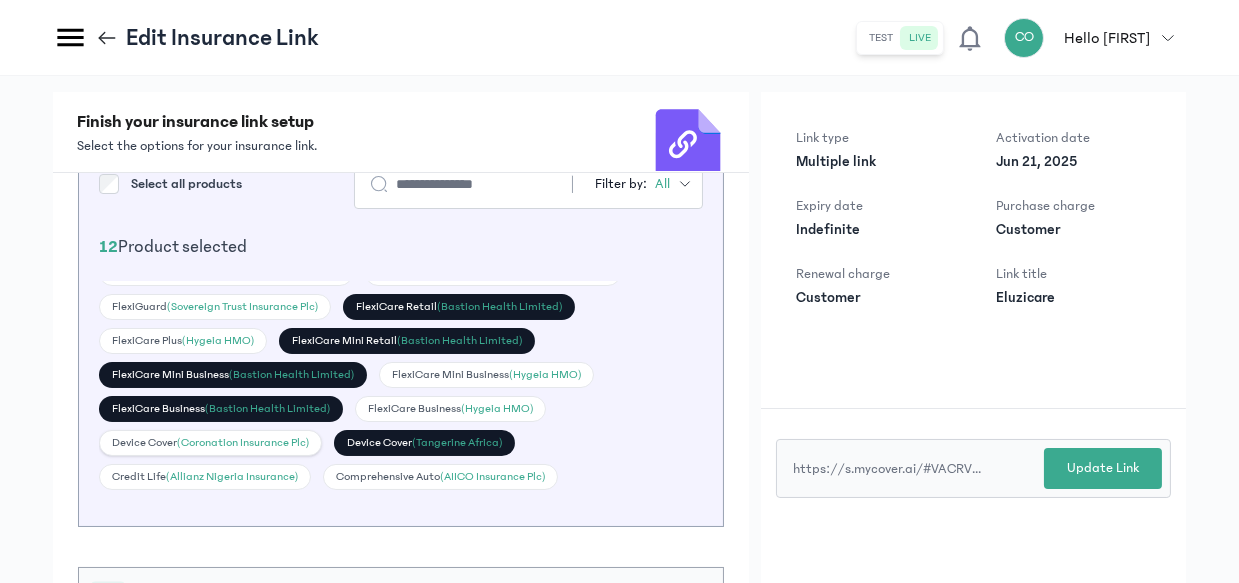 click on "Device Cover   (Coronation Insurance Plc)" 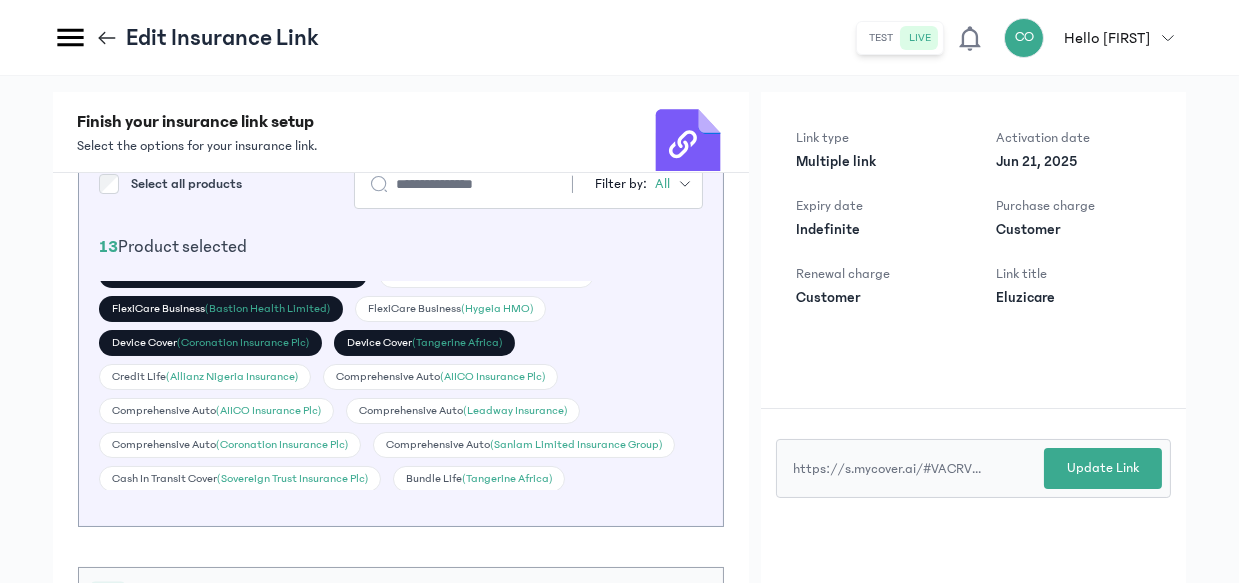 scroll, scrollTop: 1044, scrollLeft: 0, axis: vertical 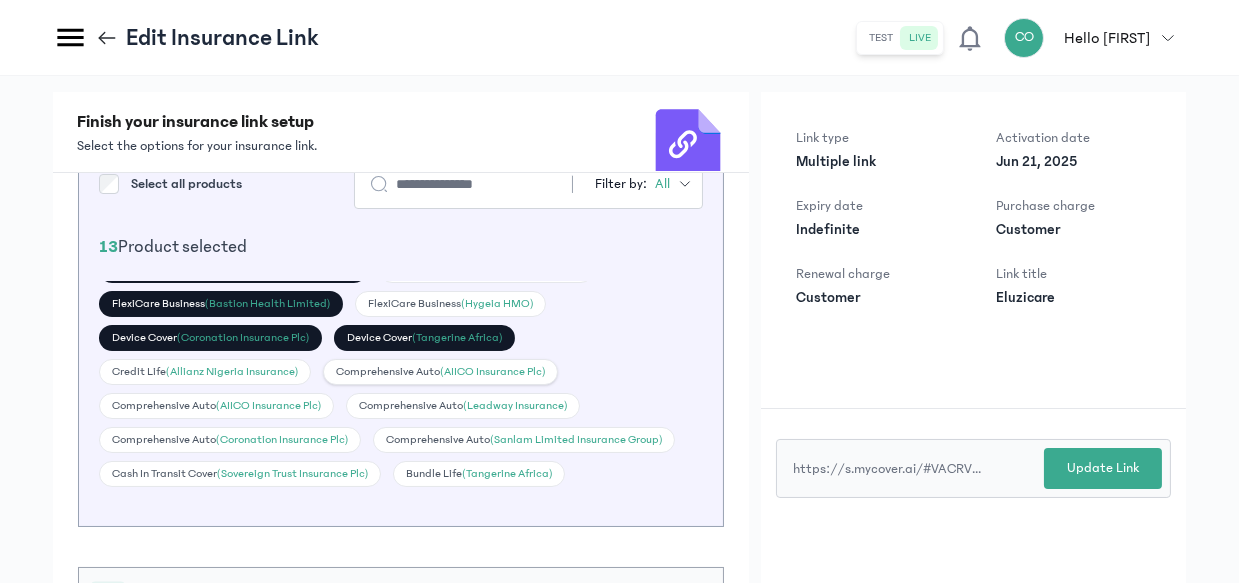 click on "(AIICO Insurance Plc)" at bounding box center [492, 371] 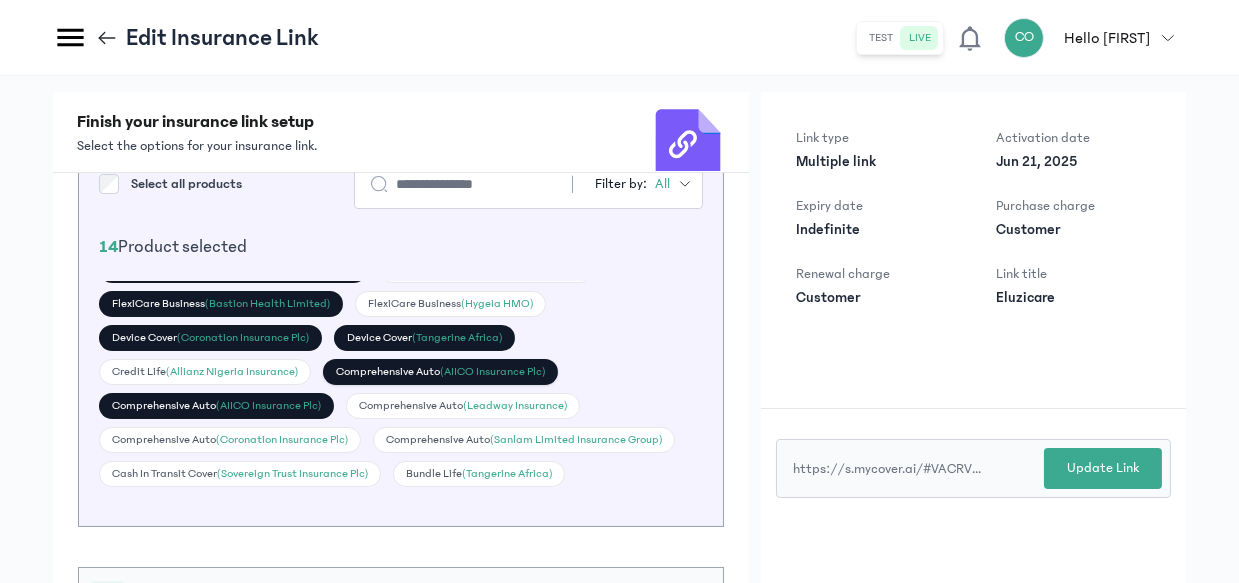 click on "(AIICO Insurance Plc)" at bounding box center (492, 371) 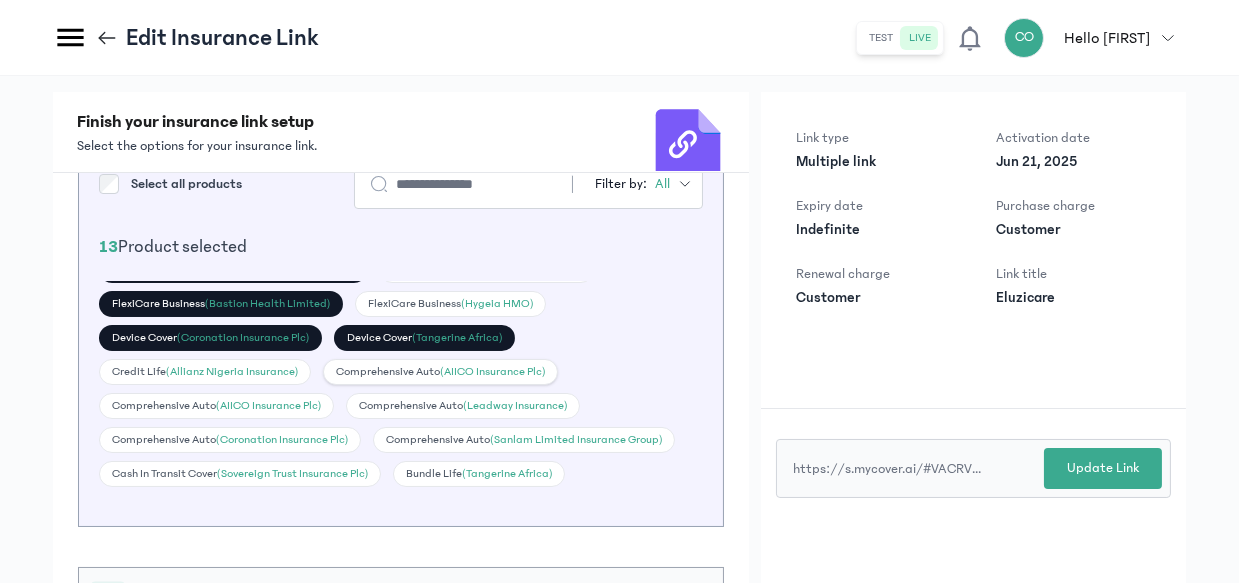 click on "(AIICO Insurance Plc)" at bounding box center [492, 371] 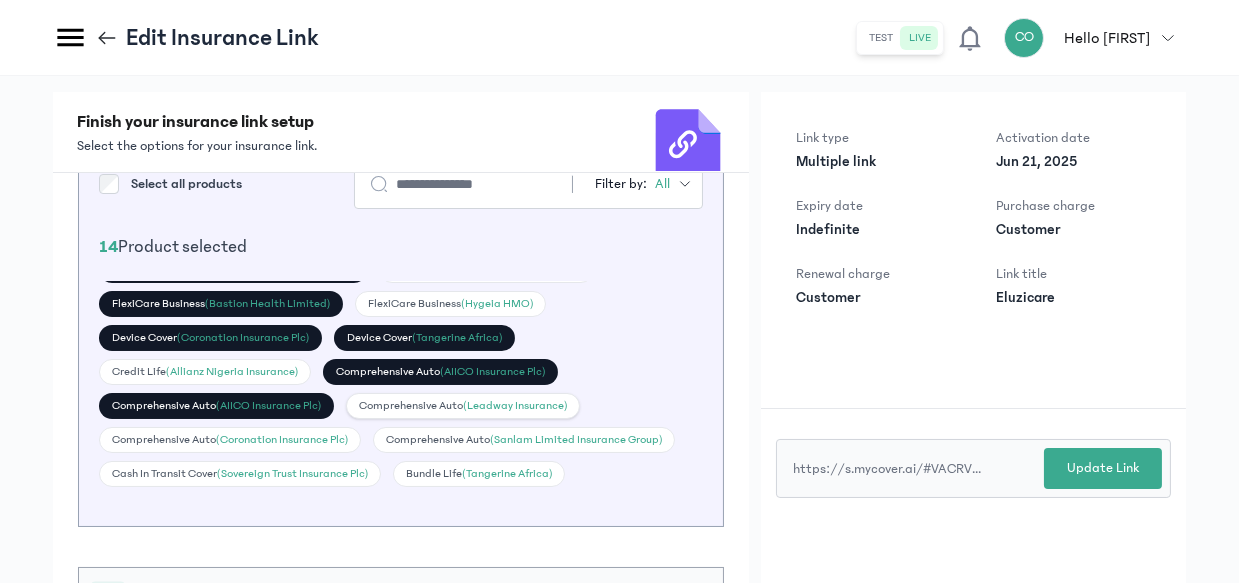 click on "Comprehensive Auto   (Leadway Insurance)" 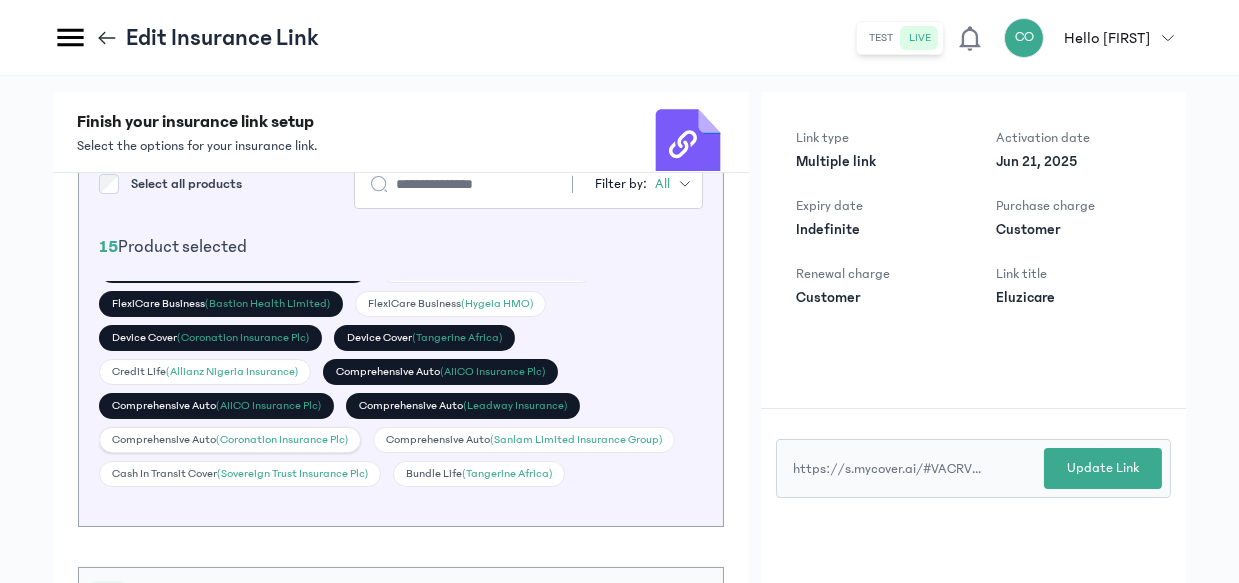click on "(Coronation Insurance Plc)" at bounding box center (282, 439) 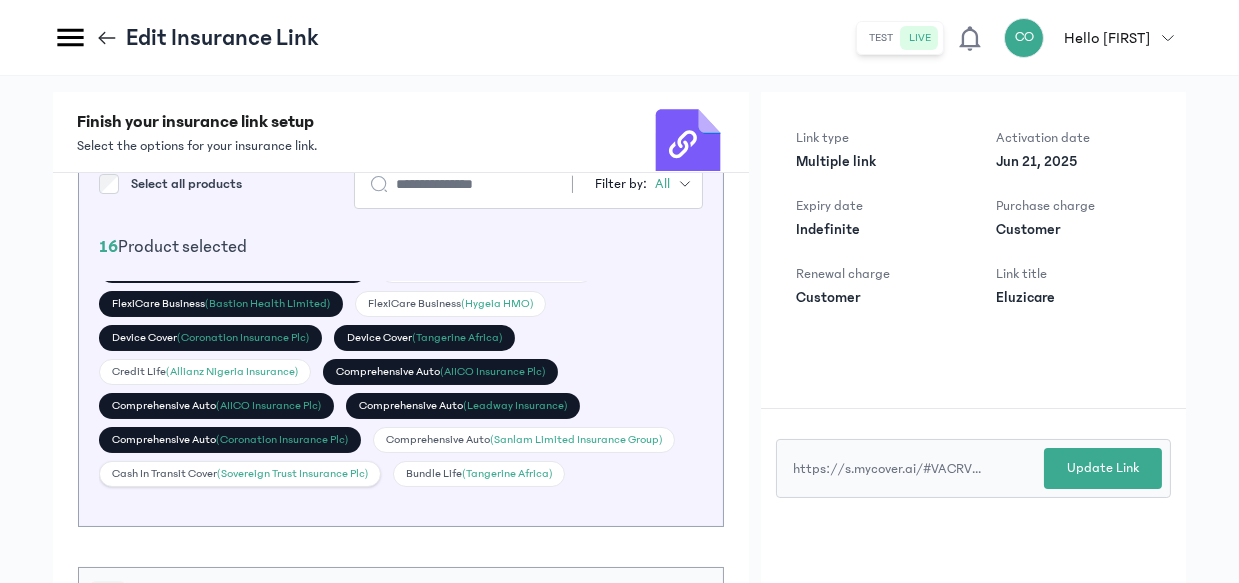 click on "(Sovereign Trust Insurance Plc)" at bounding box center [292, 473] 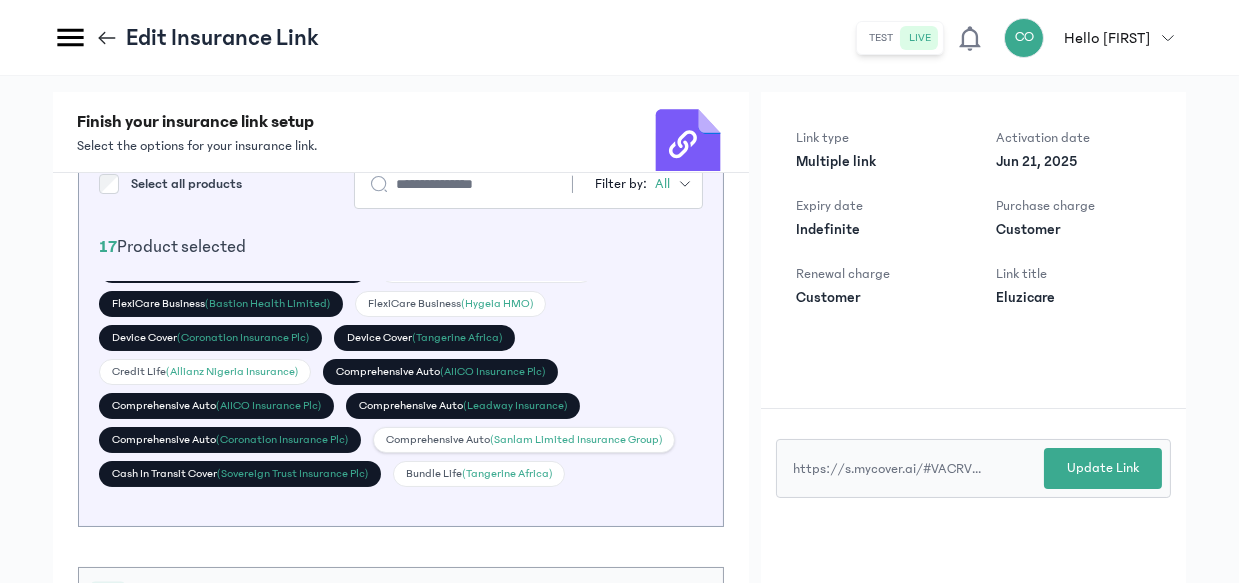 click on "Comprehensive Auto   (Sanlam Limited Insurance Group)" 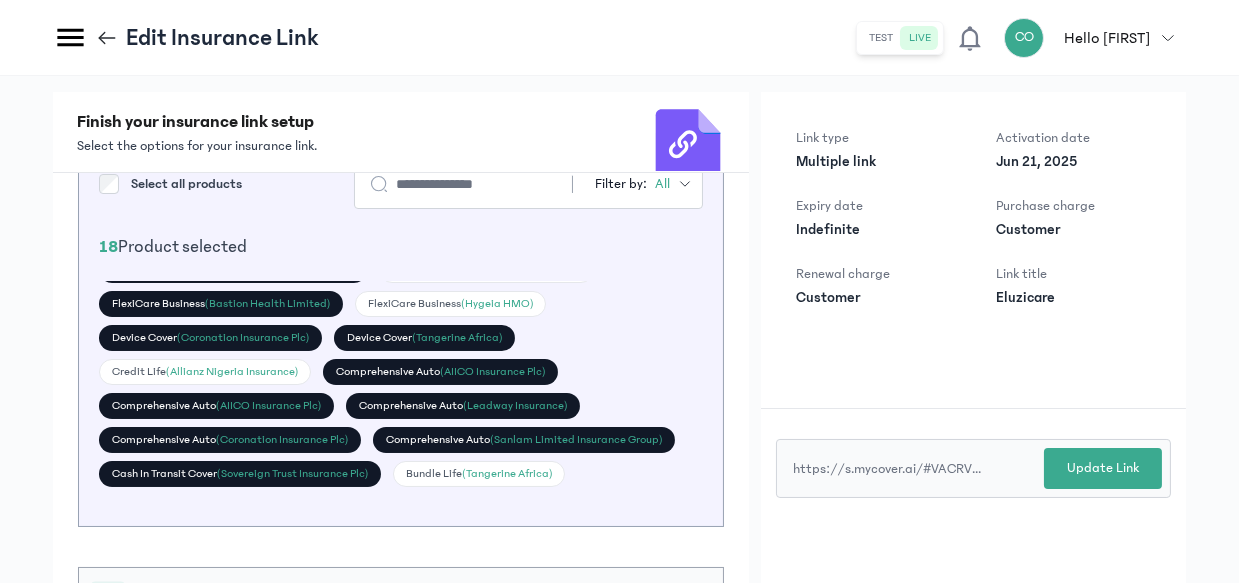click on "Select all products
Filter by:  All 18  Product selected  ZenCare Retail   (Bastion Health Limited)  ZenCare Prime Retail   (Bastion Health Limited)  ZenCare Plus Retail   (Bastion Health Limited)  VitalGuard Weekly   (Bastion Health Limited)  VitalGuard Plus Weekly   (Bastion Health Limited)  VitalGuard Plus Monthly   (Bastion Health Limited)  VitalGuard Monthly   (Bastion Health Limited)  Travel Cover   (AIICO Insurance Plc)  Travel Cover   (Allianz Nigeria Insurance)  Travel Cover   (AIICO Insurance Plc)  Third Party Auto   (AIICO Insurance Plc)  Third Party Auto   (AIICO Insurance Plc)  Third Party Auto   (Sanlam Limited Insurance Group)  Shop Content Cover   (AIICO Insurance Plc)  Shop Content Cover   (AIICO Insurance Plc)  Quarterly Comprehensive   (Sovereign Trust Insurance Plc)  PrimeProtect Plus   (Sovereign Trust Insurance Plc)  PrimeProtect   (Sovereign Trust Insurance Plc)  PrimeCare Plus   (Bastion Health Limited)  PrimeCare   (Bastion Health Limited)  Personal Accident Cover  MediSure" at bounding box center (401, 334) 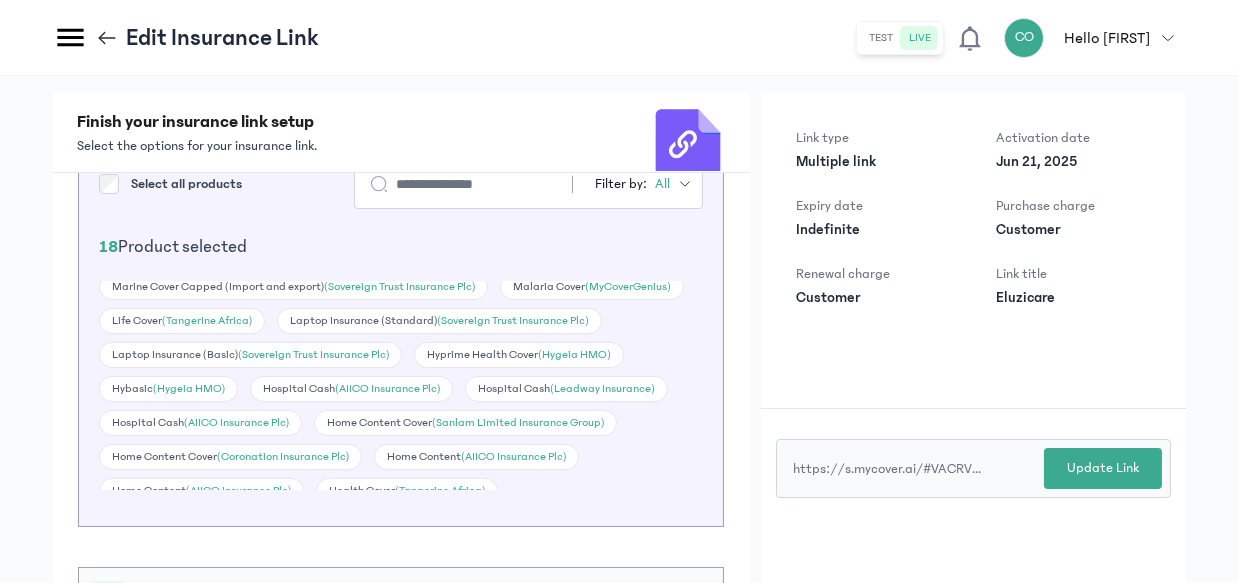 scroll, scrollTop: 630, scrollLeft: 0, axis: vertical 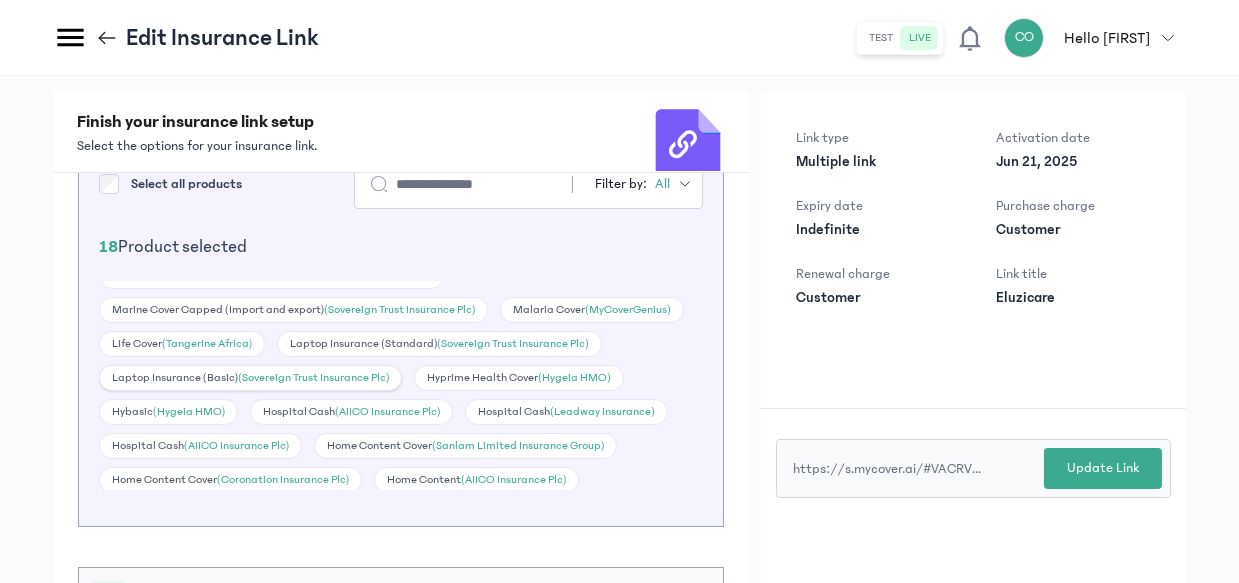 click on "(Sovereign Trust Insurance Plc)" at bounding box center [313, 377] 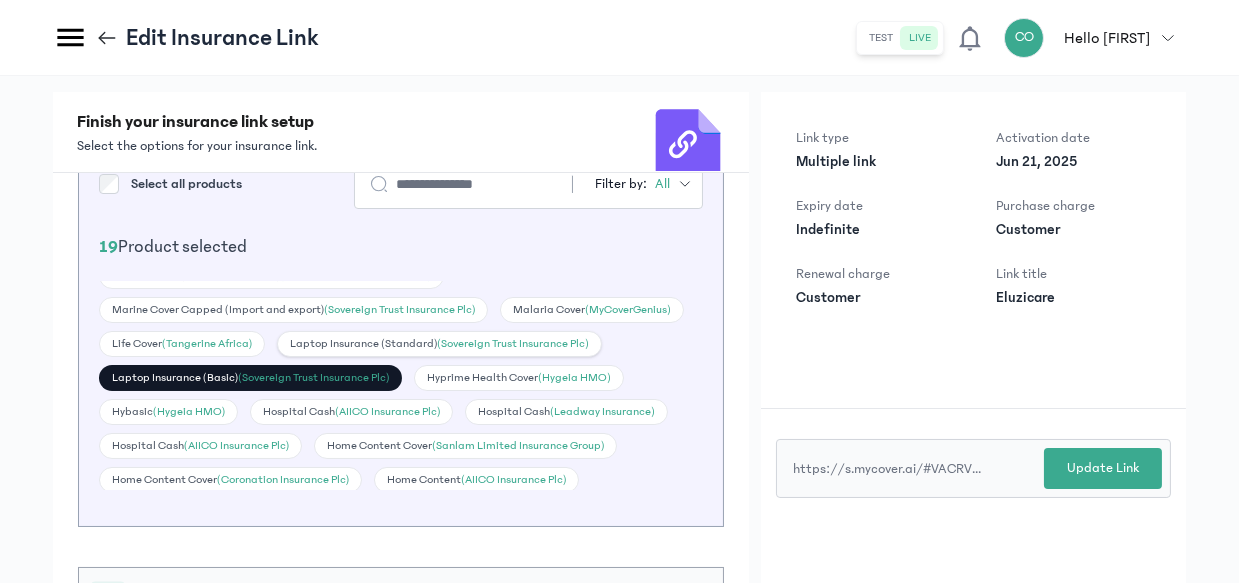 click on "Laptop Insurance (Standard)   (Sovereign Trust Insurance Plc)" 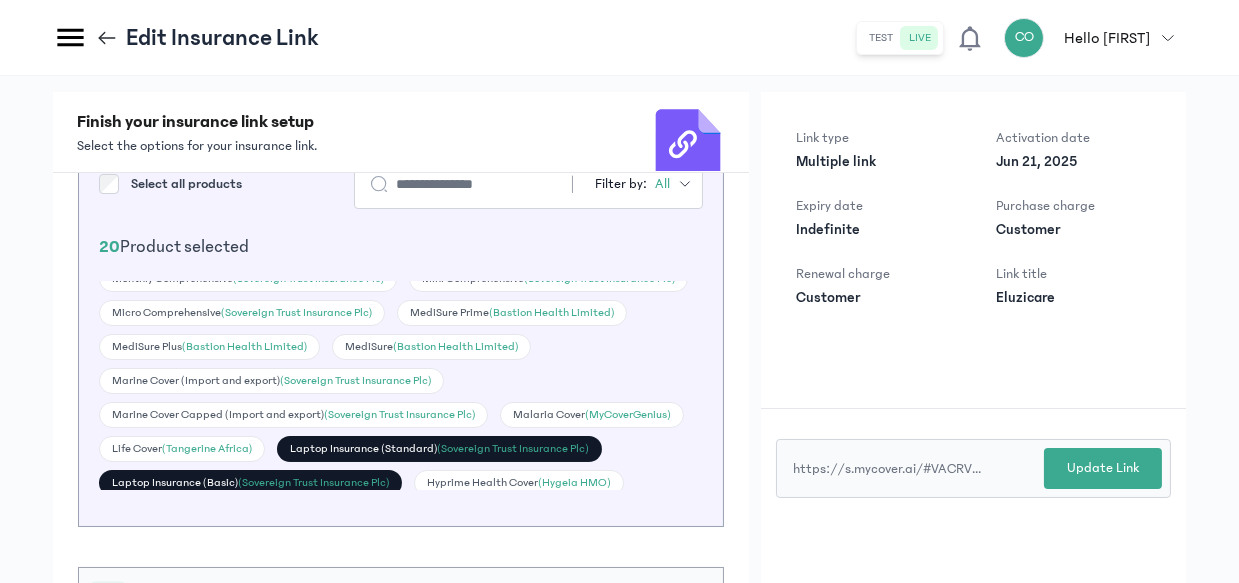 scroll, scrollTop: 519, scrollLeft: 0, axis: vertical 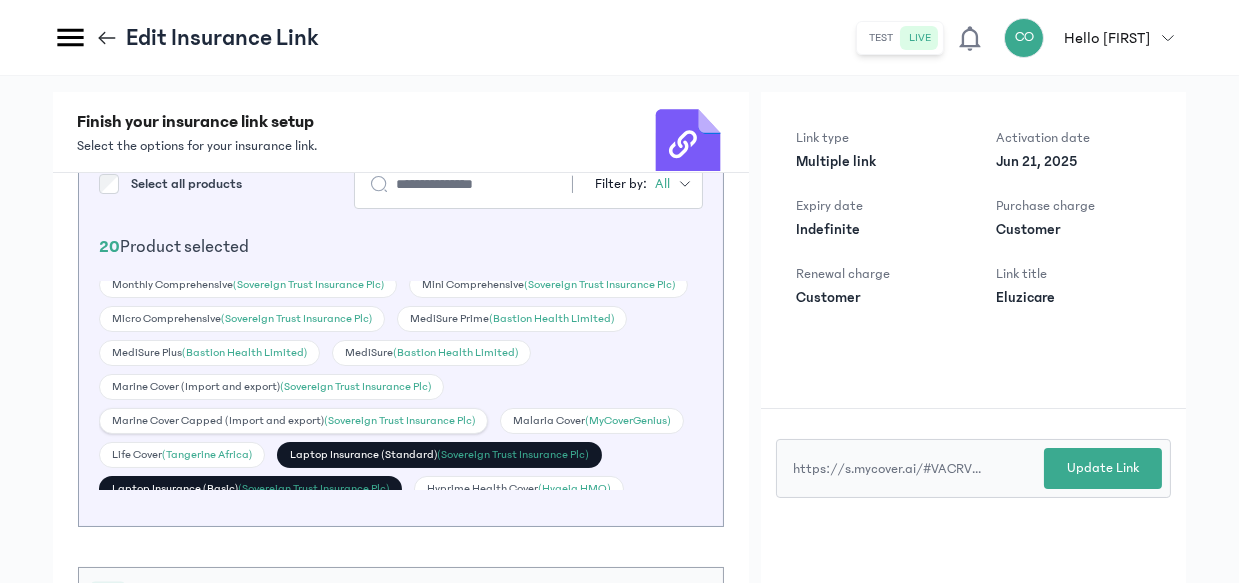 click on "(Sovereign Trust Insurance Plc)" at bounding box center [399, 420] 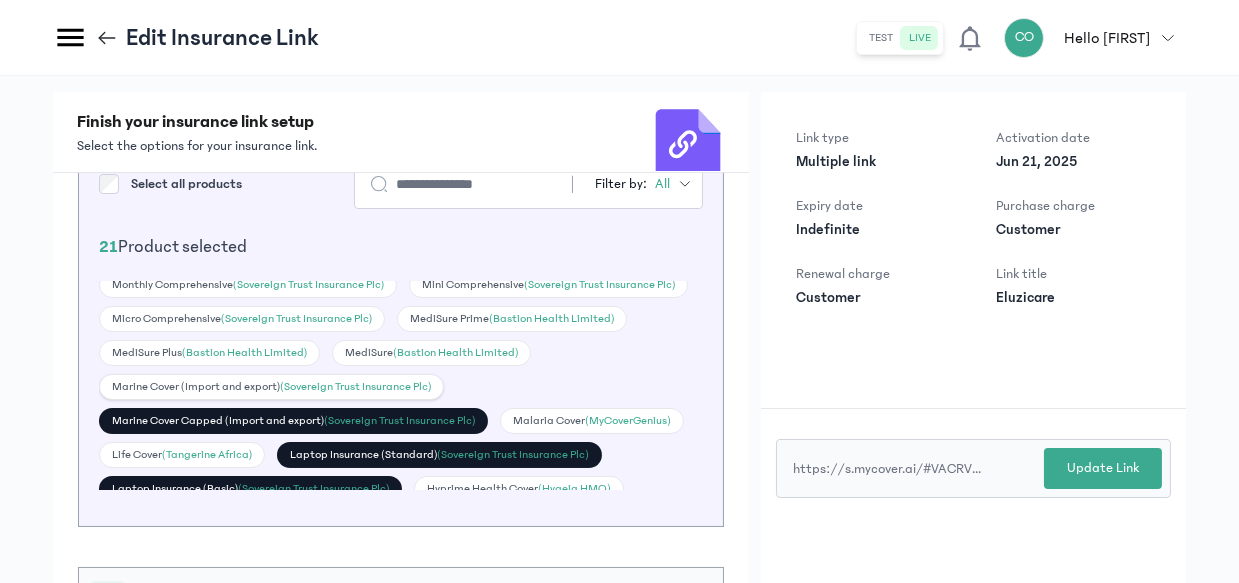 click on "(Sovereign Trust Insurance Plc)" at bounding box center [355, 386] 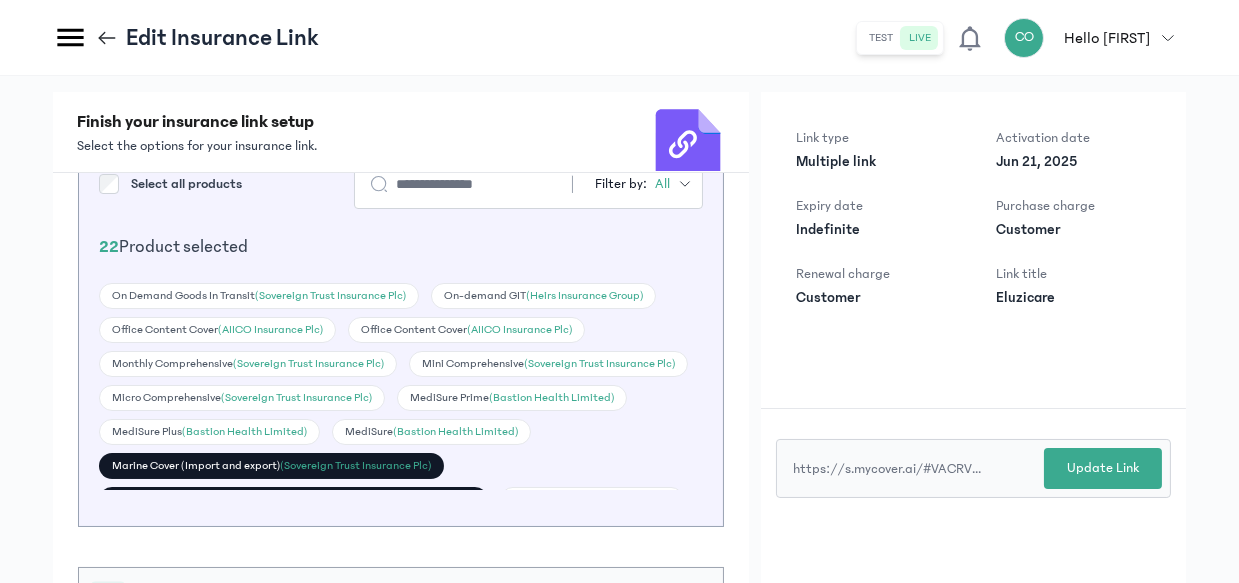 scroll, scrollTop: 430, scrollLeft: 0, axis: vertical 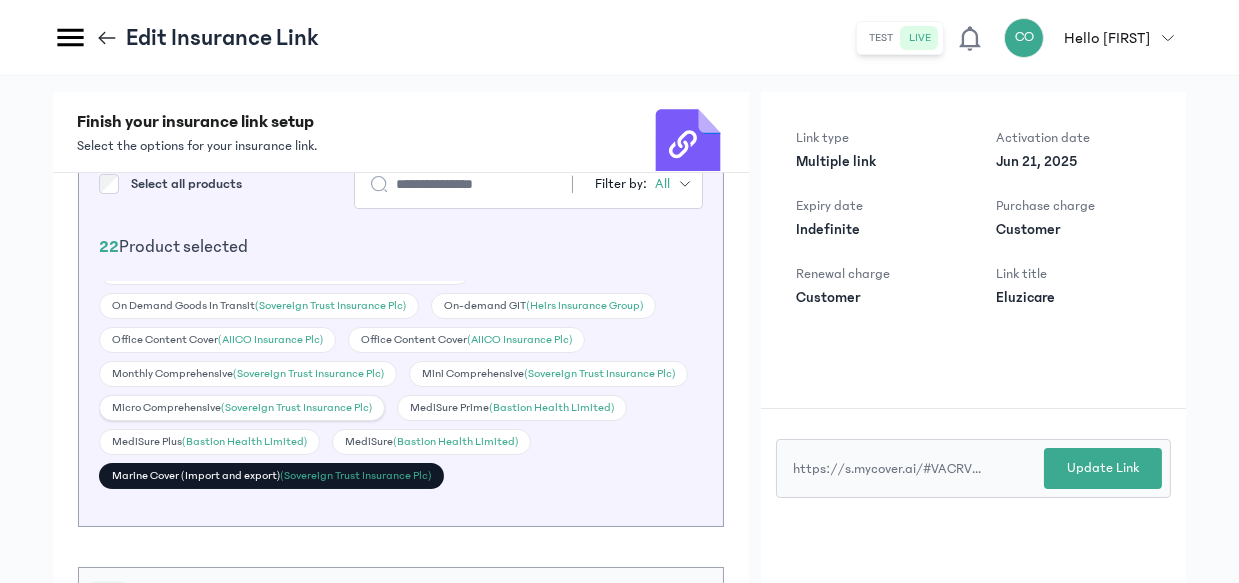 click on "(Sovereign Trust Insurance Plc)" at bounding box center [296, 407] 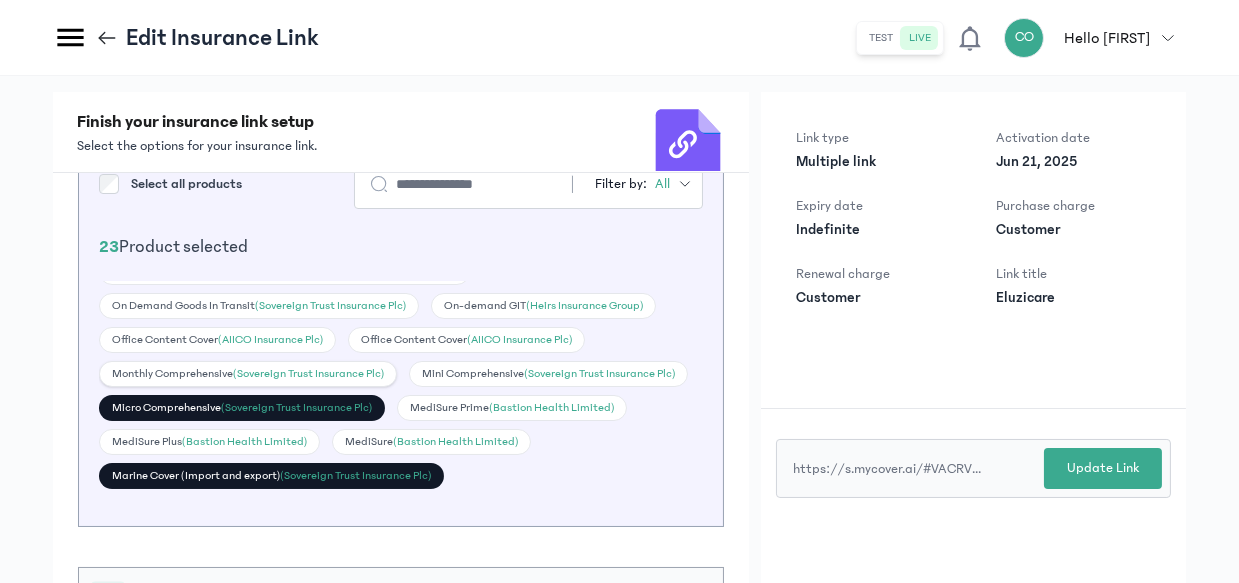 click on "Monthly Comprehensive   (Sovereign Trust Insurance Plc)" 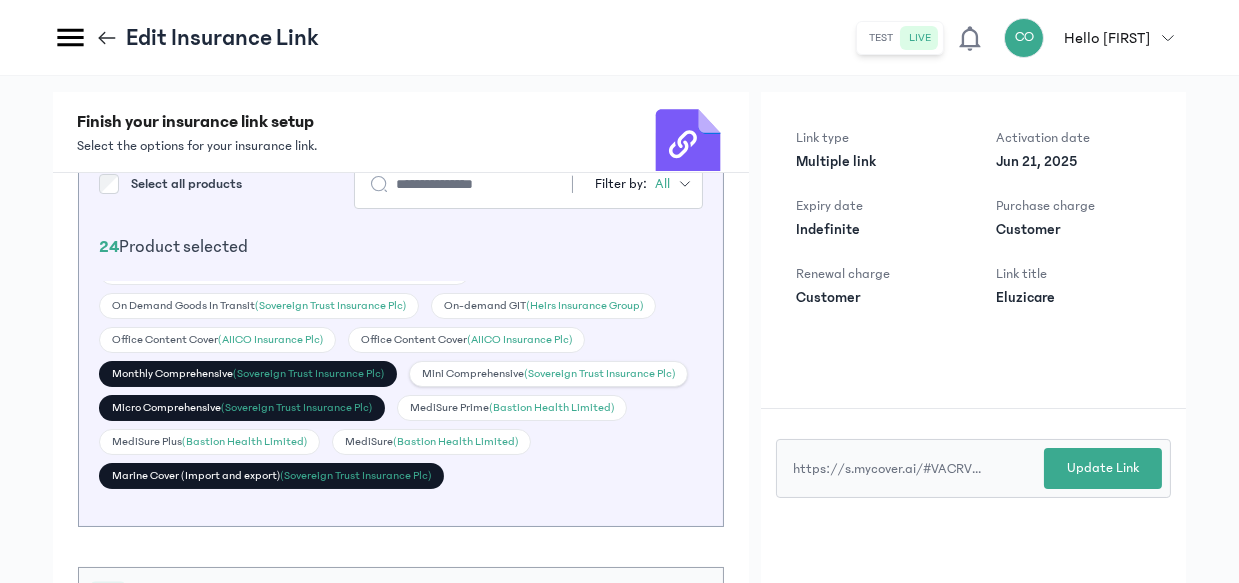 click on "(Sovereign Trust Insurance Plc)" at bounding box center [599, 373] 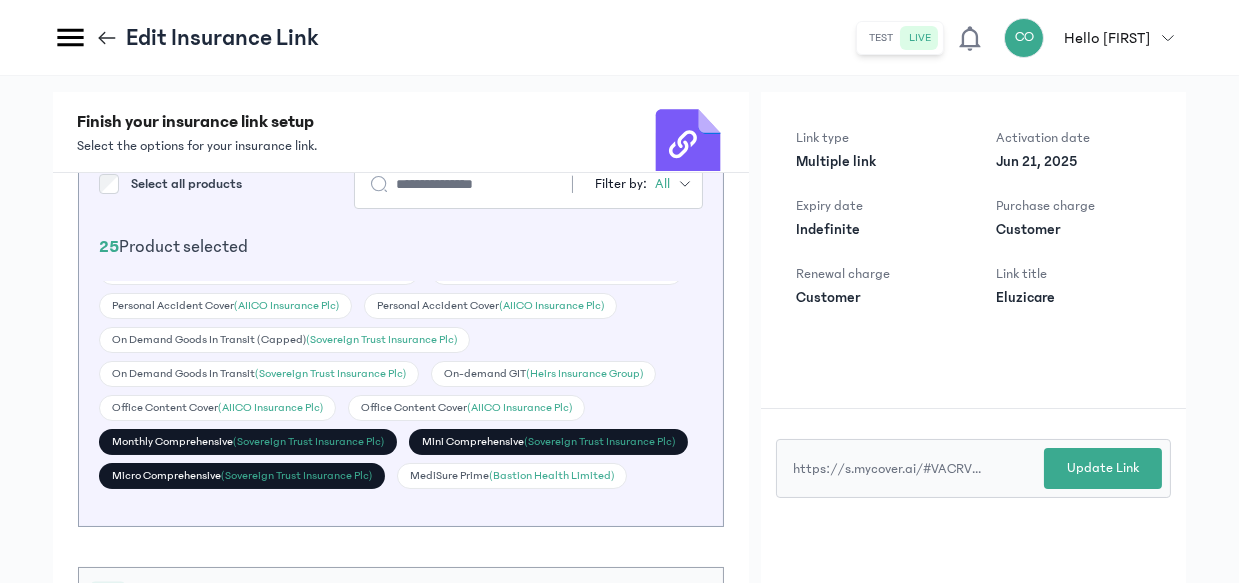 scroll, scrollTop: 351, scrollLeft: 0, axis: vertical 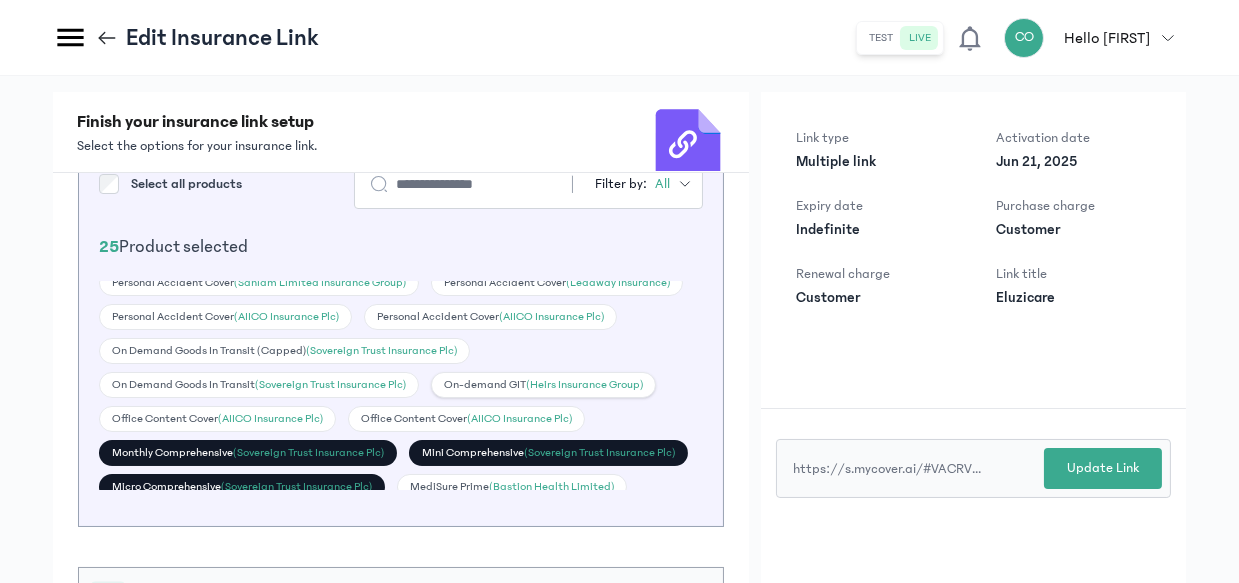 click on "(Heirs Insurance Group)" at bounding box center [584, 384] 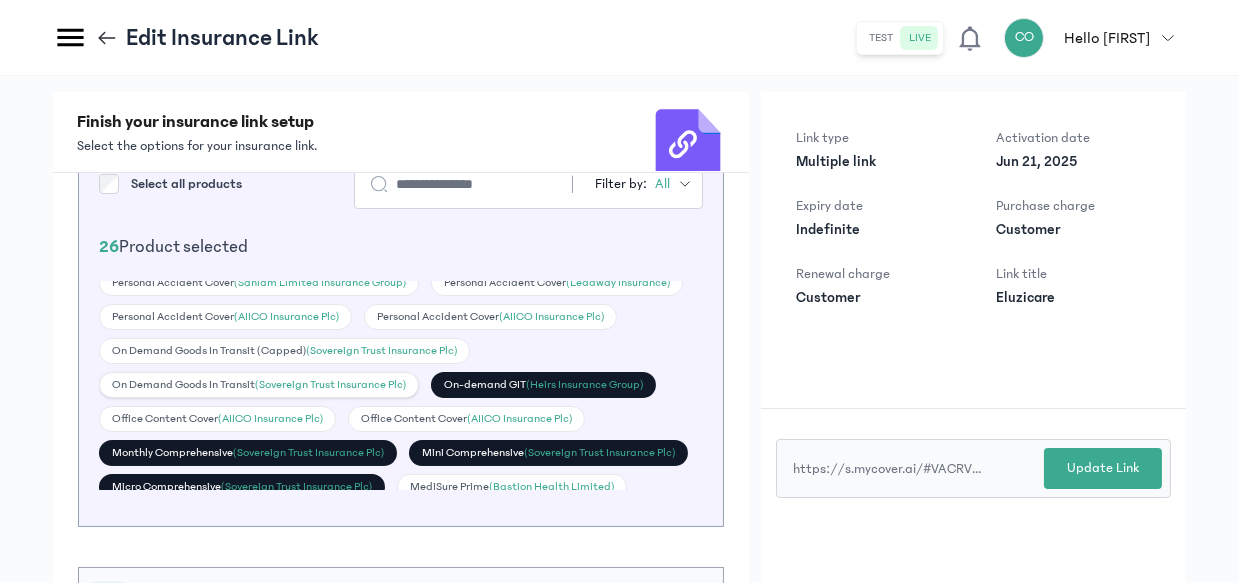 click on "(Sovereign Trust Insurance Plc)" at bounding box center [330, 384] 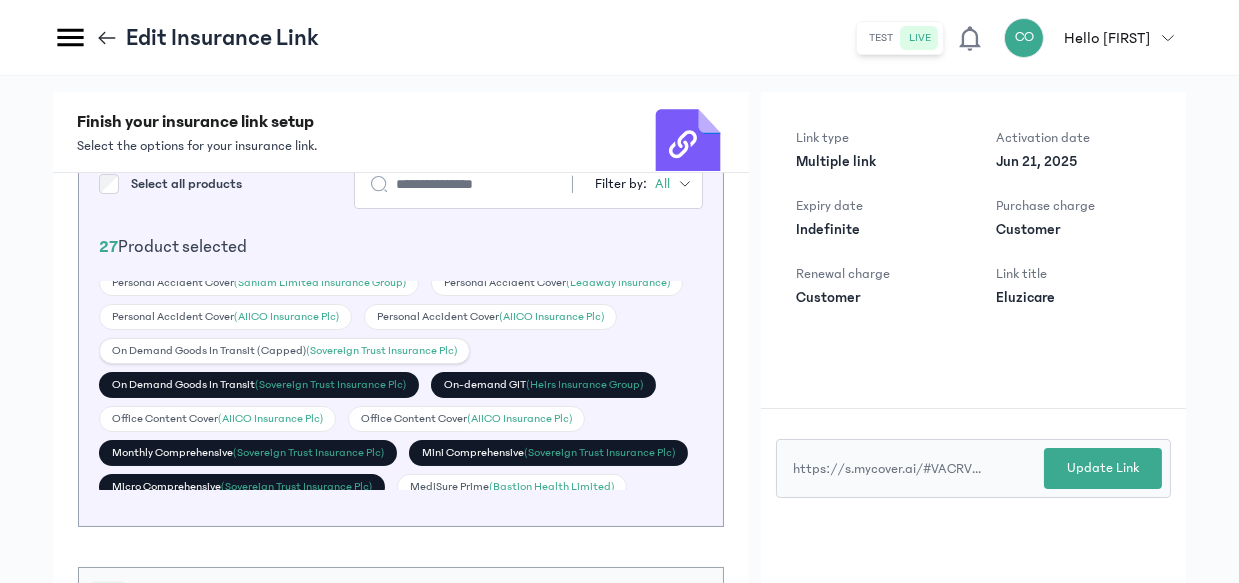 click on "(Sovereign Trust Insurance Plc)" at bounding box center [381, 350] 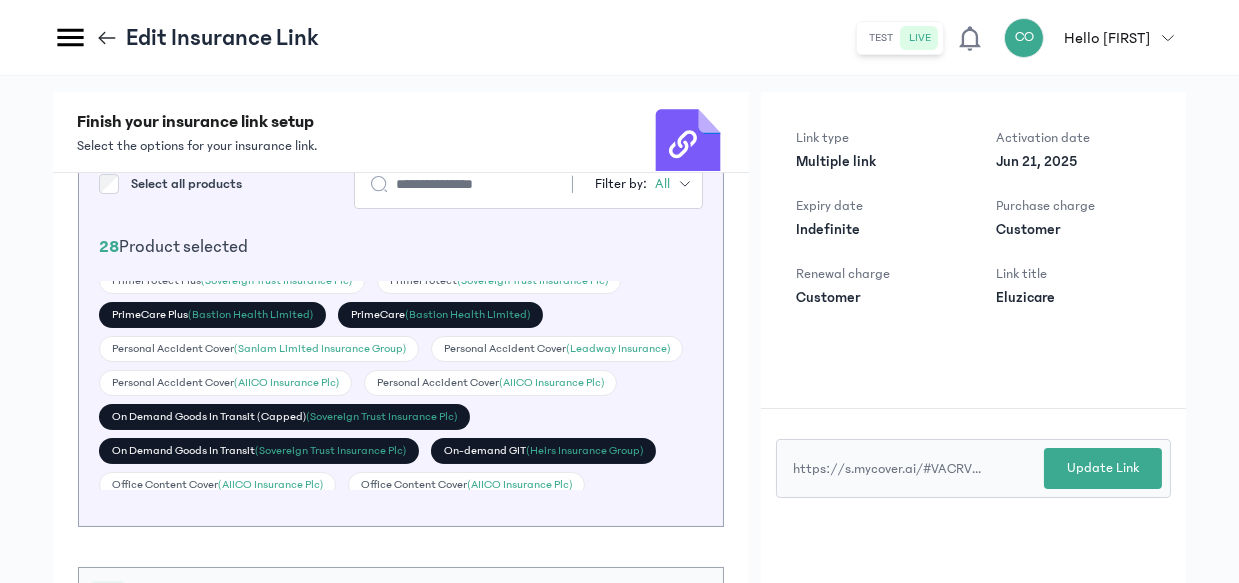 scroll, scrollTop: 279, scrollLeft: 0, axis: vertical 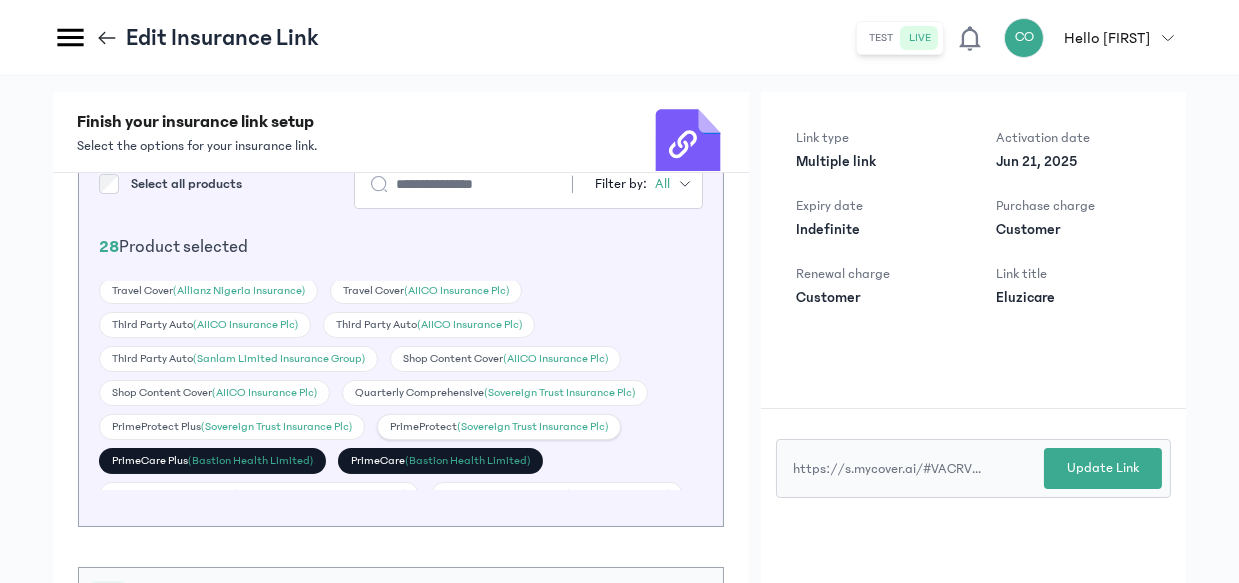 click on "(Sovereign Trust Insurance Plc)" at bounding box center [532, 426] 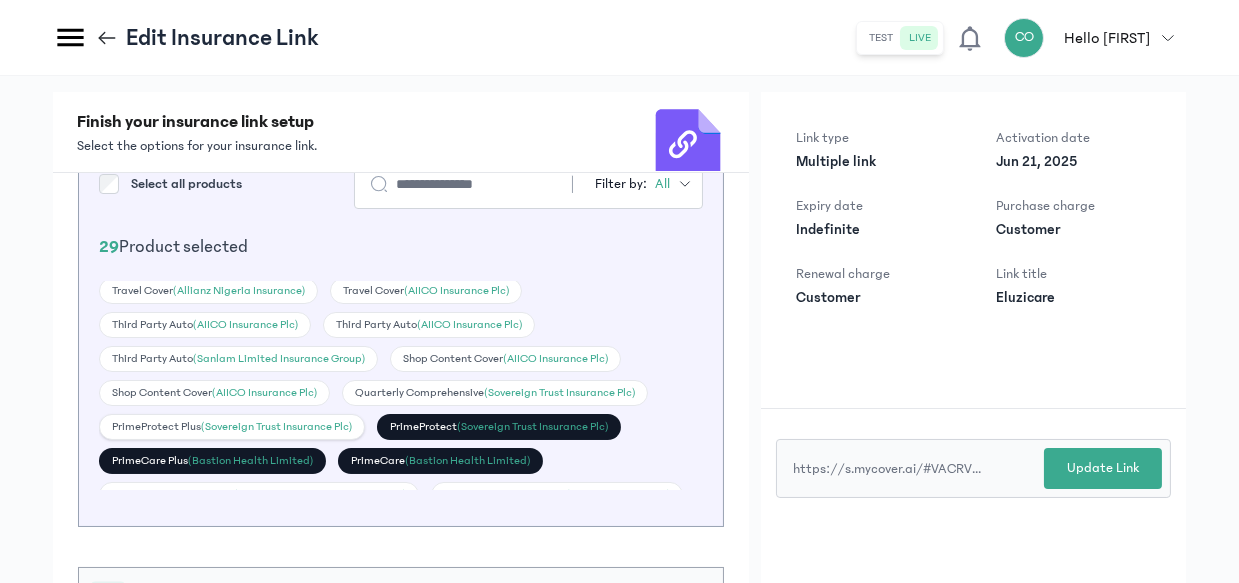 click on "(Sovereign Trust Insurance Plc)" at bounding box center (276, 426) 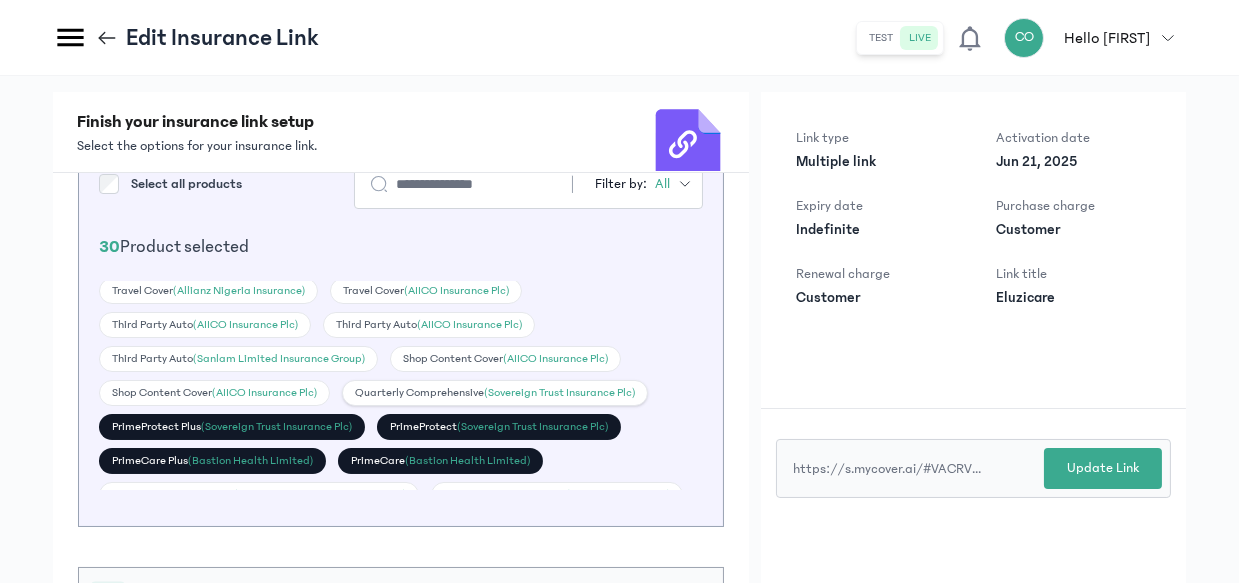 click on "Quarterly Comprehensive   (Sovereign Trust Insurance Plc)" 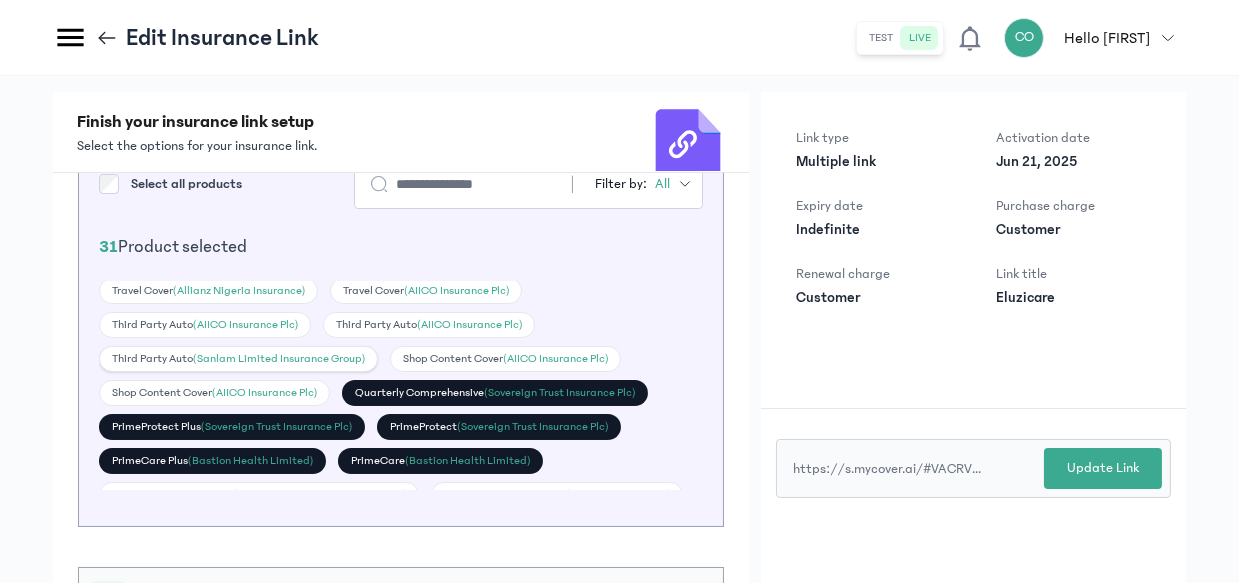 click on "(Sanlam Limited Insurance Group)" at bounding box center [279, 358] 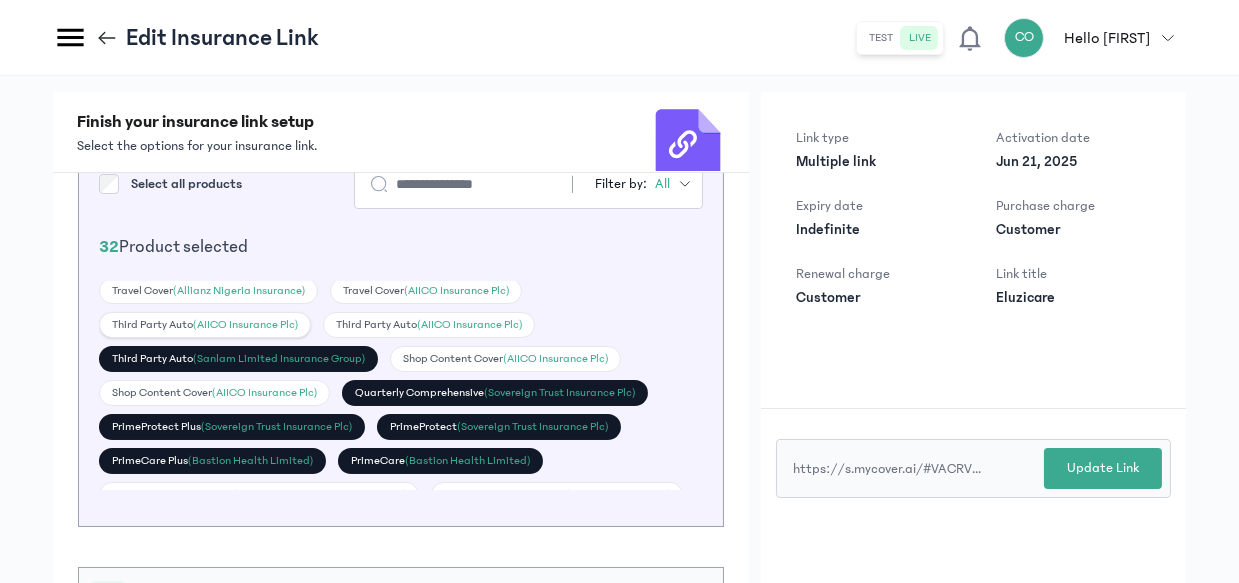 click on "(AIICO Insurance Plc)" at bounding box center (245, 324) 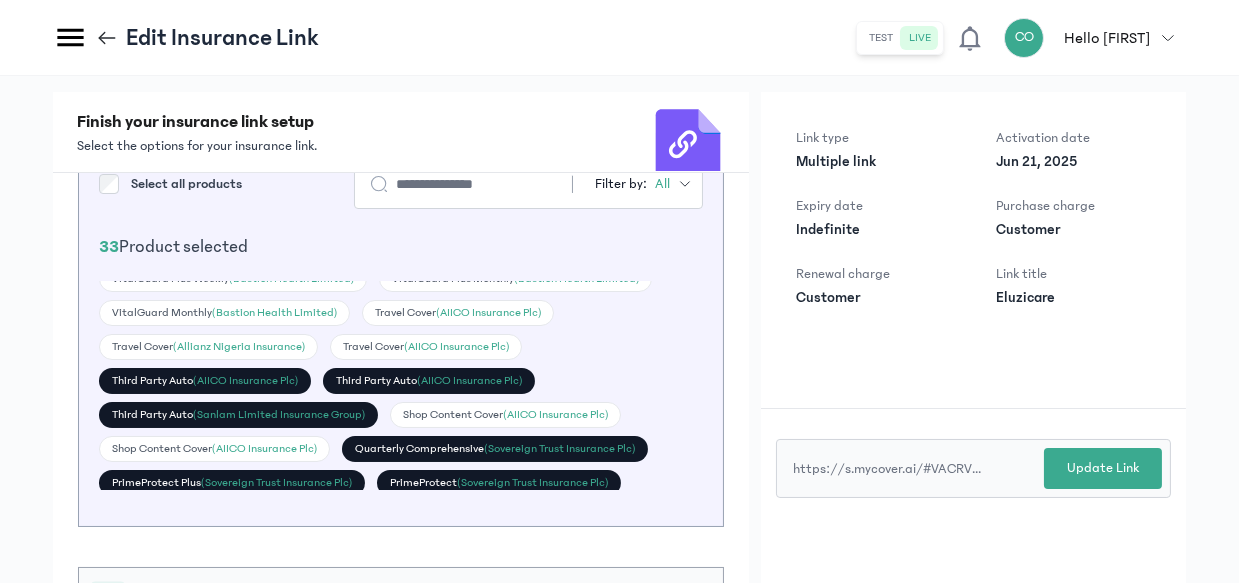 scroll, scrollTop: 5, scrollLeft: 0, axis: vertical 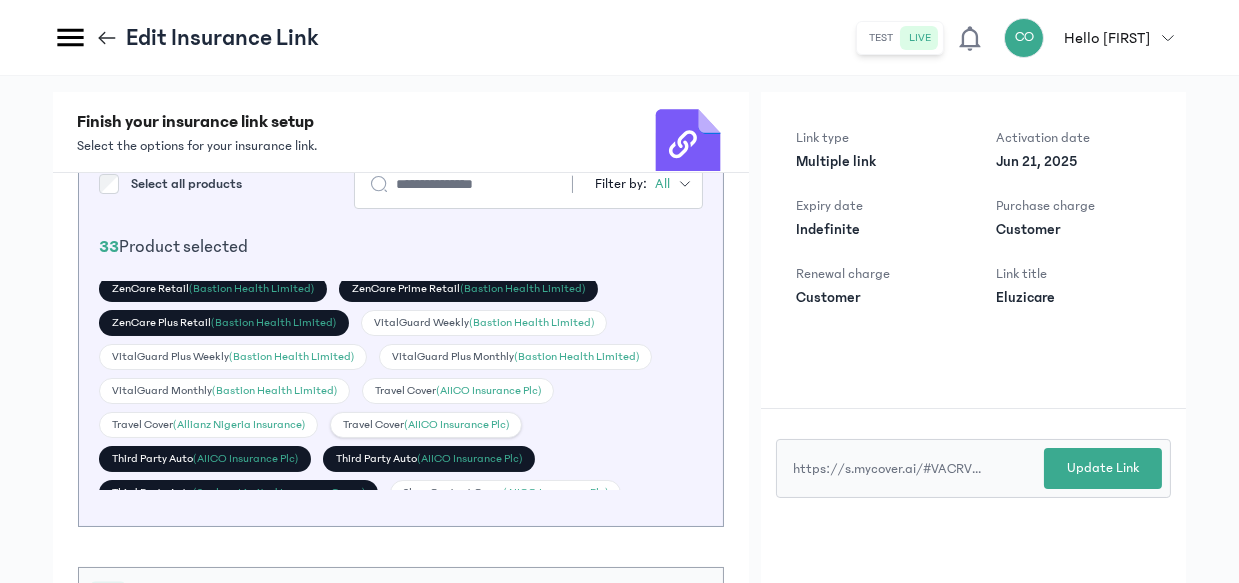 click on "(AIICO Insurance Plc)" at bounding box center [456, 424] 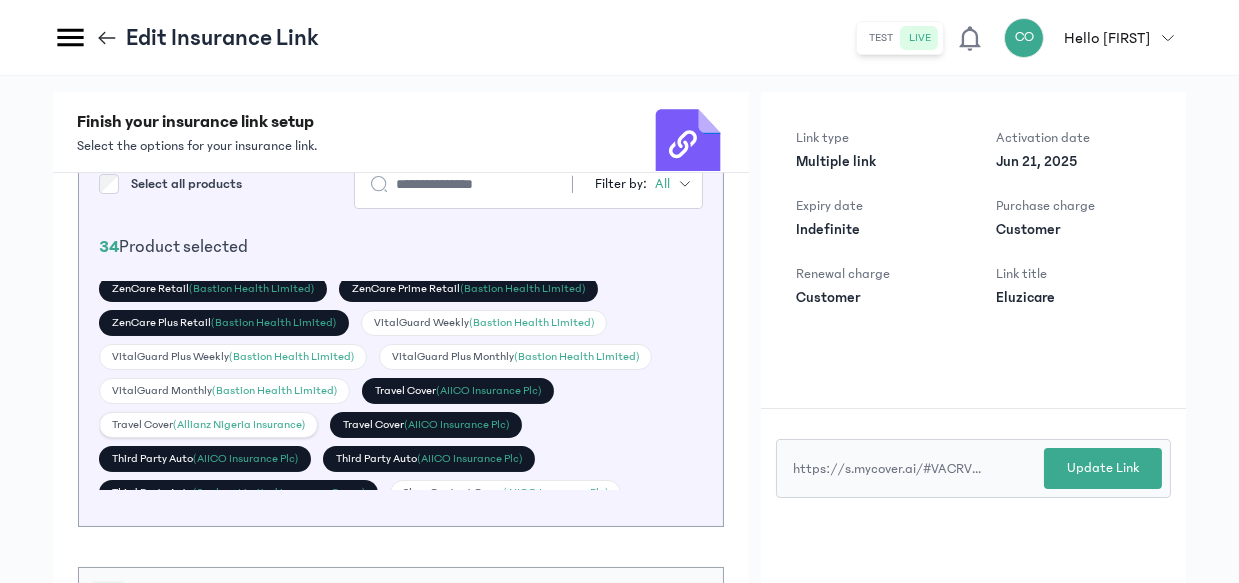 click on "(Allianz Nigeria Insurance)" at bounding box center (239, 424) 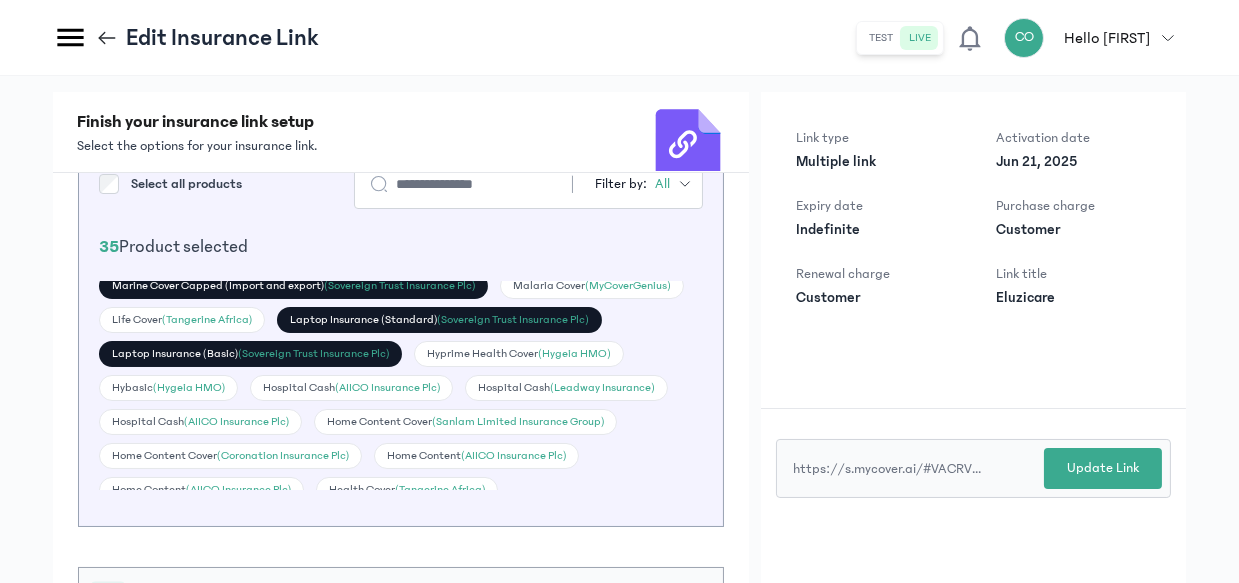 scroll, scrollTop: 720, scrollLeft: 0, axis: vertical 